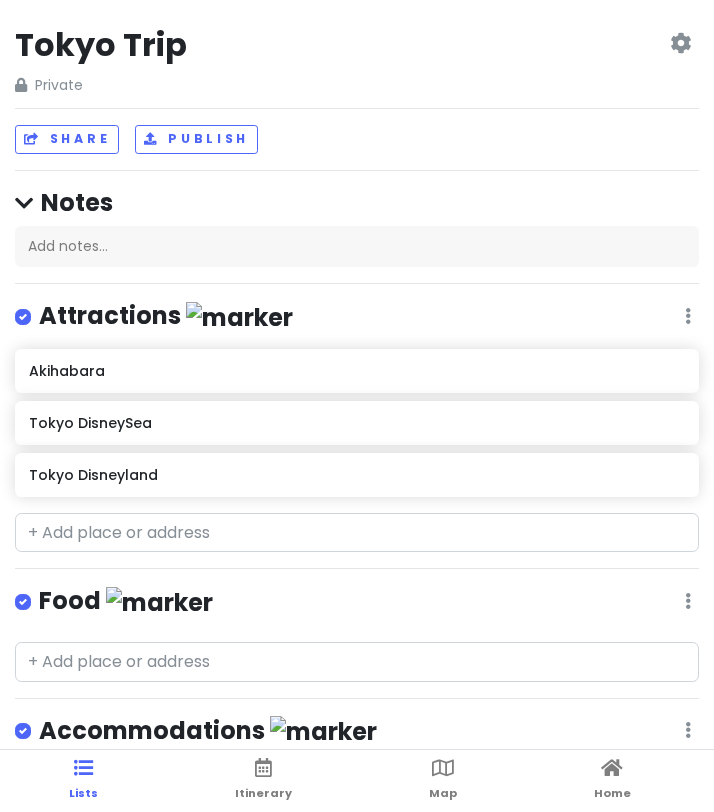 scroll, scrollTop: 0, scrollLeft: 0, axis: both 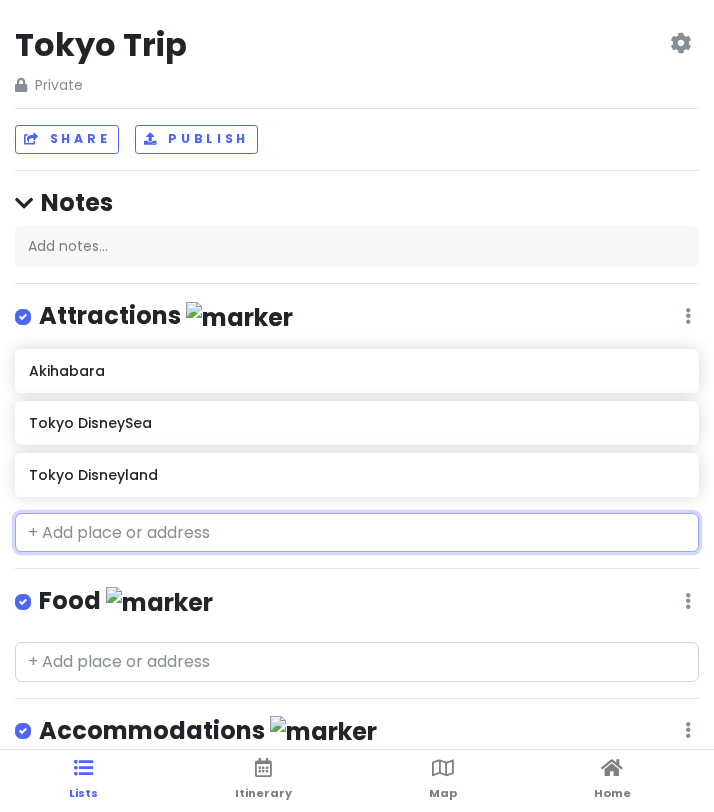 click at bounding box center [357, 533] 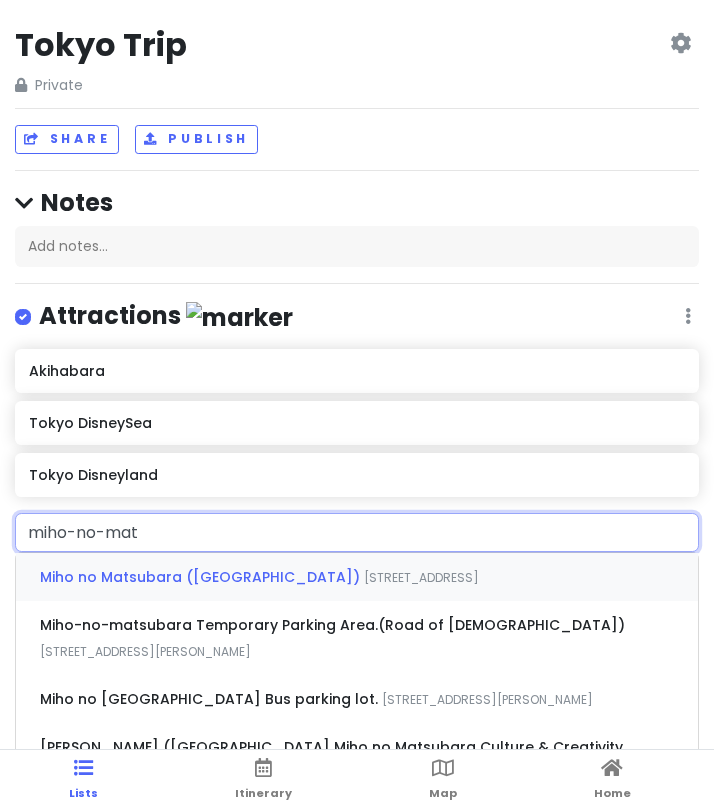 type on "miho-no-mats" 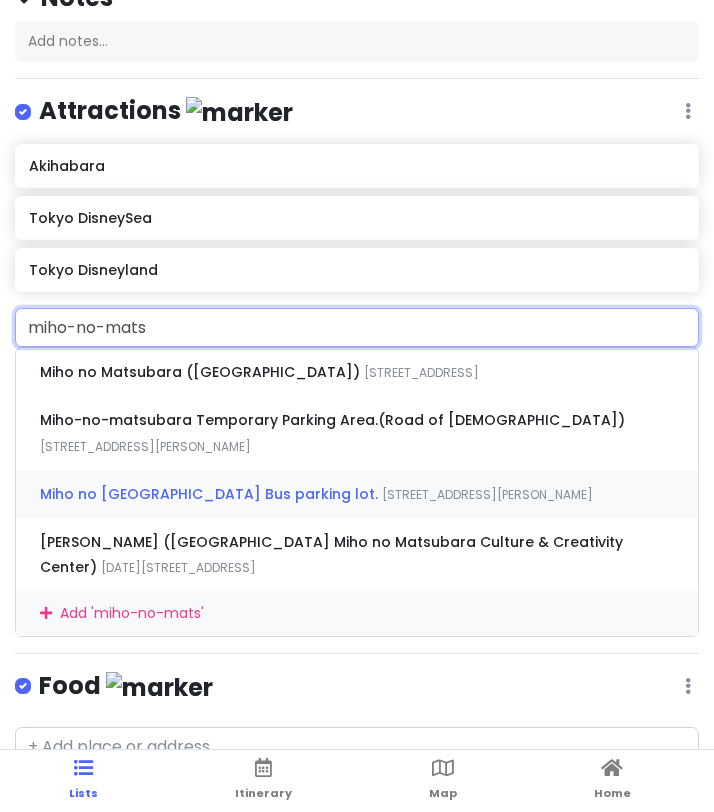 scroll, scrollTop: 171, scrollLeft: 0, axis: vertical 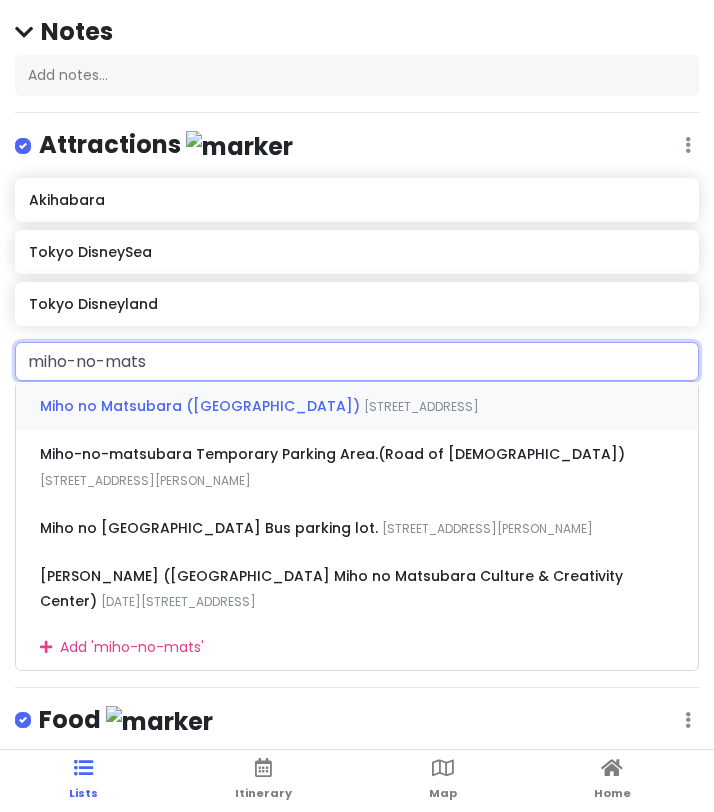 click on "Miho no Matsubara ([GEOGRAPHIC_DATA])" at bounding box center [202, 406] 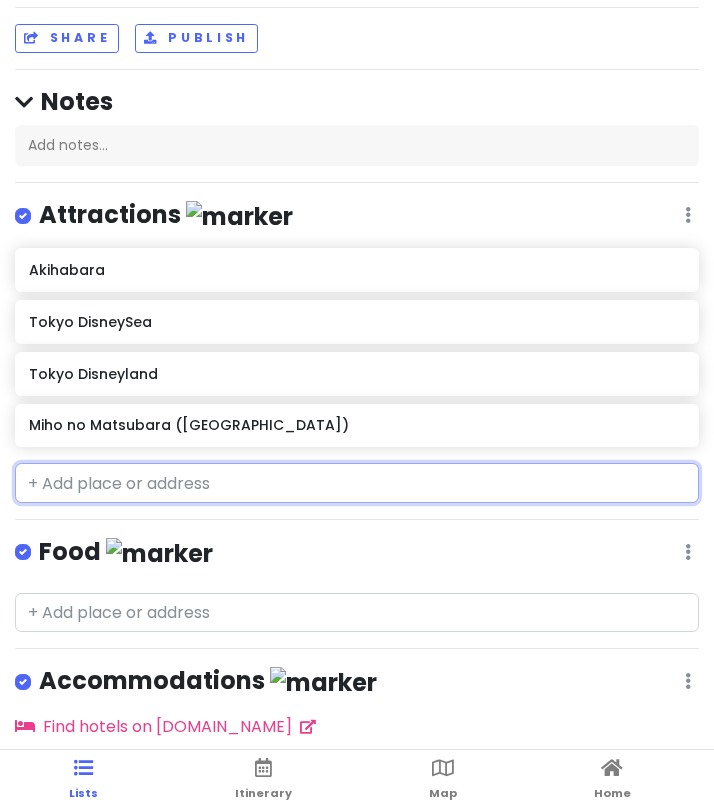 scroll, scrollTop: 153, scrollLeft: 0, axis: vertical 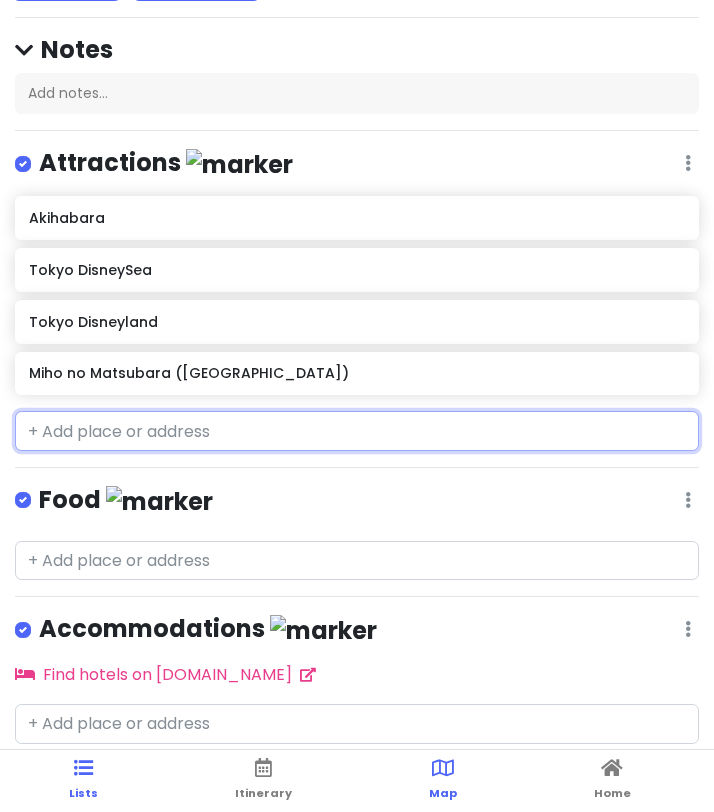type 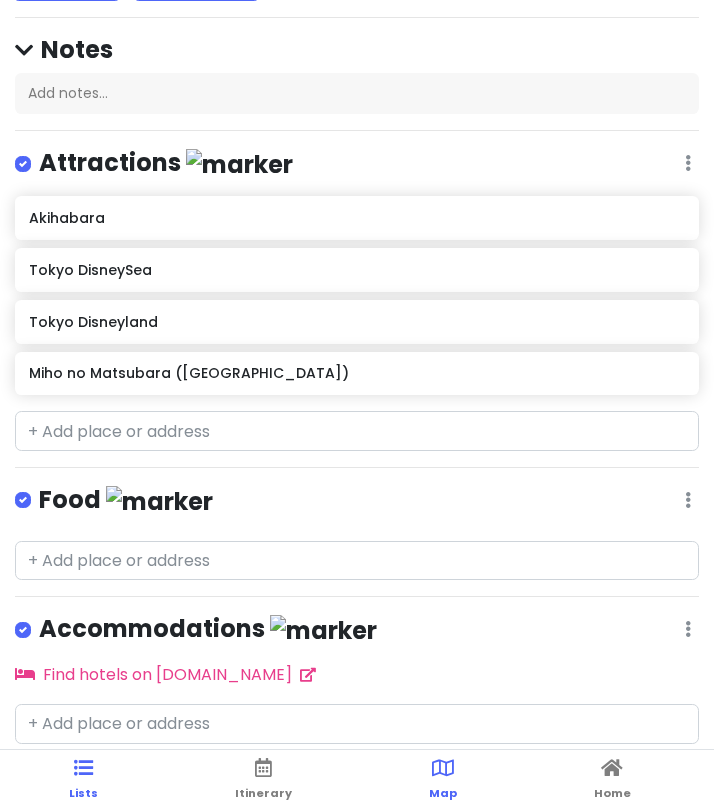 click on "Map" at bounding box center (443, 781) 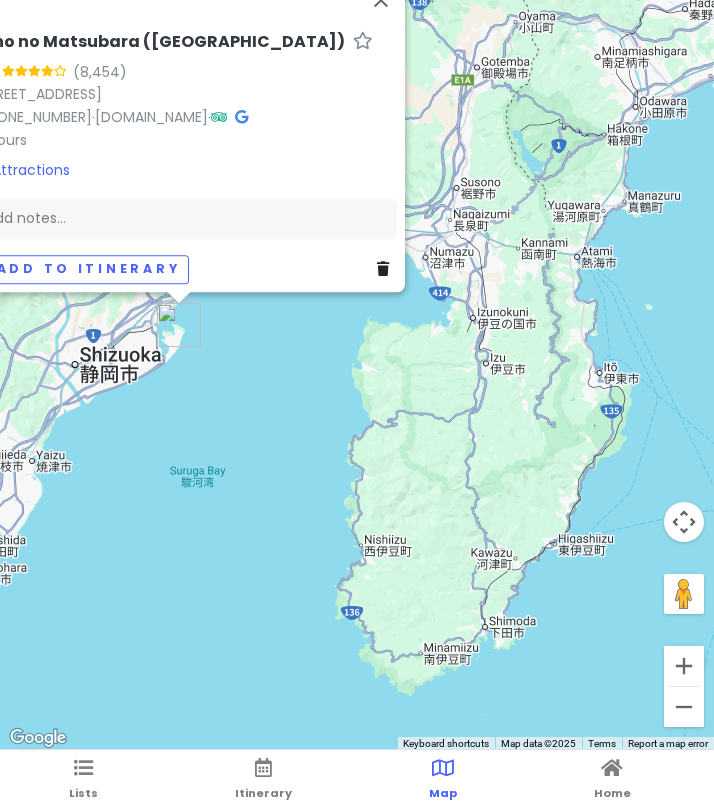 drag, startPoint x: 345, startPoint y: 589, endPoint x: 272, endPoint y: 447, distance: 159.66527 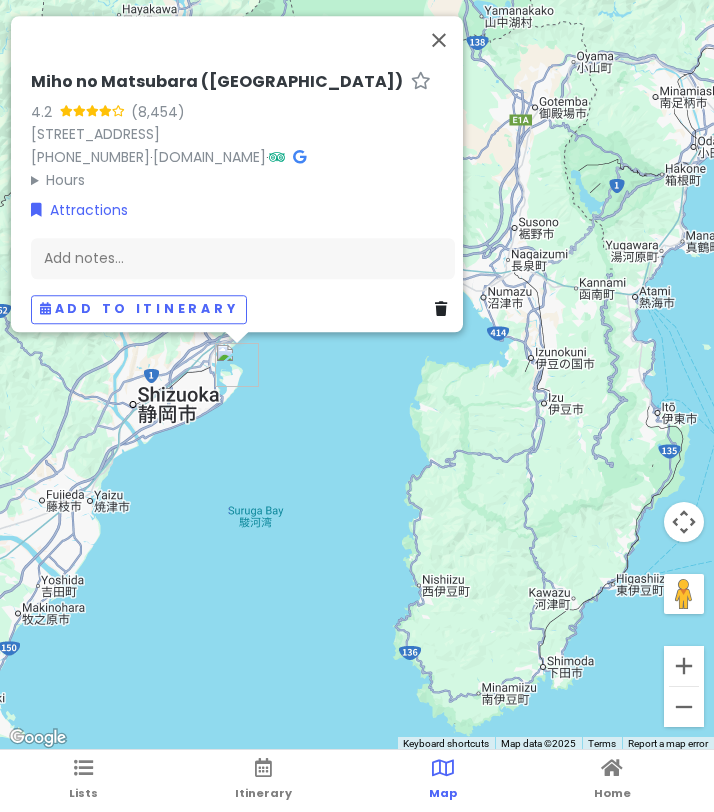 click on "Miho no Matsubara ([GEOGRAPHIC_DATA]) 4.2        (8,454) 1338-45 [GEOGRAPHIC_DATA], [GEOGRAPHIC_DATA], [GEOGRAPHIC_DATA], 424-0901, [GEOGRAPHIC_DATA] [PHONE_NUMBER]   ·   [DOMAIN_NAME][GEOGRAPHIC_DATA][GEOGRAPHIC_DATA]   ·   Hours [DATE]  Open 24 hours [DATE]  Open 24 hours [DATE]  Open 24 hours [DATE]  Open 24 hours [DATE]  Open 24 hours [DATE]  Open 24 hours [DATE]  Open 24 hours Attractions Add notes...  Add to itinerary" at bounding box center (357, 375) 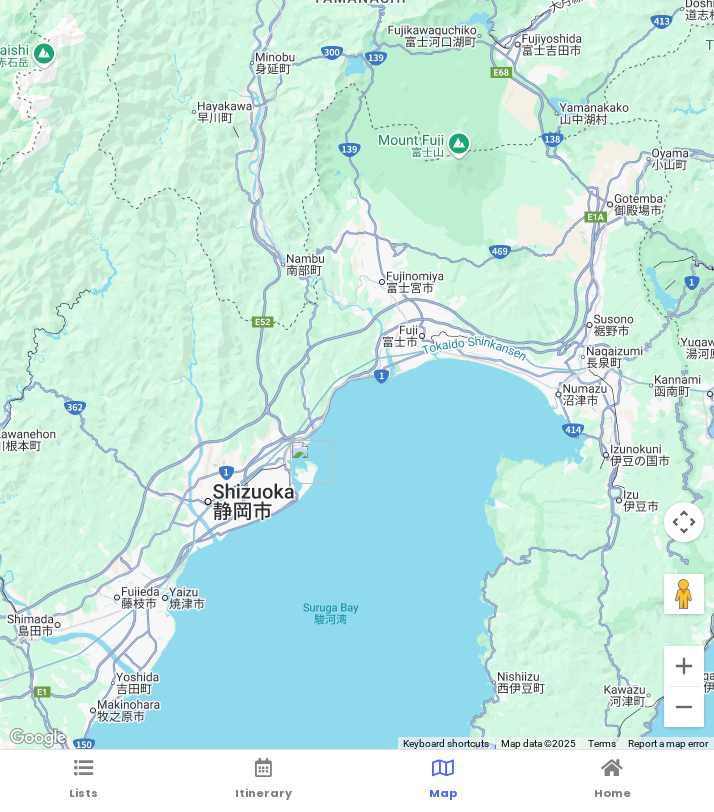 drag, startPoint x: 363, startPoint y: 334, endPoint x: 440, endPoint y: 434, distance: 126.210144 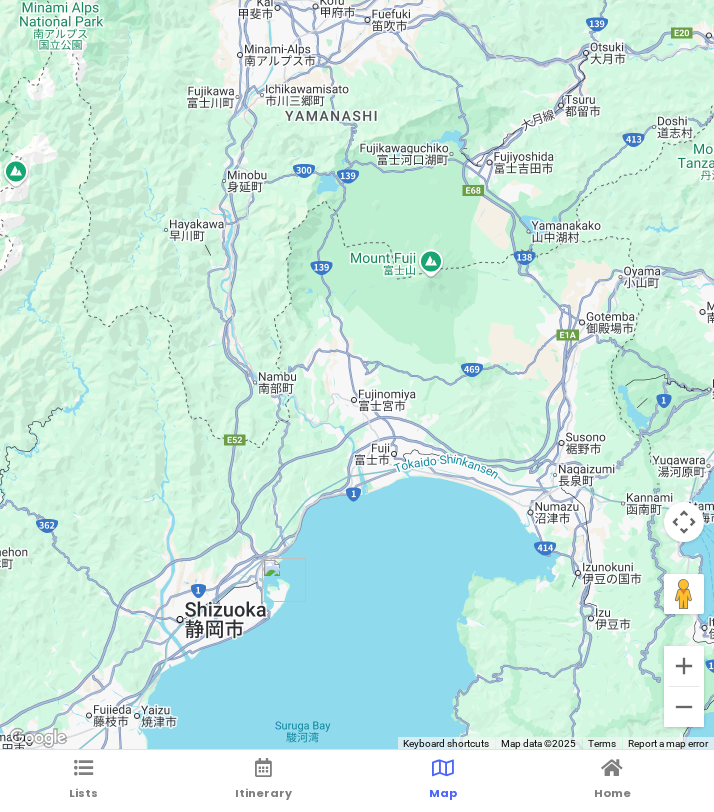 drag, startPoint x: 398, startPoint y: 424, endPoint x: 370, endPoint y: 544, distance: 123.22337 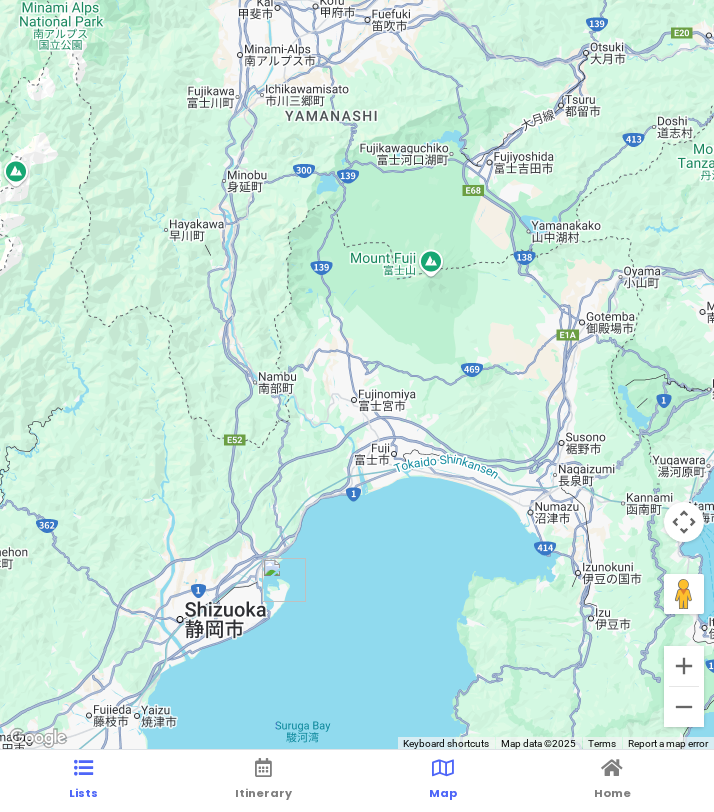 click on "Lists" at bounding box center (83, 793) 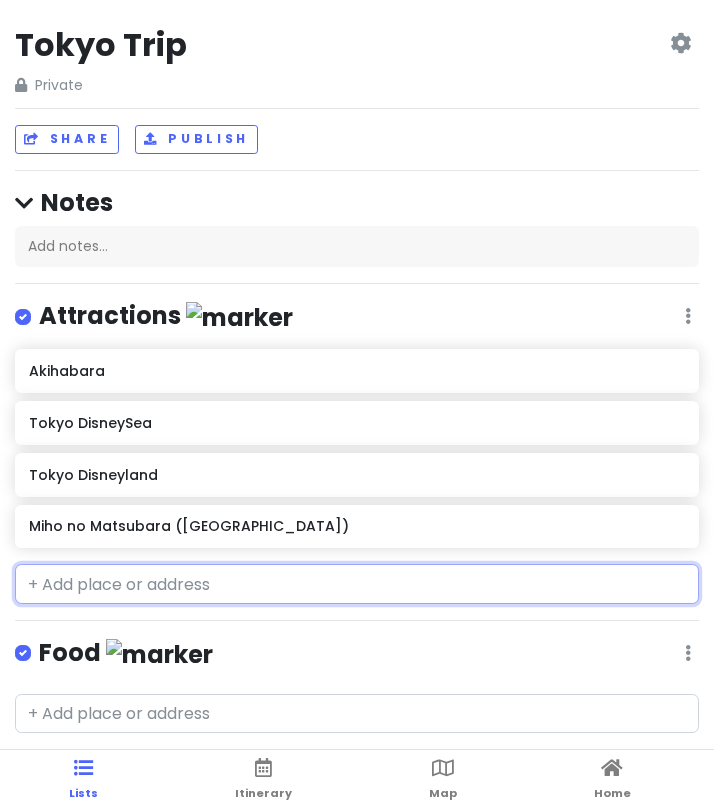 click at bounding box center [357, 584] 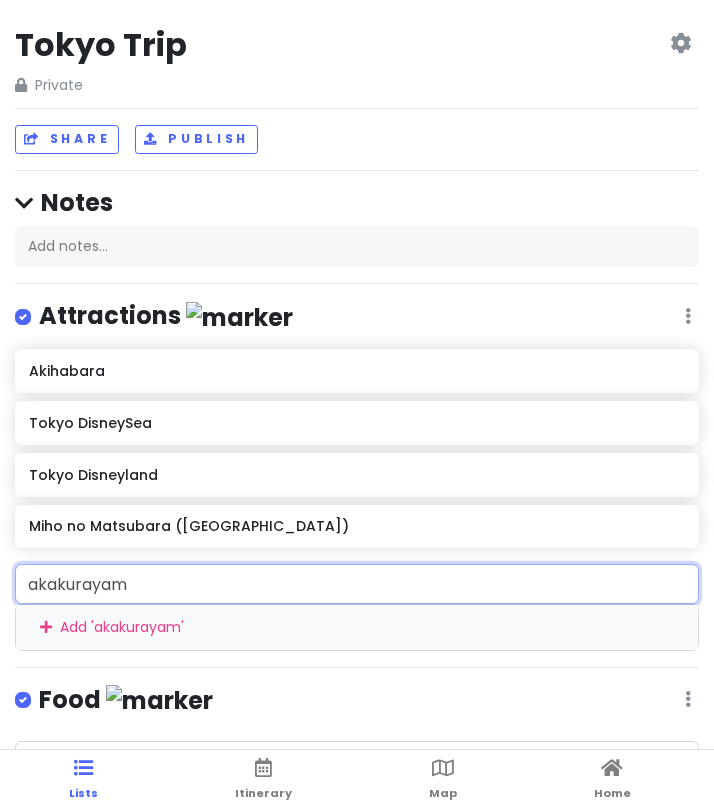 click on "akakurayam" at bounding box center (357, 584) 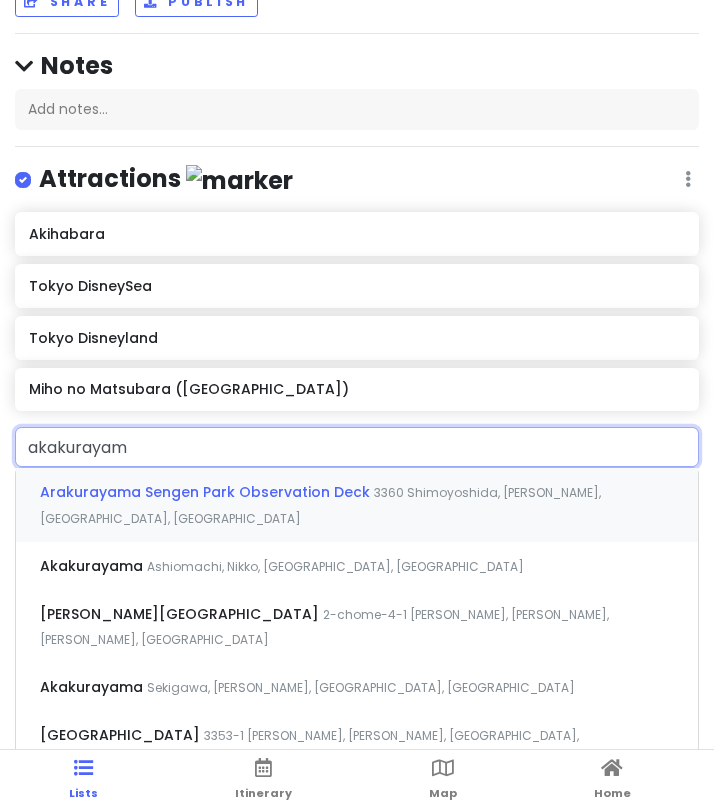 scroll, scrollTop: 139, scrollLeft: 0, axis: vertical 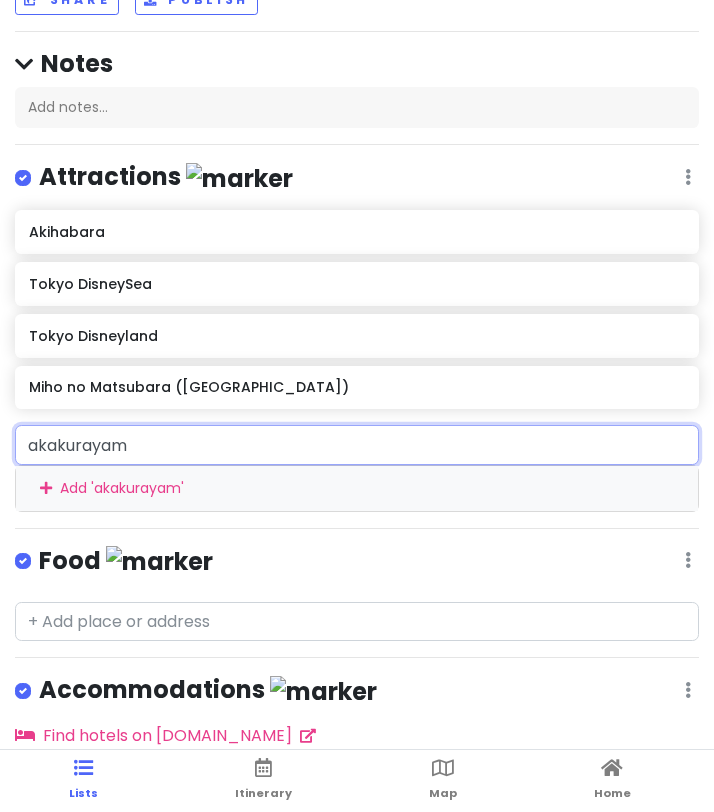 click on "akakurayam" at bounding box center [357, 445] 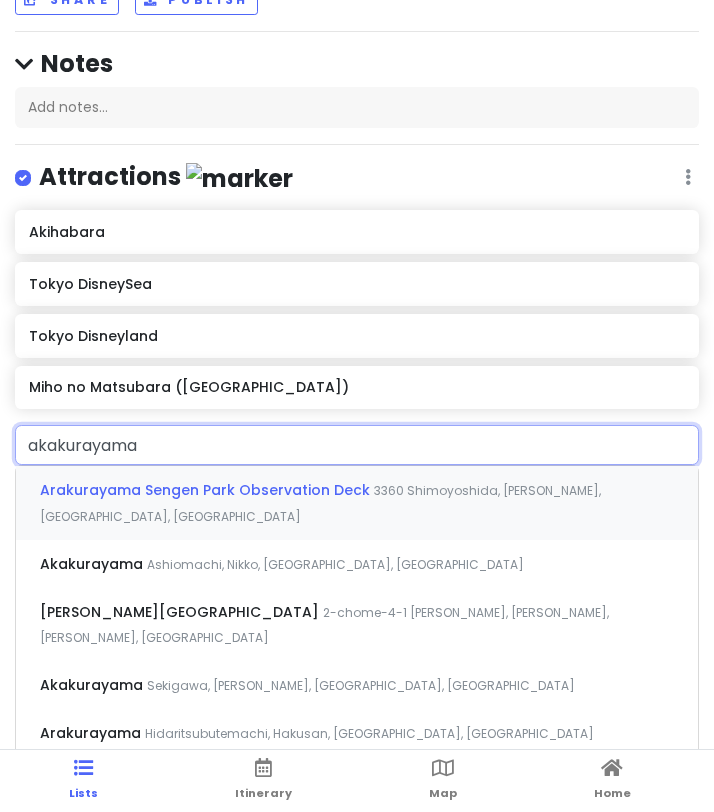 click on "Arakurayama Sengen Park Observation Deck" at bounding box center (207, 490) 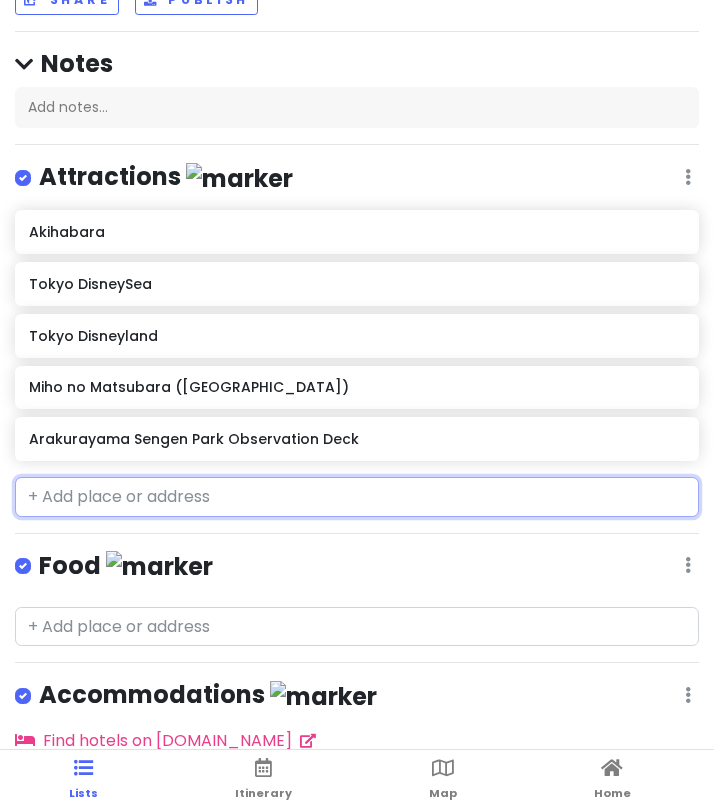 click on "Arakurayama Sengen Park Observation Deck" 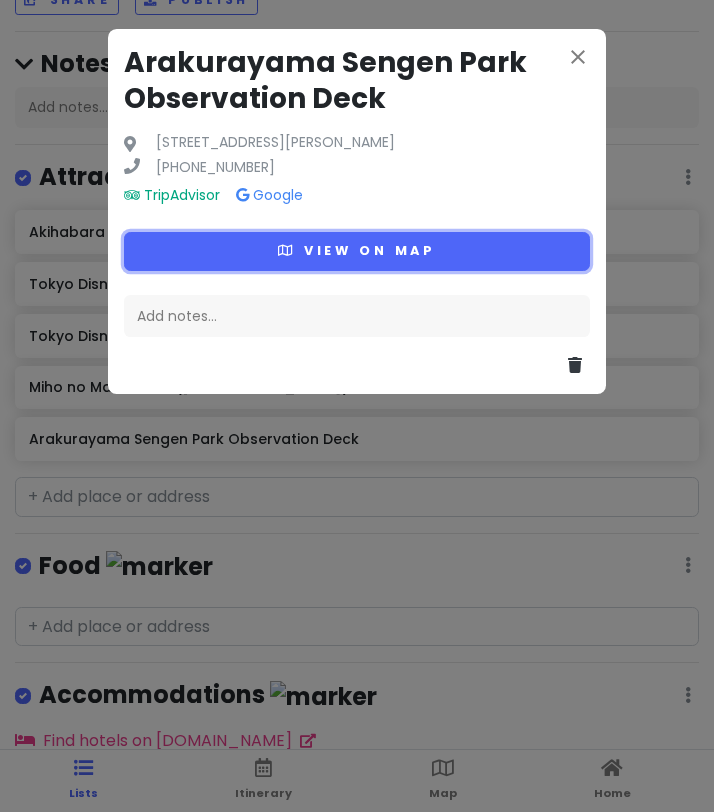 click on "View on map" at bounding box center (357, 251) 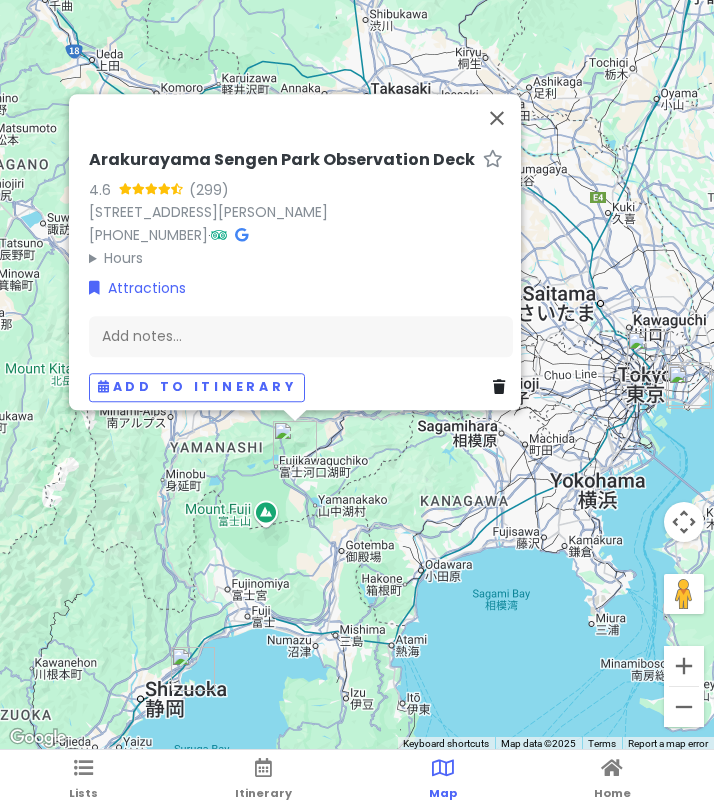 click on "Arakurayama Sengen Park Observation Deck 4.6        (299) 3360 [PERSON_NAME], [PERSON_NAME], [STREET_ADDRESS] [PHONE_NUMBER]   ·   Hours [DATE]  8:30 am – 5:15 pm [DATE]  8:30 am – 5:15 pm [DATE]  8:30 am – 5:15 pm [DATE]  8:30 am – 5:15 pm [DATE]  8:30 am – 5:15 pm [DATE]  8:30 am – 5:15 pm [DATE]  8:30 am – 5:15 pm Attractions Add notes...  Add to itinerary" at bounding box center [357, 375] 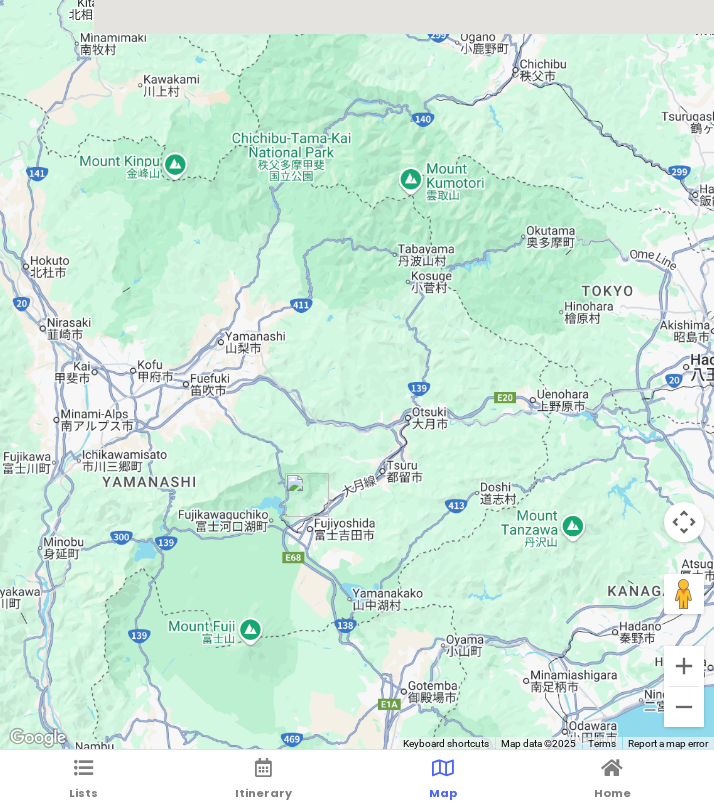 click at bounding box center [357, 375] 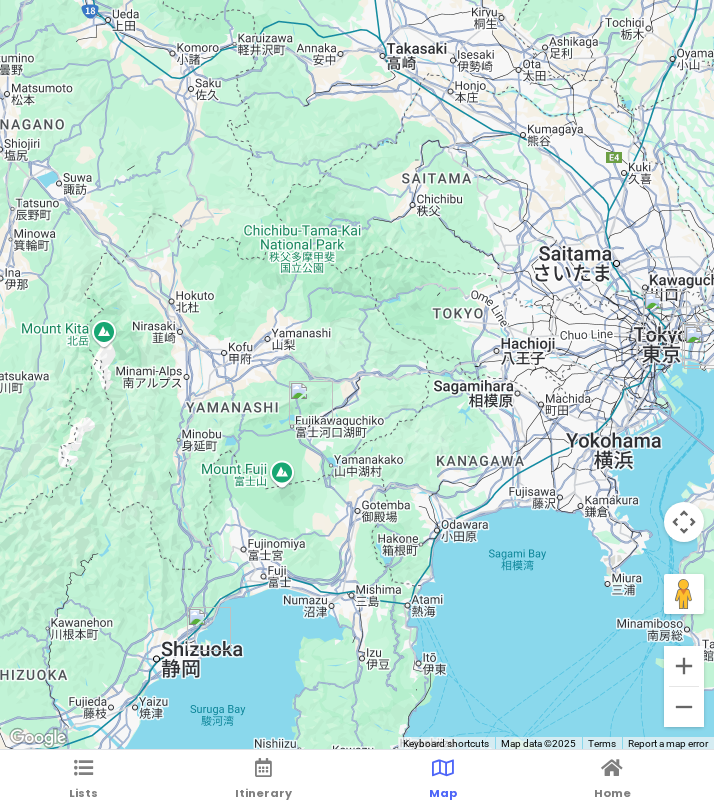drag, startPoint x: 296, startPoint y: 617, endPoint x: 309, endPoint y: 481, distance: 136.6199 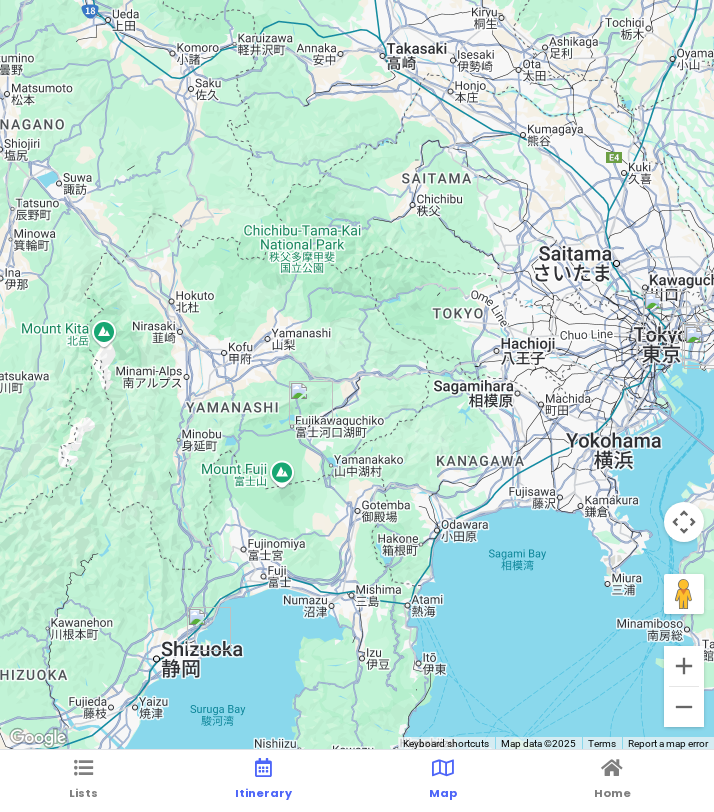 click on "Itinerary" at bounding box center (263, 781) 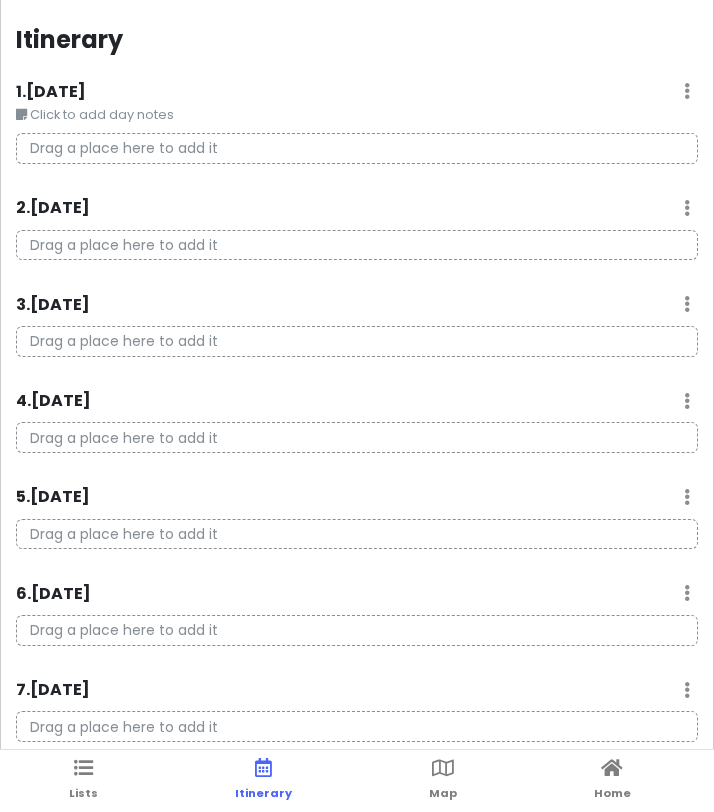 click on "Lists Itinerary Map Home" at bounding box center [357, 781] 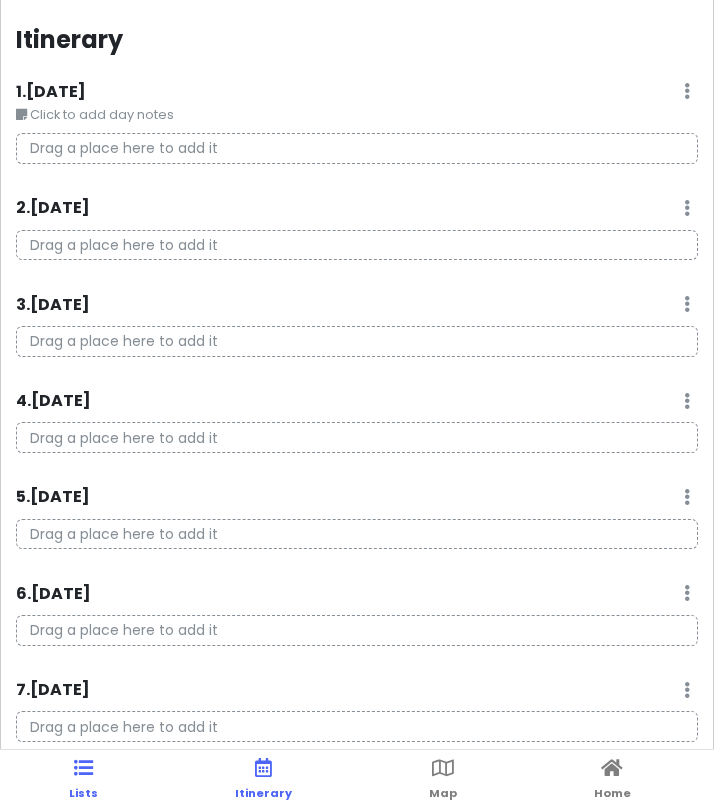 click at bounding box center (83, 768) 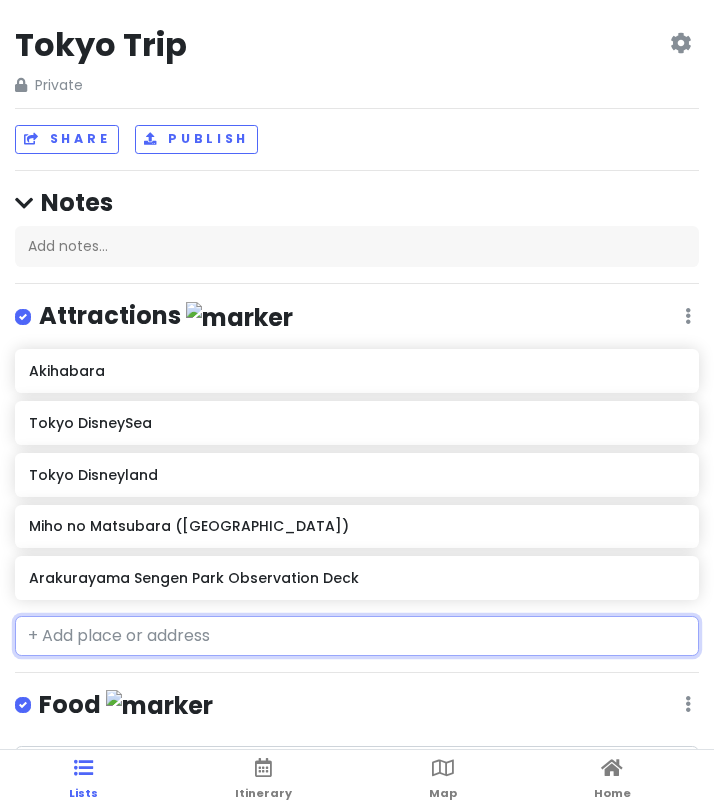 click at bounding box center (357, 636) 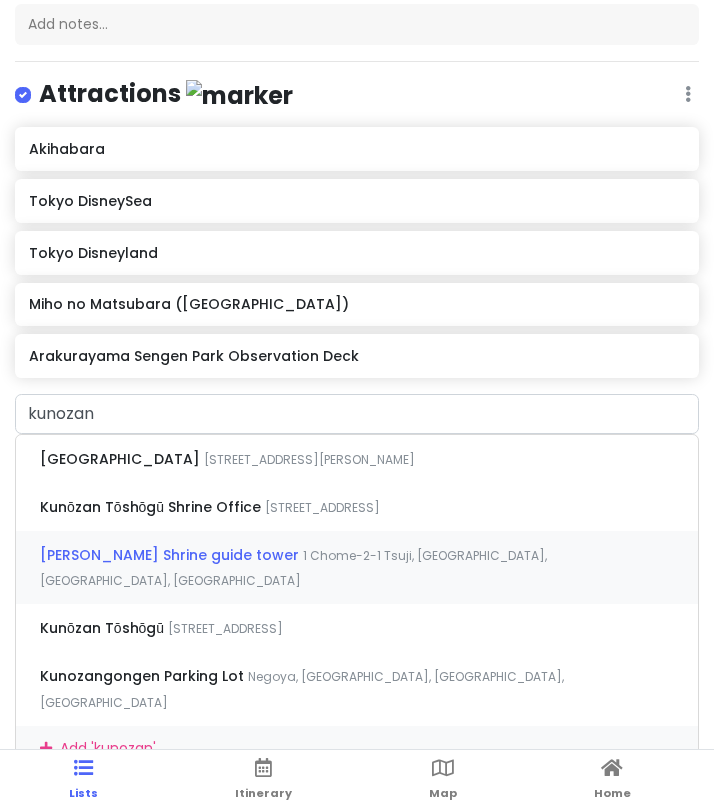scroll, scrollTop: 205, scrollLeft: 0, axis: vertical 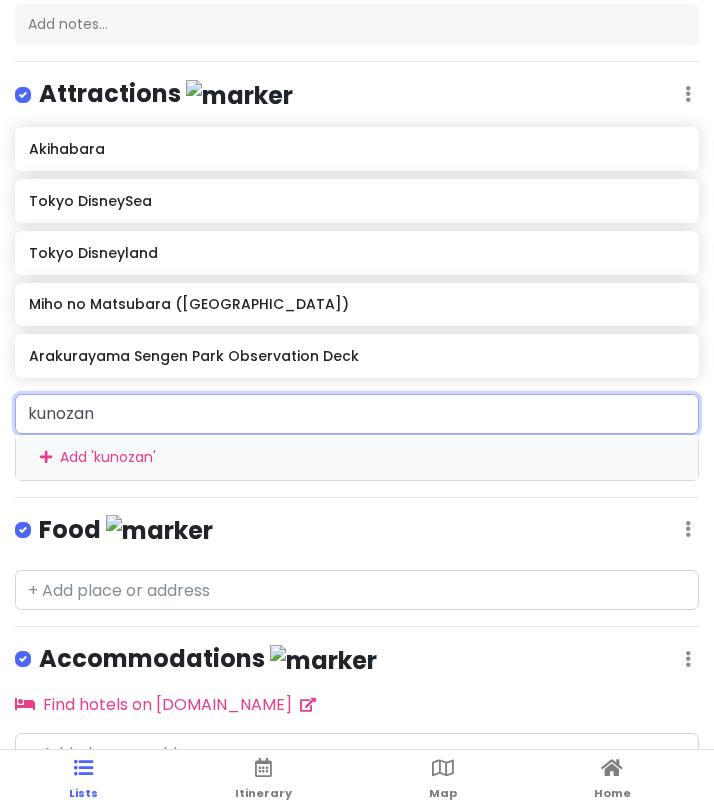 click on "kunozan" at bounding box center [357, 414] 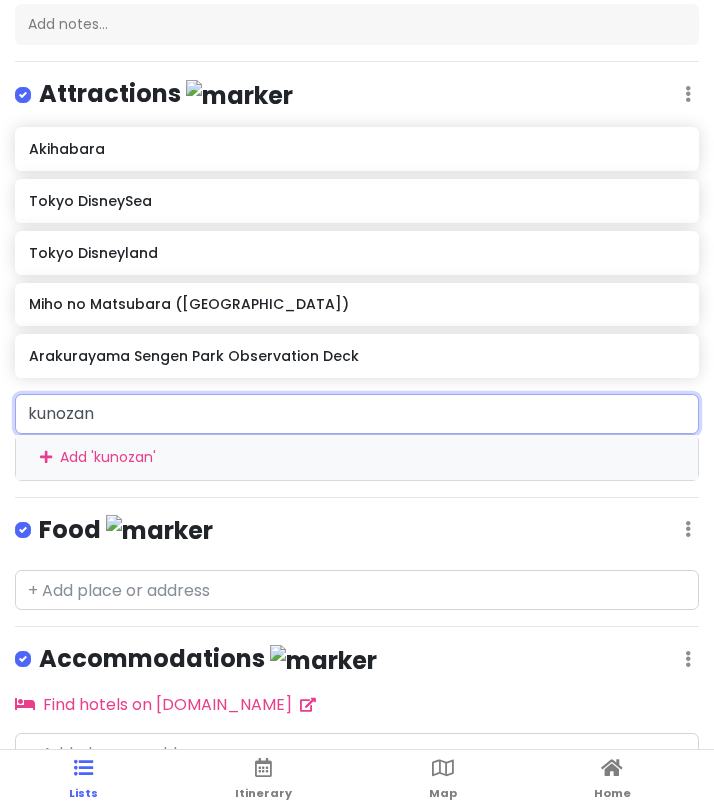 scroll, scrollTop: 222, scrollLeft: 0, axis: vertical 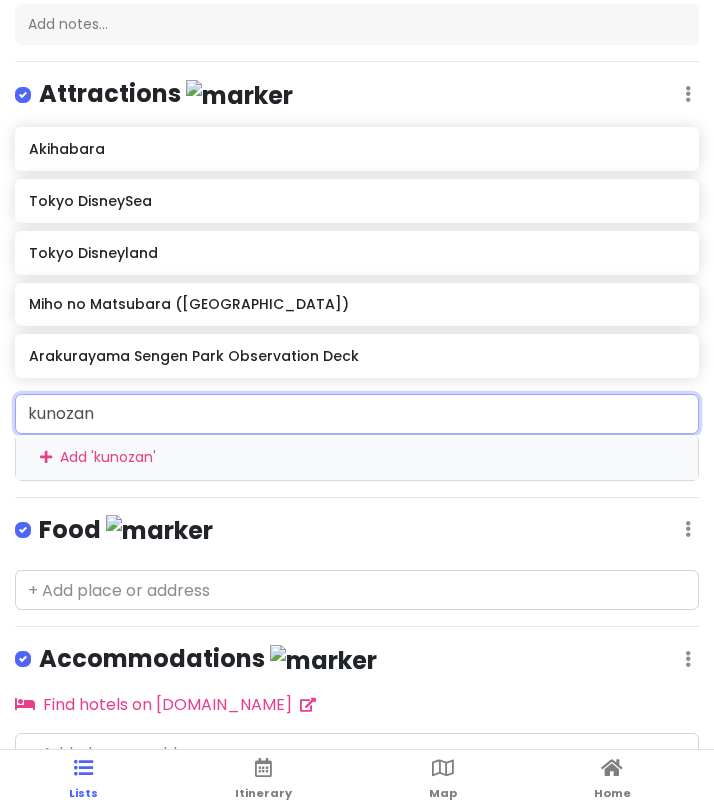 click on "kunozan" at bounding box center (357, 414) 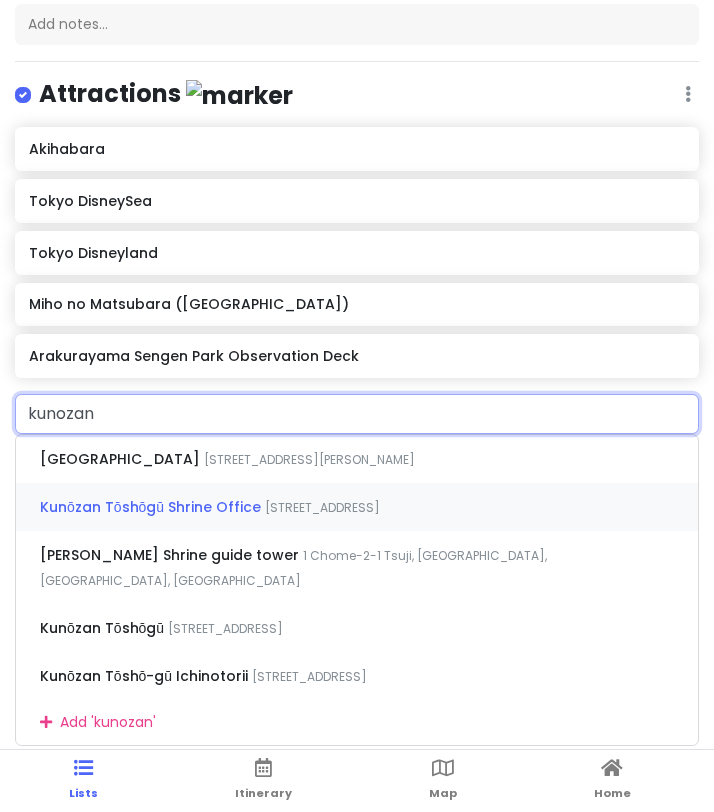 click on "Kunōzan Tōshōgū Shrine Office" at bounding box center (122, 459) 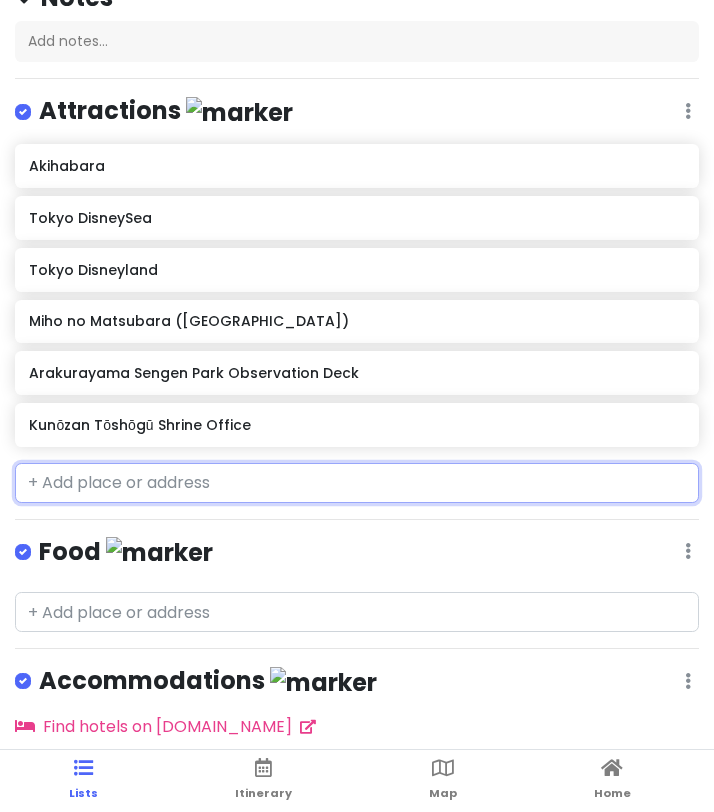 scroll, scrollTop: 222, scrollLeft: 0, axis: vertical 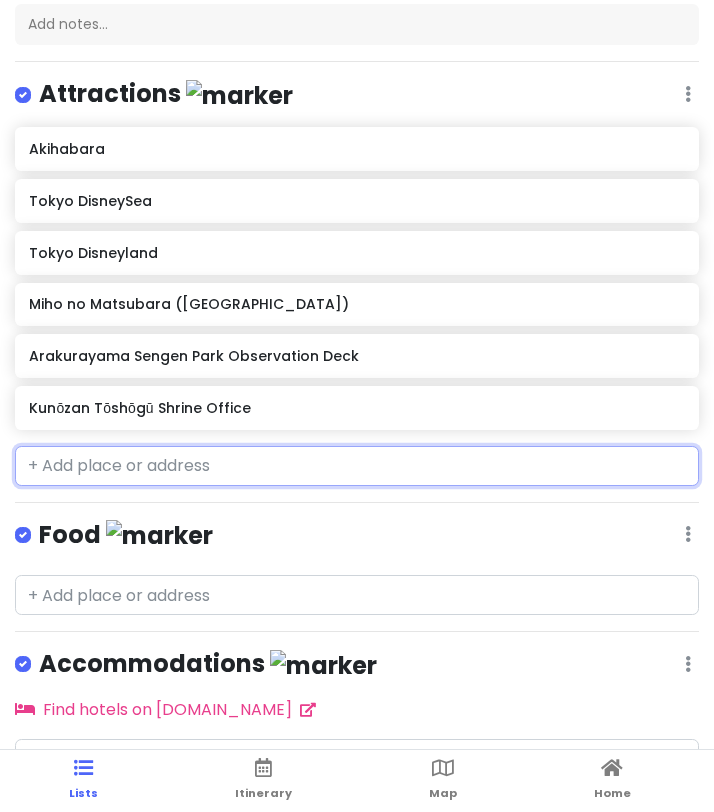 click on "Kunōzan Tōshōgū Shrine Office" 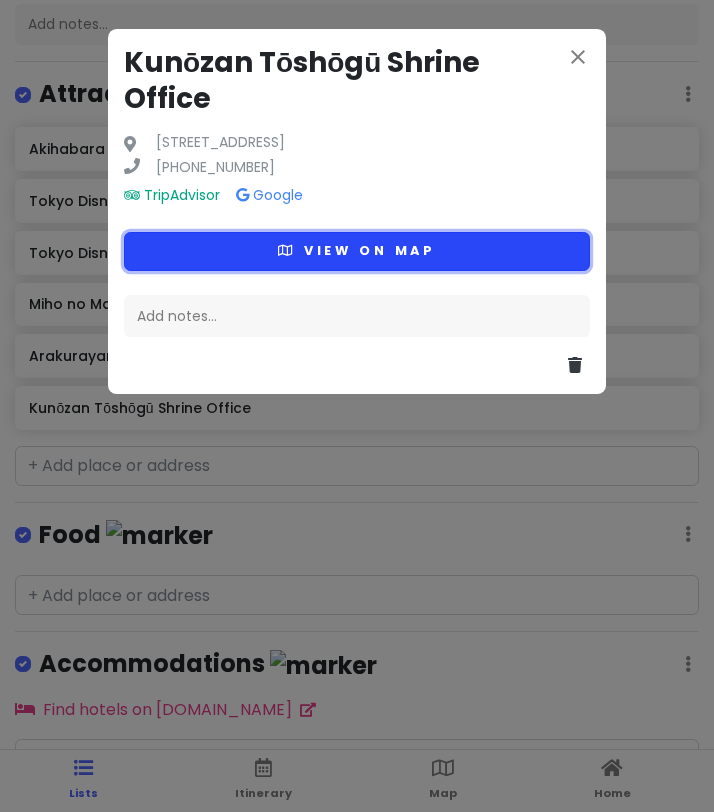 click on "View on map" at bounding box center [357, 251] 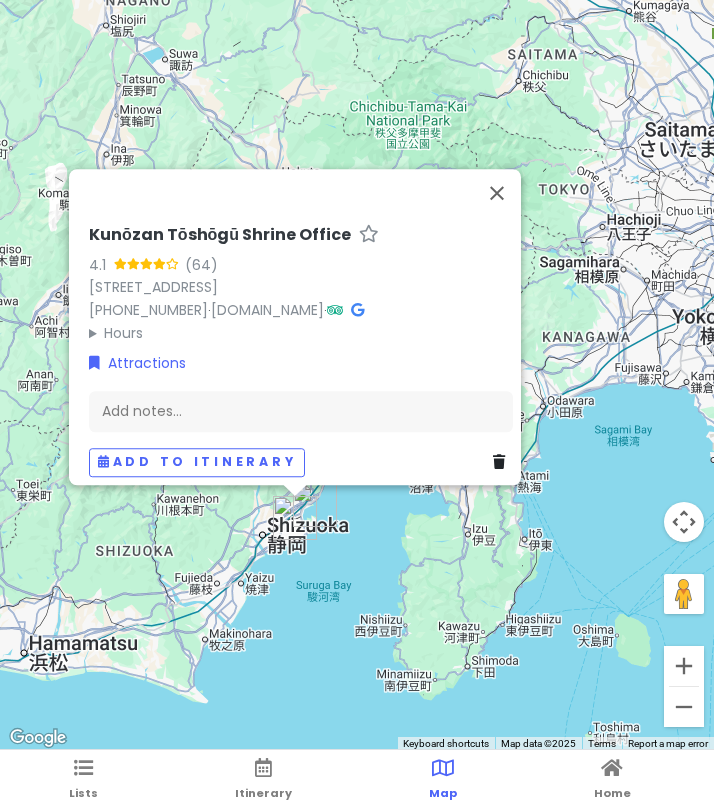 click on "Kunōzan Tōshōgū Shrine Office 4.1        (64) [STREET_ADDRESS] [PHONE_NUMBER]   ·   [DOMAIN_NAME]   ·   Hours [DATE]  9:00 am – 5:00 pm [DATE]  9:00 am – 5:00 pm [DATE]  9:00 am – 5:00 pm [DATE]  9:00 am – 5:00 pm [DATE]  9:00 am – 5:00 pm [DATE]  9:00 am – 5:00 pm [DATE]  9:00 am – 5:00 pm Attractions Add notes...  Add to itinerary" at bounding box center [357, 375] 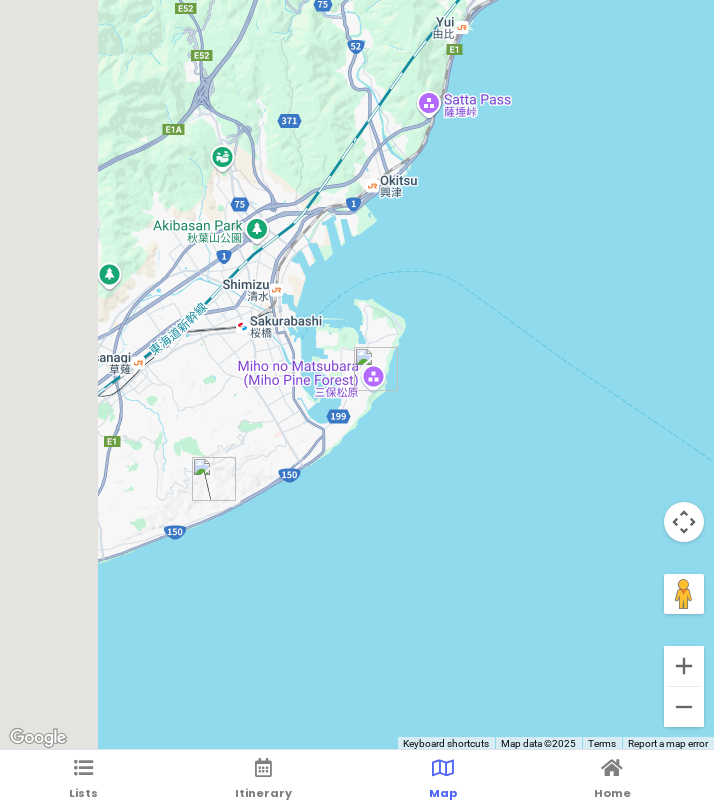 drag, startPoint x: 147, startPoint y: 494, endPoint x: 345, endPoint y: 481, distance: 198.42632 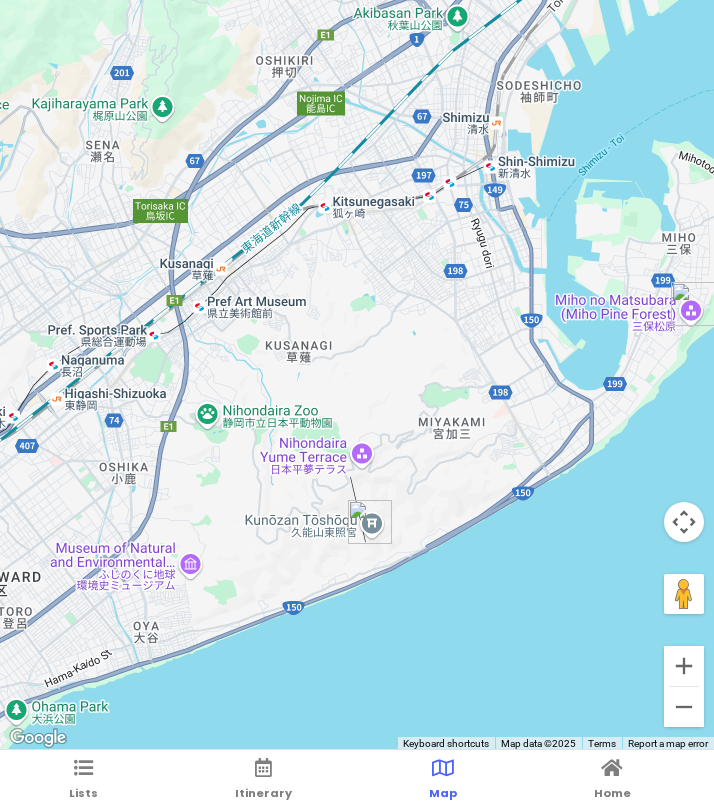 drag, startPoint x: 137, startPoint y: 387, endPoint x: 301, endPoint y: 422, distance: 167.69318 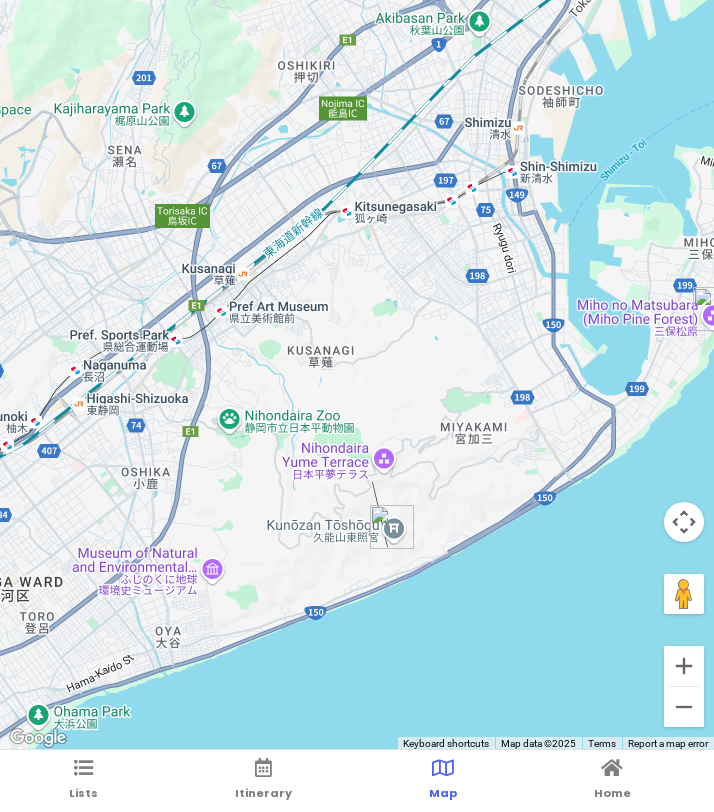 click at bounding box center [357, 375] 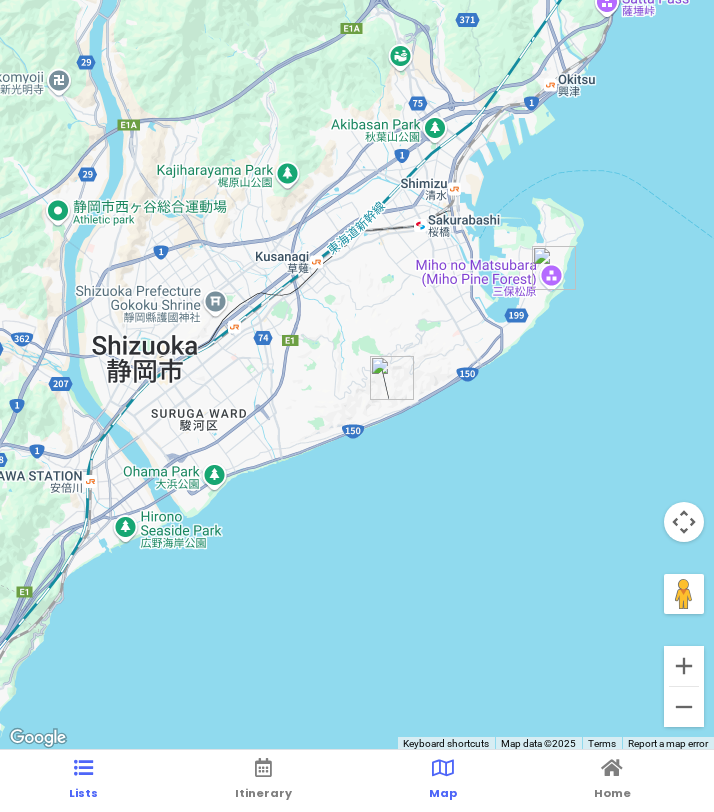 click on "Lists" at bounding box center [83, 781] 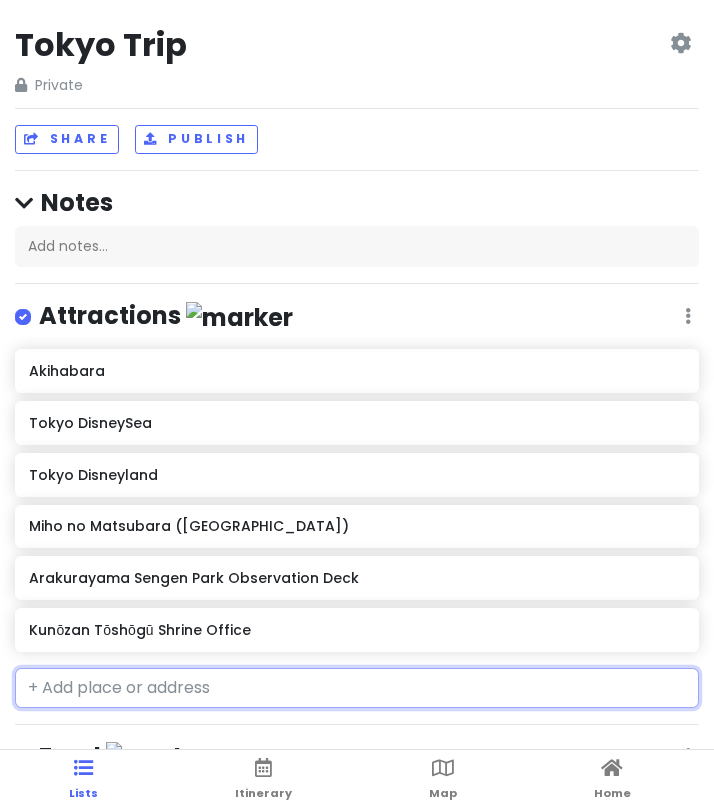 click at bounding box center (357, 688) 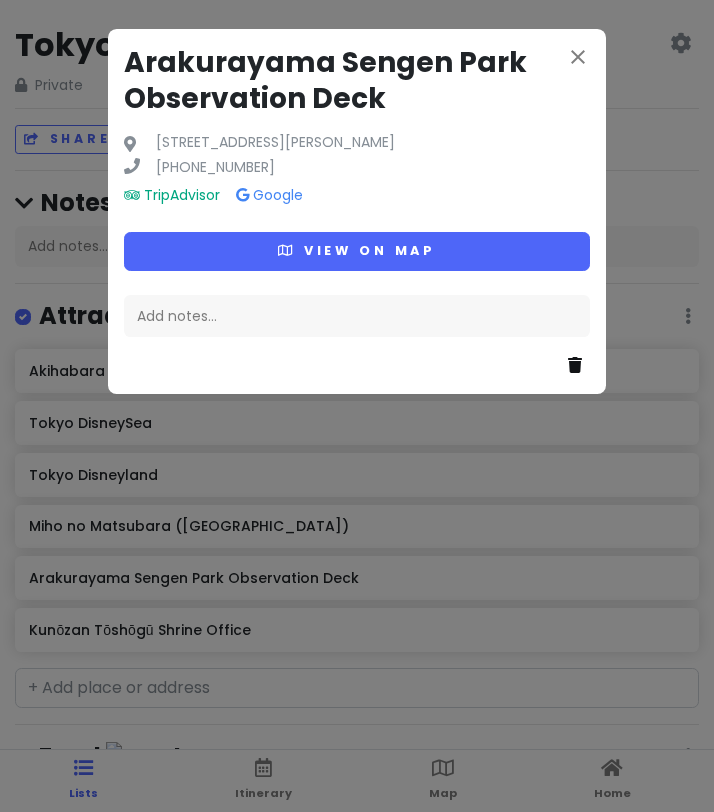click at bounding box center [575, 365] 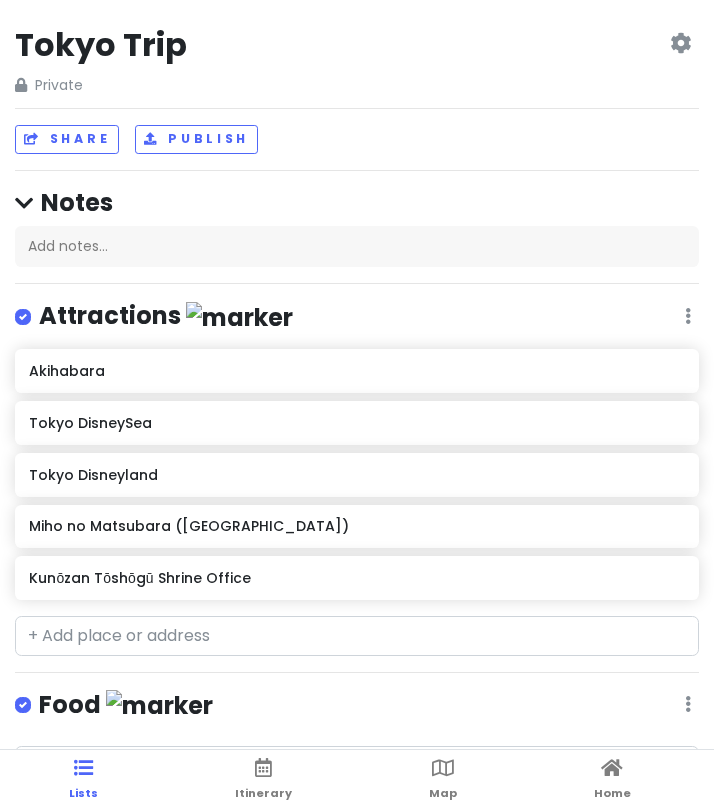 click on "Tokyo Trip Private Change Dates Make a Copy Delete Trip Go Pro ⚡️ Give Feedback 💡 Support Scout ☕️ Share Publish Notes Add notes... Attractions   Edit Reorder Delete List [GEOGRAPHIC_DATA] [GEOGRAPHIC_DATA] [GEOGRAPHIC_DATA] Disneyland Miho no Matsubara ([GEOGRAPHIC_DATA]) Kunōzan Tōshōgū Shrine Office Food   Edit Reorder Delete List Accommodations   Edit Reorder Delete List Find hotels on [DOMAIN_NAME] + Add a section" at bounding box center (357, 406) 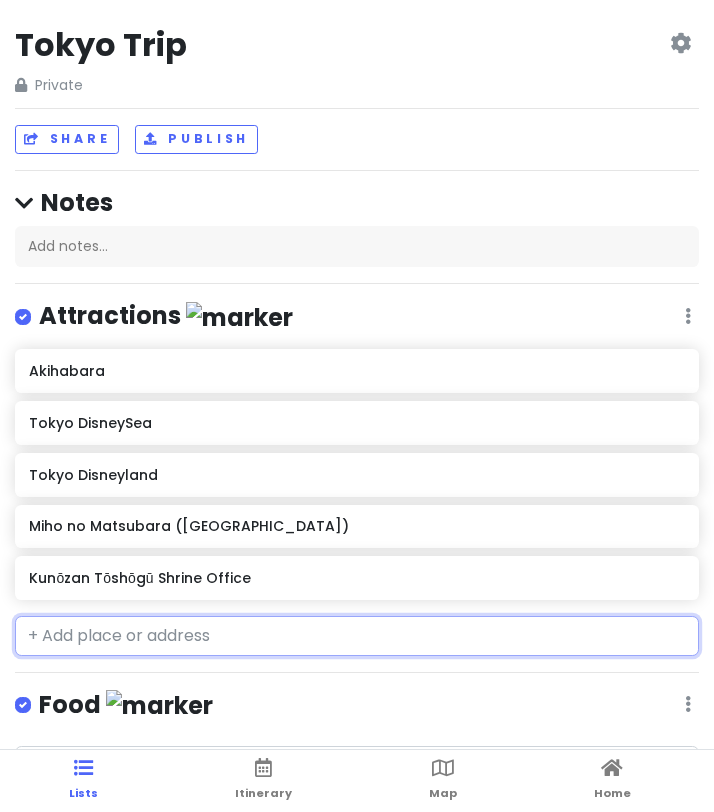 click at bounding box center (357, 636) 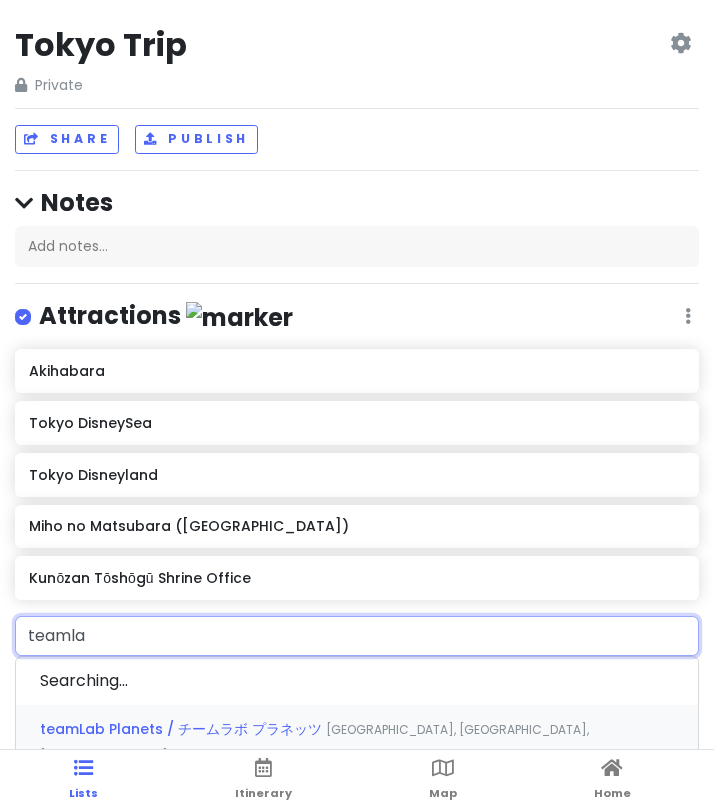 type on "teamlab" 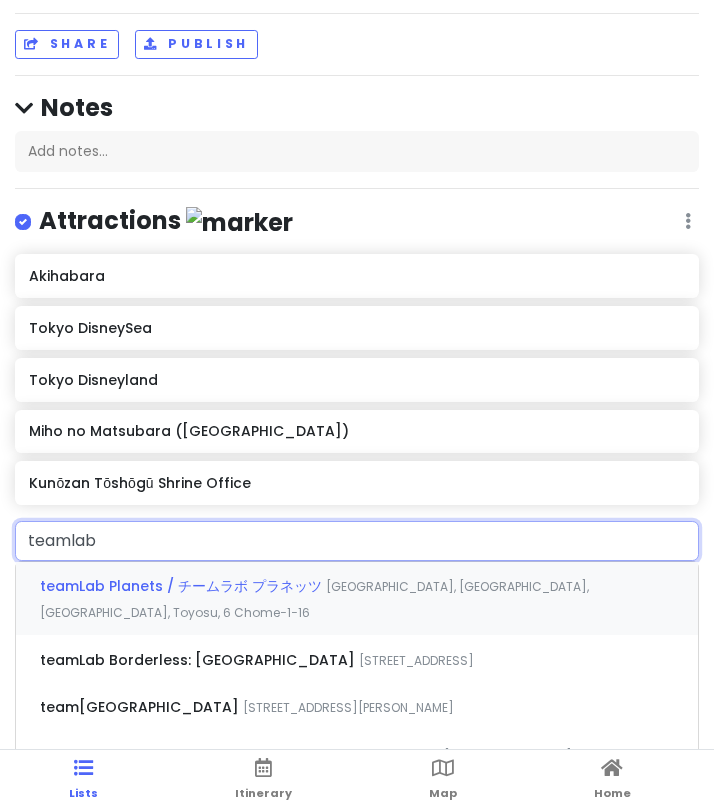 scroll, scrollTop: 227, scrollLeft: 0, axis: vertical 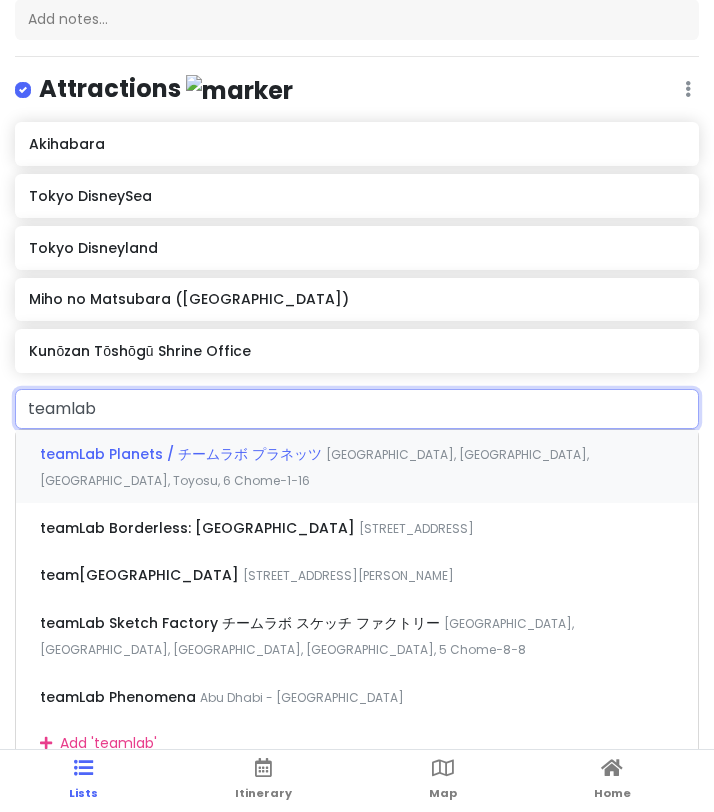 click on "[GEOGRAPHIC_DATA], [GEOGRAPHIC_DATA], [GEOGRAPHIC_DATA], Toyosu, 6 Chome−1−16" at bounding box center (314, 467) 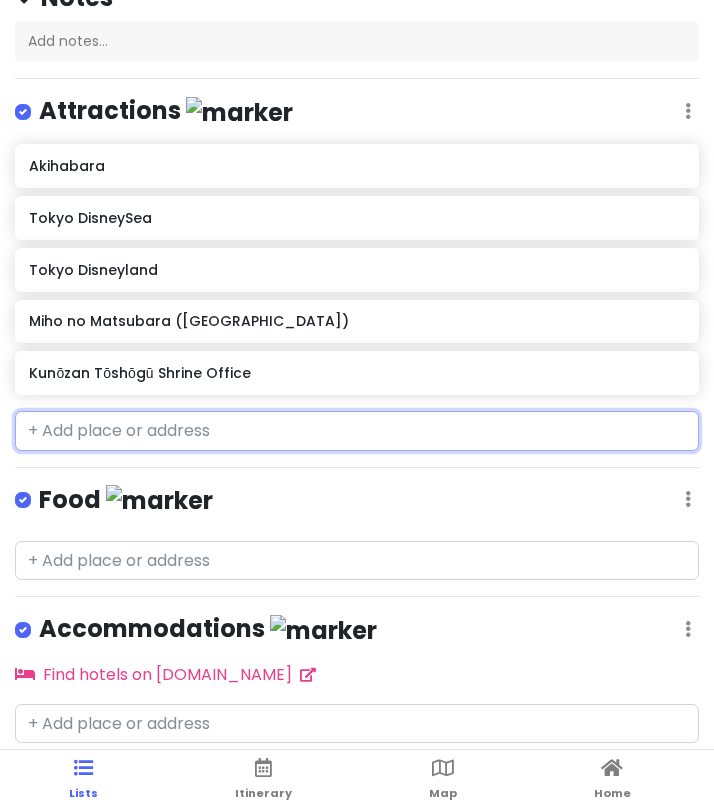 scroll, scrollTop: 227, scrollLeft: 0, axis: vertical 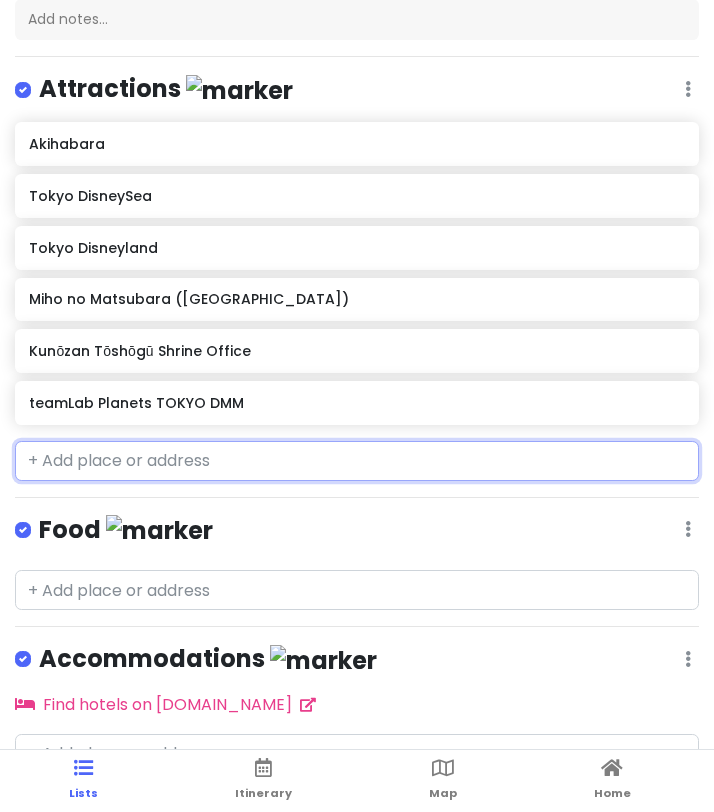 click on "teamLab Planets TOKYO DMM" at bounding box center [356, 403] 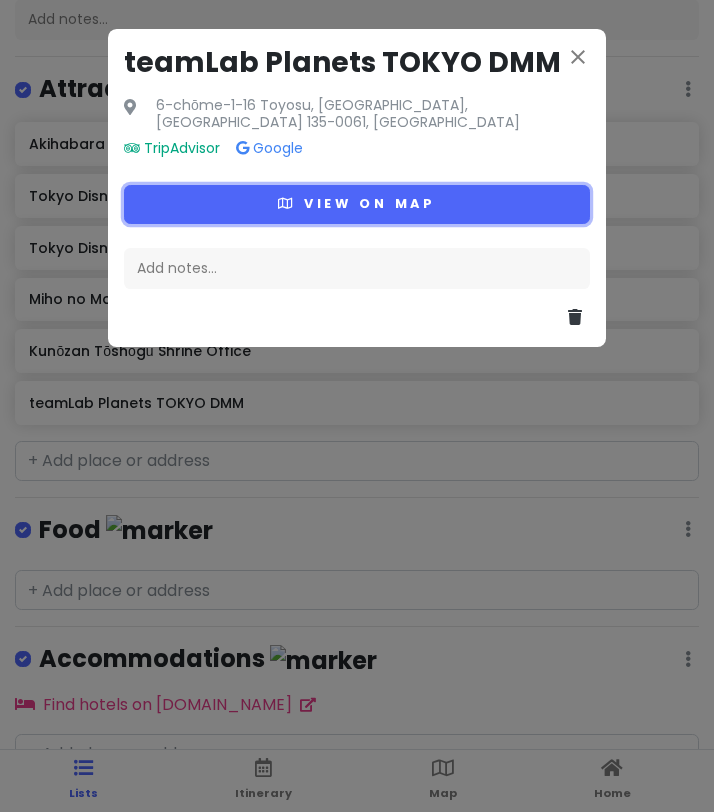 click on "View on map" at bounding box center (357, 204) 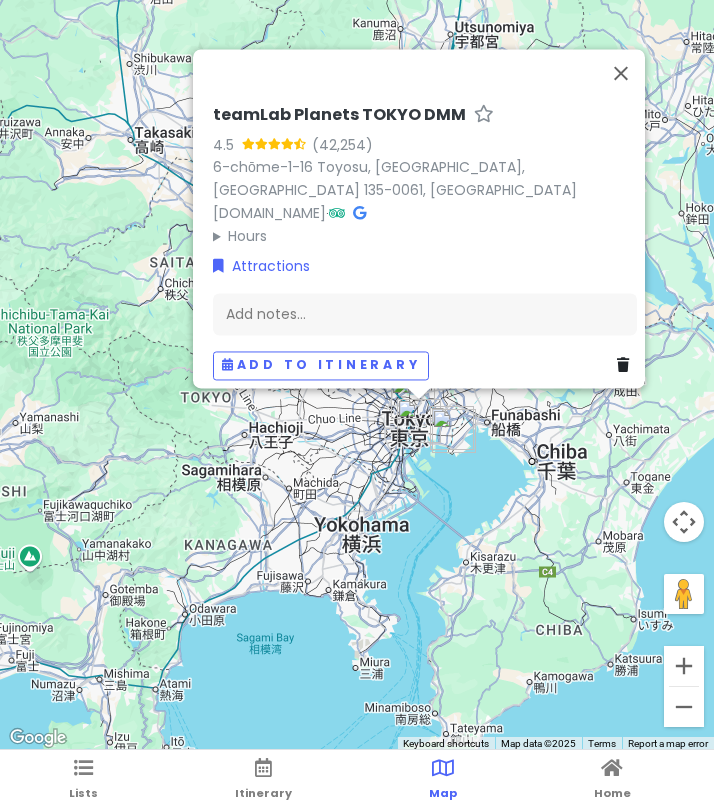 click on "teamLab Planets [GEOGRAPHIC_DATA] DMM 4.5        (42,254) 6-chōme-1-16 Toyosu, [GEOGRAPHIC_DATA], [GEOGRAPHIC_DATA] [DOMAIN_NAME]   ·   Hours [DATE]  9:00 am – 10:00 pm [DATE]  9:00 am – 10:00 pm [DATE]  9:00 am – 10:00 pm [DATE]  9:00 am – 10:00 pm [DATE]  9:00 am – 10:00 pm [DATE]  9:00 am – 10:00 pm [DATE]  9:00 am – 10:00 pm Attractions Add notes...  Add to itinerary" at bounding box center [357, 375] 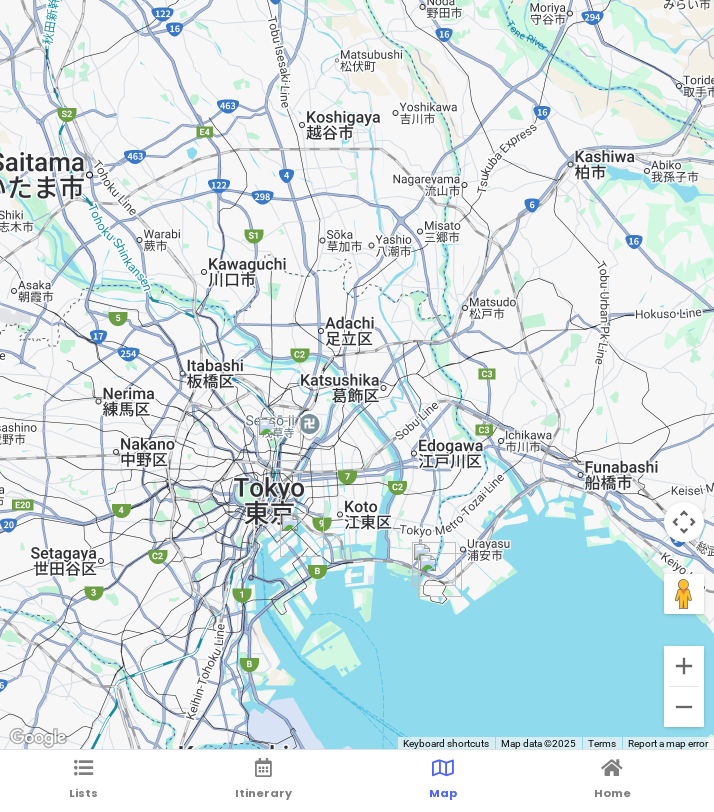 click at bounding box center [302, 535] 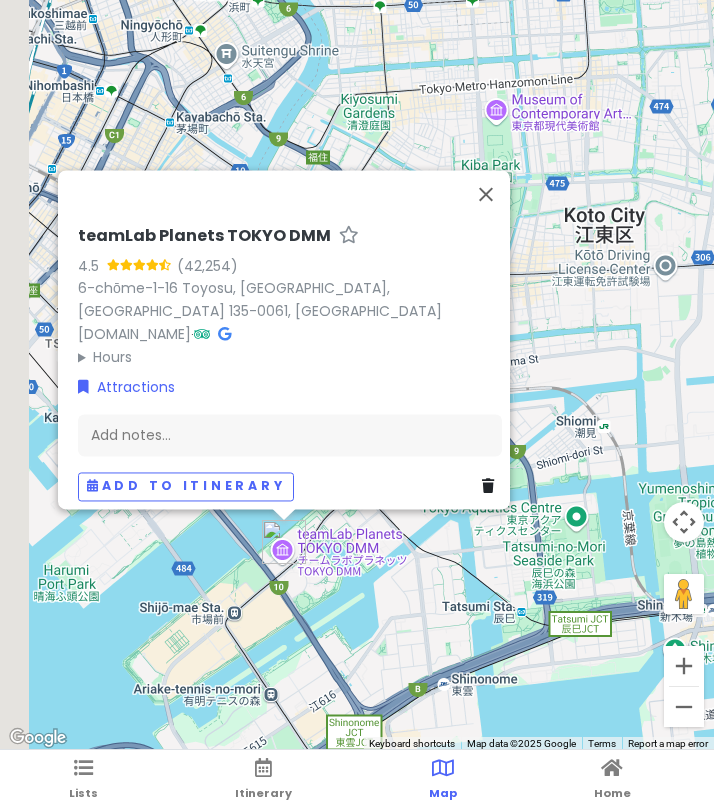 drag, startPoint x: 235, startPoint y: 594, endPoint x: 356, endPoint y: 590, distance: 121.0661 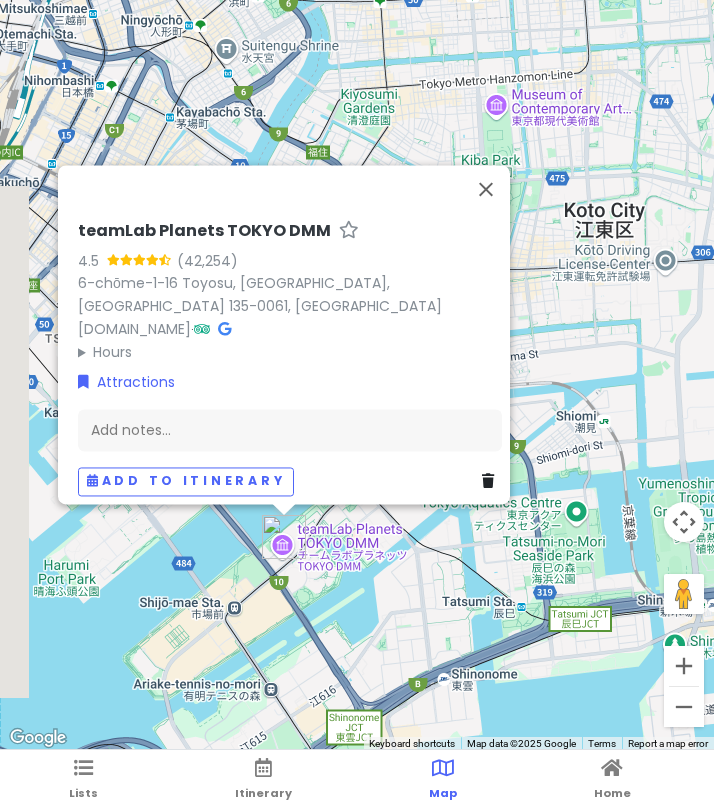click on "teamLab Planets [GEOGRAPHIC_DATA] DMM 4.5        (42,254) 6-chōme-1-16 Toyosu, [GEOGRAPHIC_DATA], [GEOGRAPHIC_DATA] [DOMAIN_NAME]   ·   Hours [DATE]  9:00 am – 10:00 pm [DATE]  9:00 am – 10:00 pm [DATE]  9:00 am – 10:00 pm [DATE]  9:00 am – 10:00 pm [DATE]  9:00 am – 10:00 pm [DATE]  9:00 am – 10:00 pm [DATE]  9:00 am – 10:00 pm Attractions Add notes...  Add to itinerary" at bounding box center [357, 375] 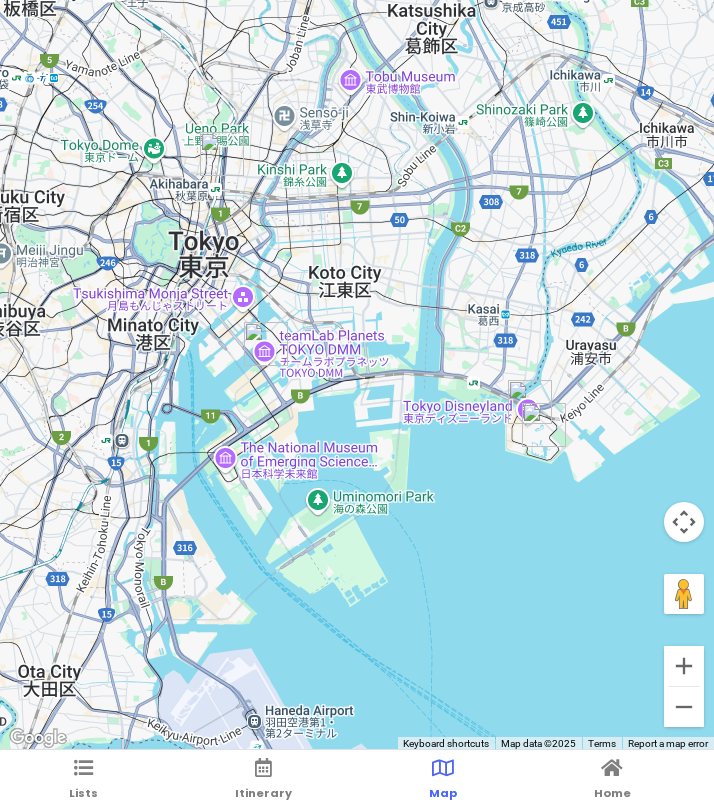 click on "Lists Itinerary Map Home" at bounding box center [357, 781] 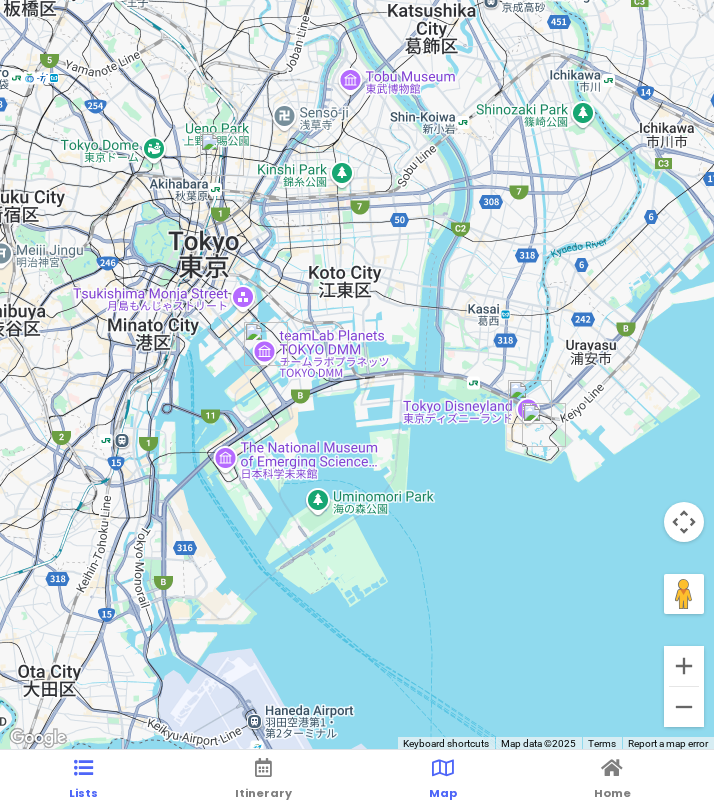 click on "Lists" at bounding box center (83, 793) 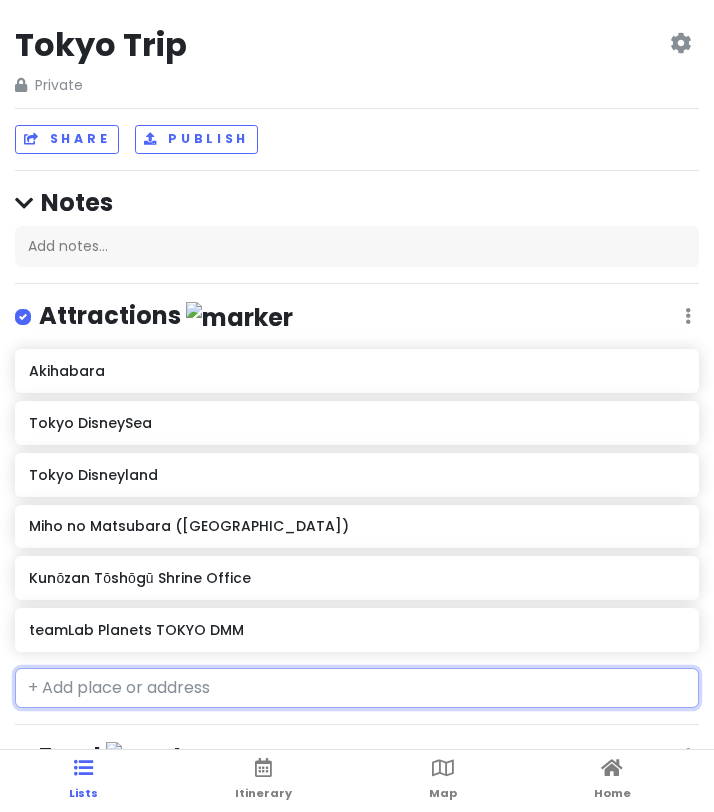 click at bounding box center (357, 688) 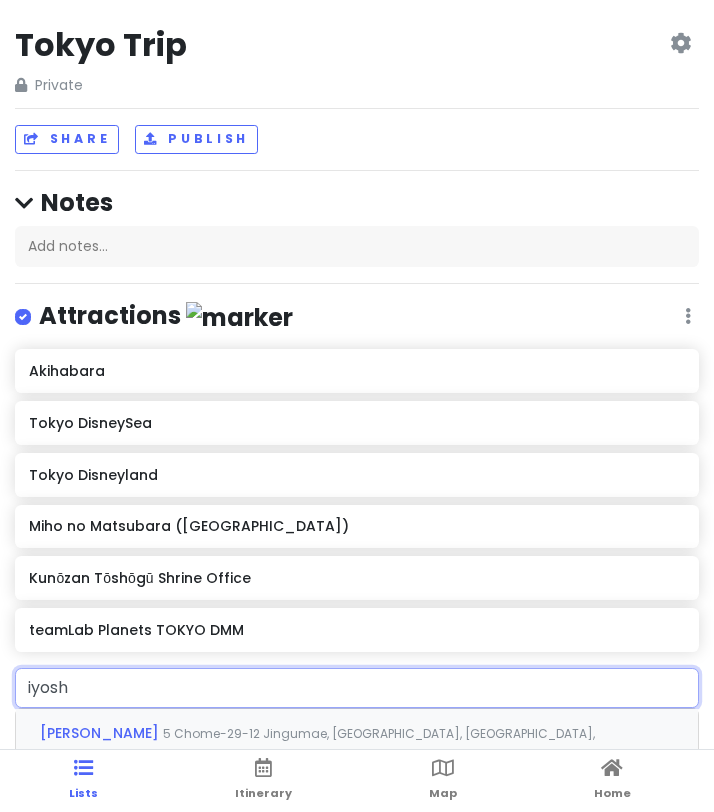 type on "iyoshi" 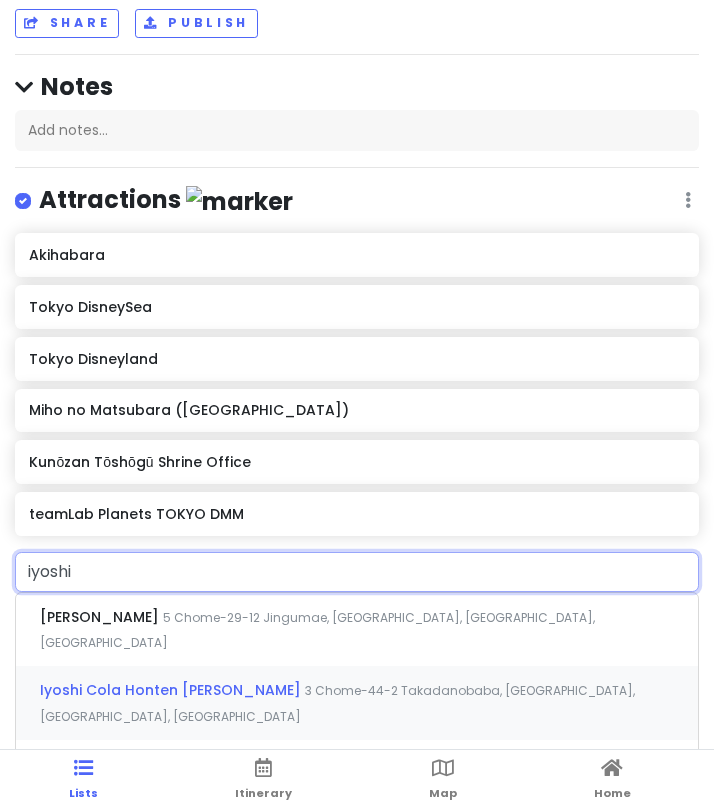 scroll, scrollTop: 185, scrollLeft: 0, axis: vertical 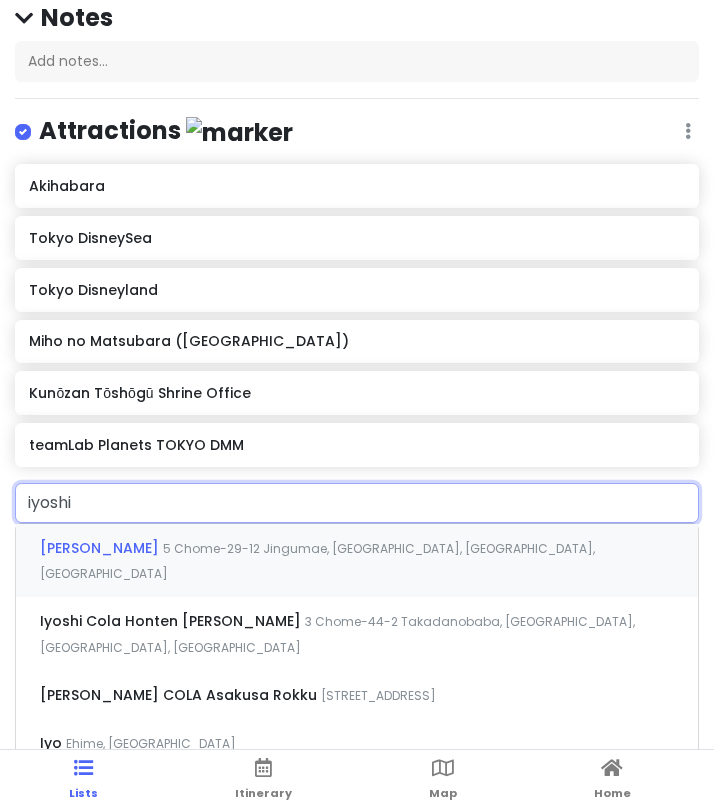 click on "5 Chome-29-12 Jingumae, [GEOGRAPHIC_DATA], [GEOGRAPHIC_DATA], [GEOGRAPHIC_DATA]" at bounding box center (317, 561) 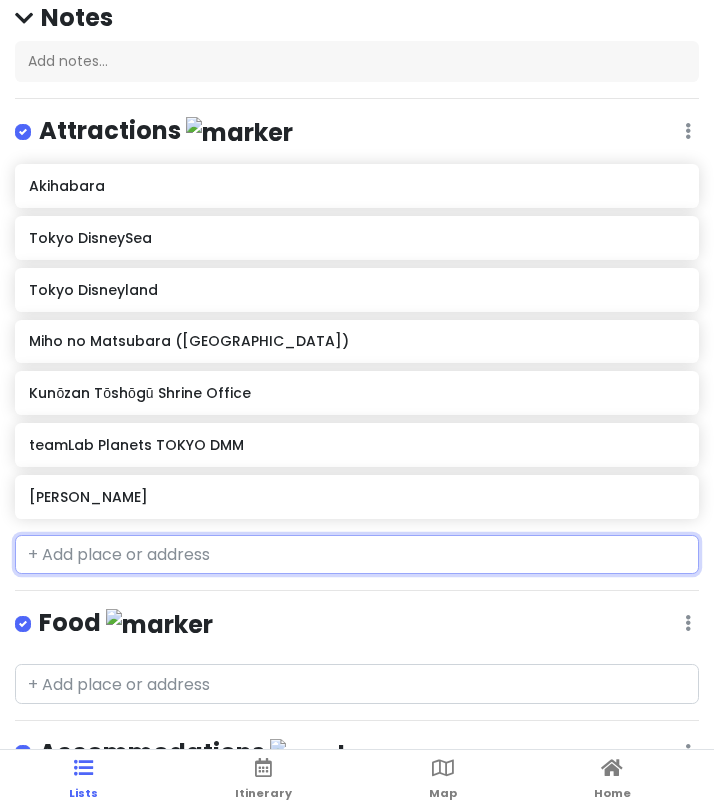click on "[PERSON_NAME]" 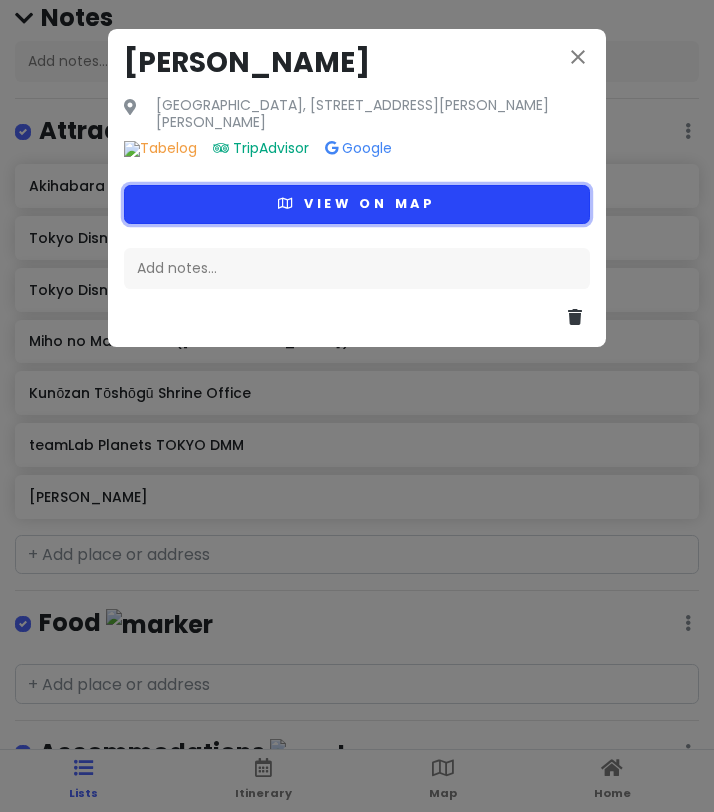 click on "View on map" at bounding box center [357, 204] 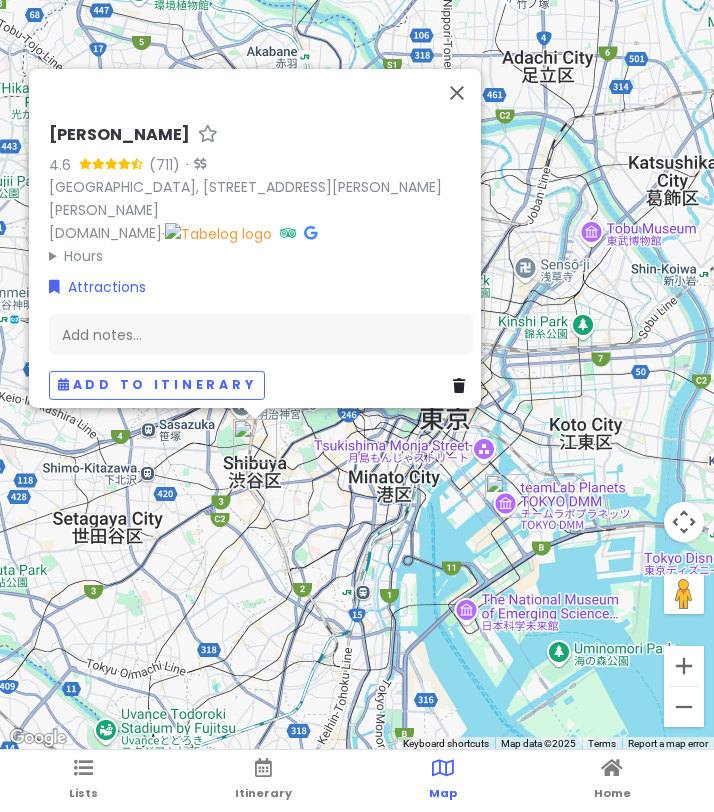 drag, startPoint x: 350, startPoint y: 363, endPoint x: 350, endPoint y: 508, distance: 145 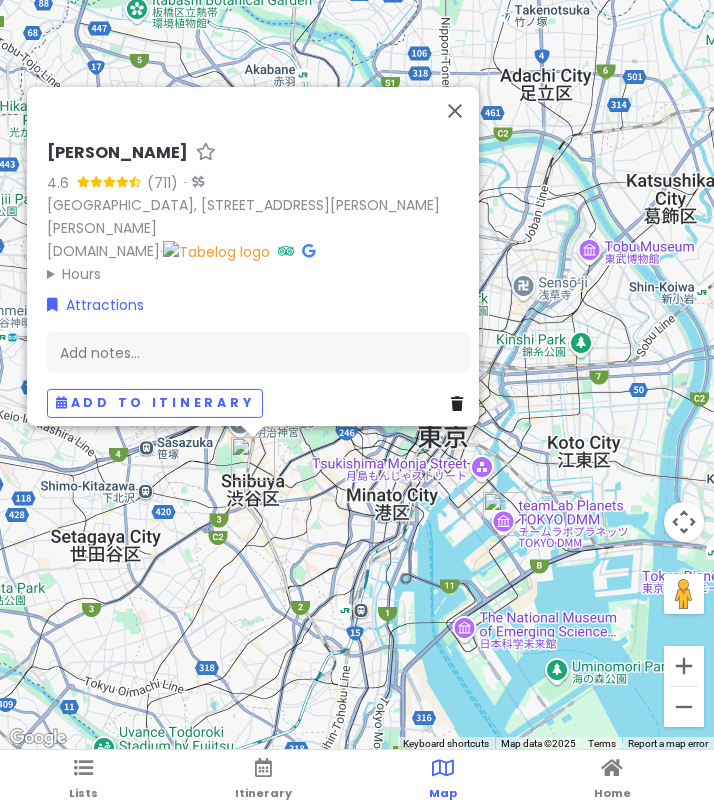drag, startPoint x: 235, startPoint y: 539, endPoint x: 233, endPoint y: 557, distance: 18.110771 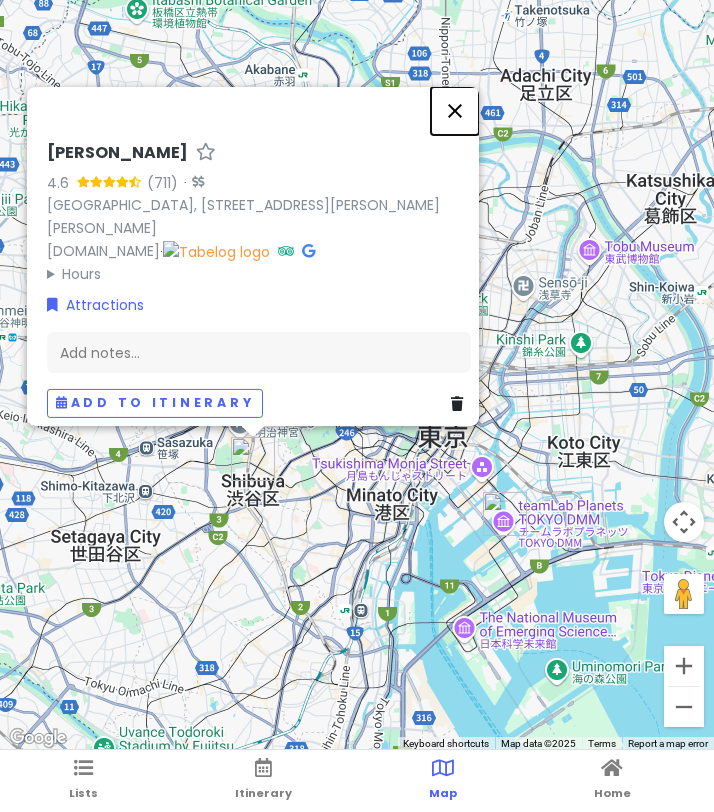 click at bounding box center [455, 110] 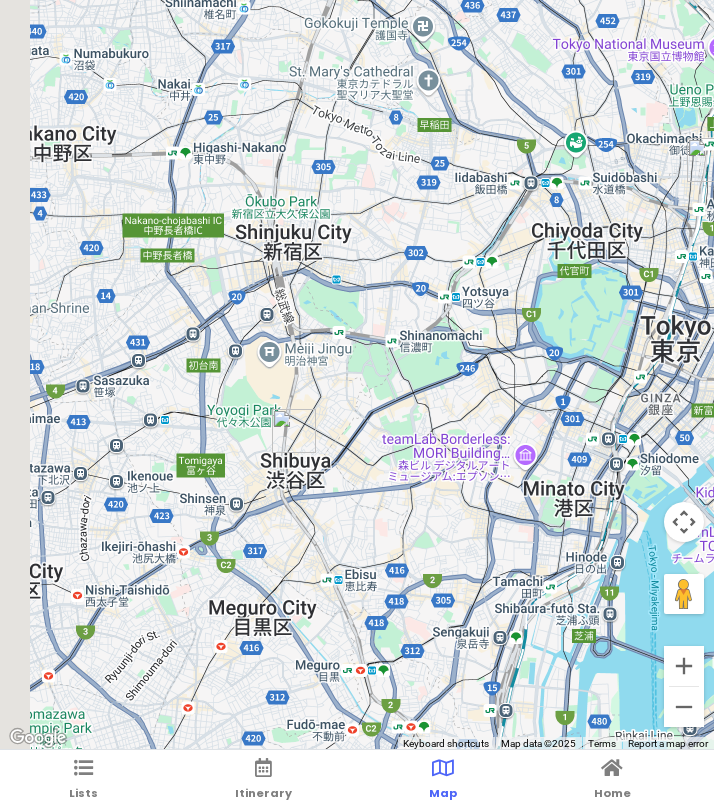 drag, startPoint x: 283, startPoint y: 479, endPoint x: 364, endPoint y: 445, distance: 87.84646 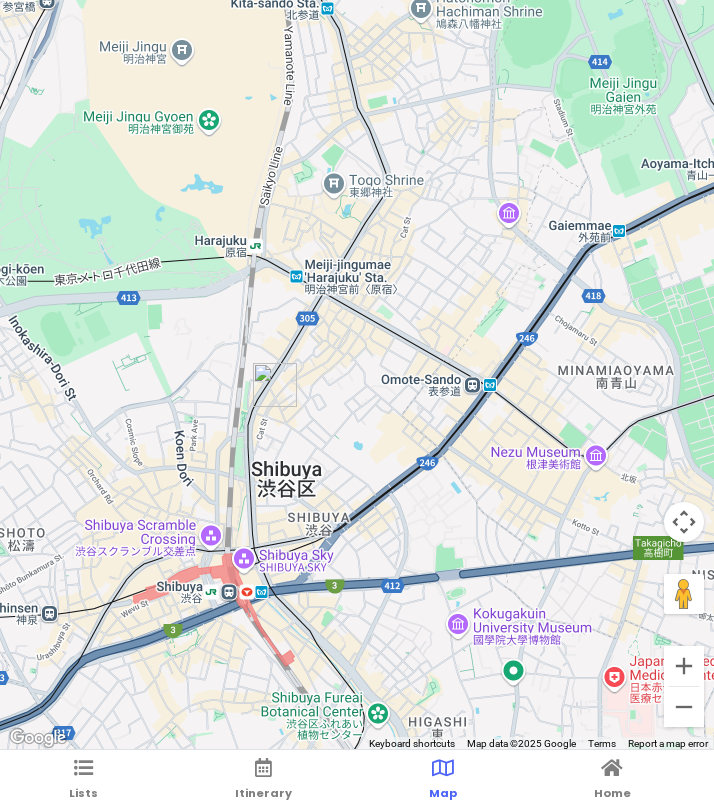 drag, startPoint x: 170, startPoint y: 480, endPoint x: 344, endPoint y: 425, distance: 182.48561 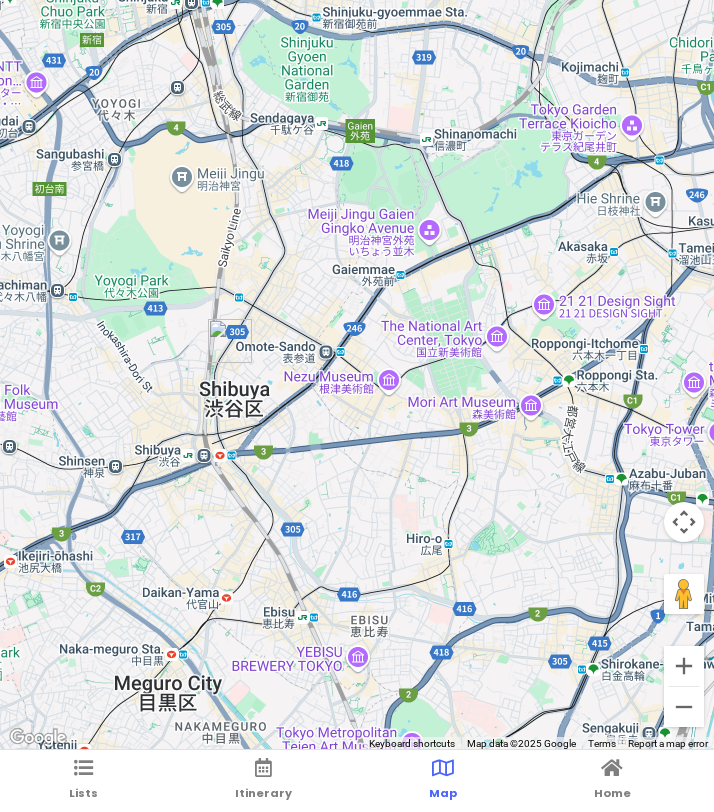 click on "Lists Itinerary Map Home" at bounding box center [357, 781] 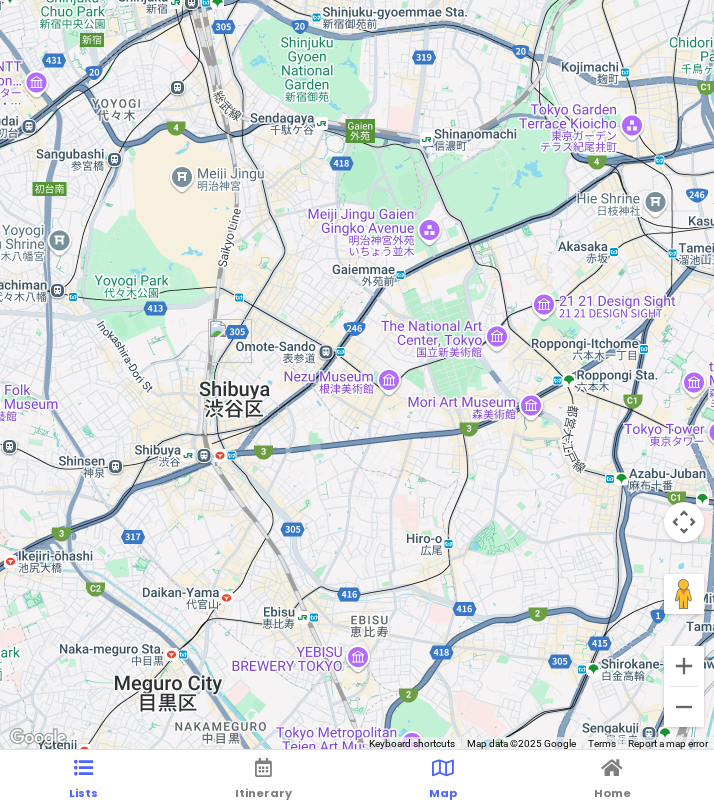 click on "Lists" at bounding box center (83, 781) 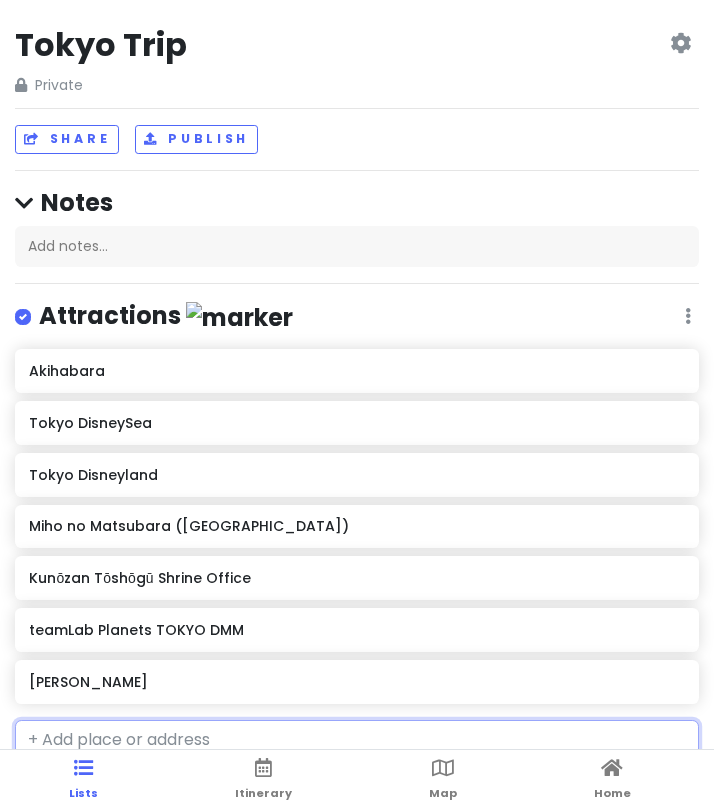 click at bounding box center [357, 740] 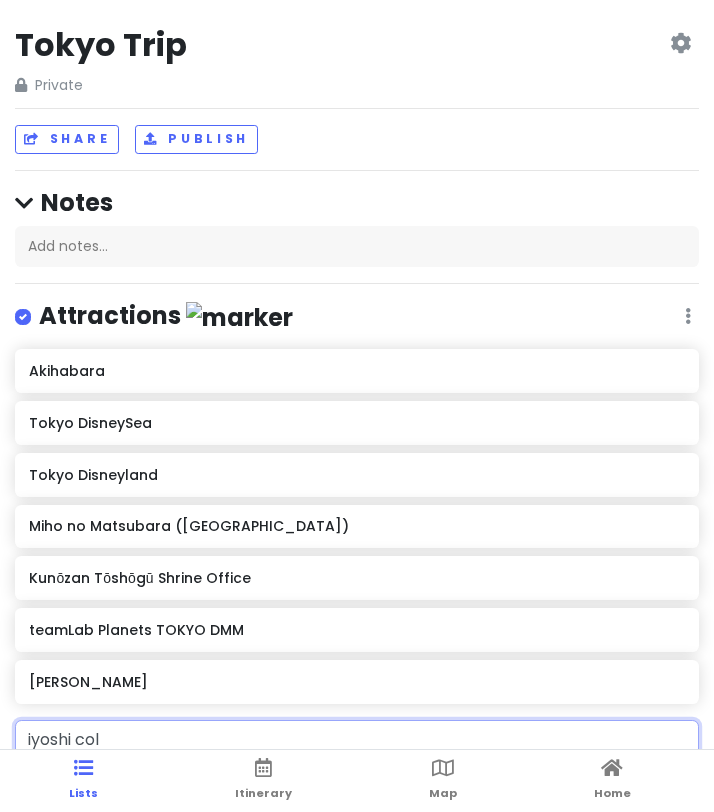 type on "[PERSON_NAME]" 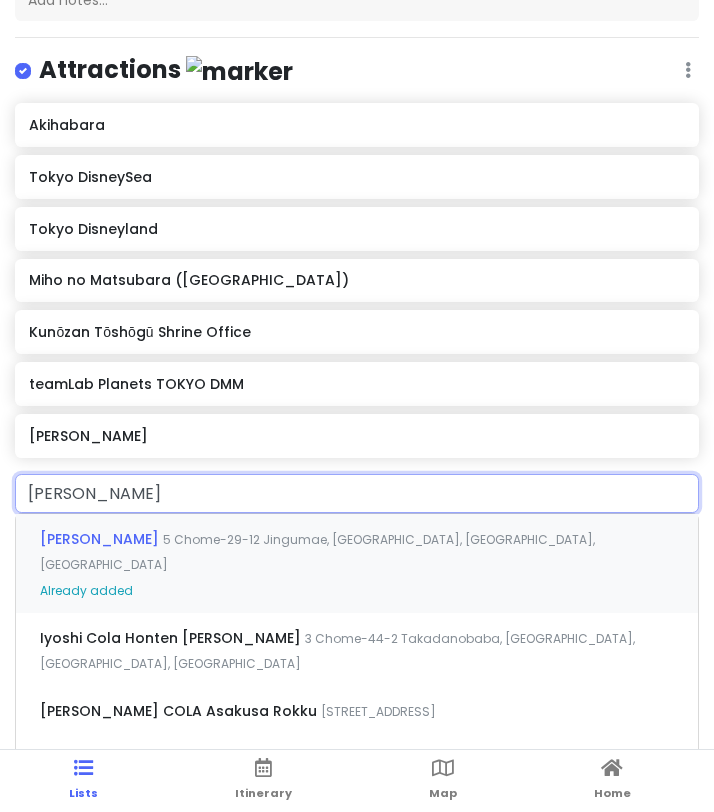 scroll, scrollTop: 399, scrollLeft: 0, axis: vertical 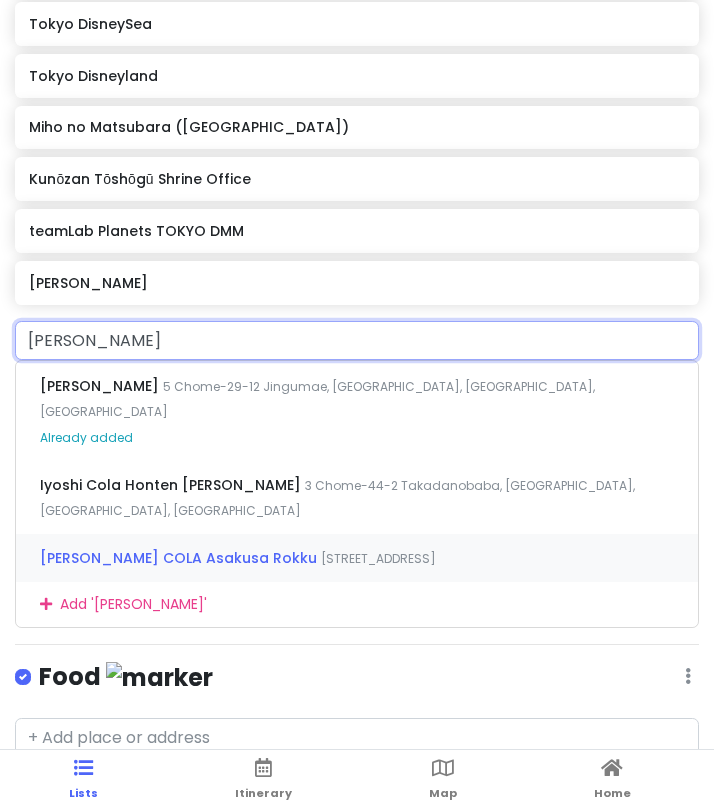 click on "[PERSON_NAME] COLA Asakusa Rokku" at bounding box center (101, 386) 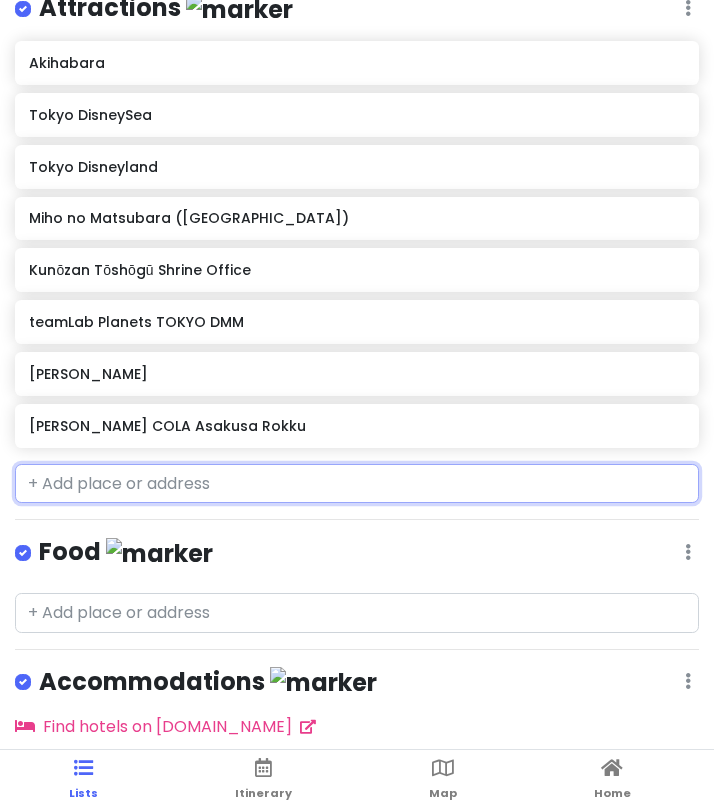 scroll, scrollTop: 360, scrollLeft: 0, axis: vertical 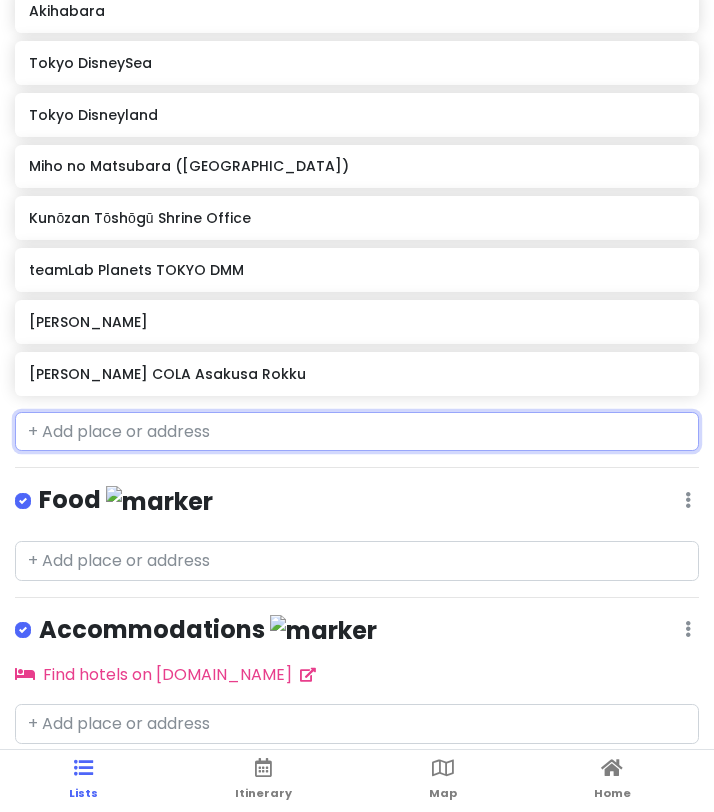 click on "[PERSON_NAME]" at bounding box center [356, 322] 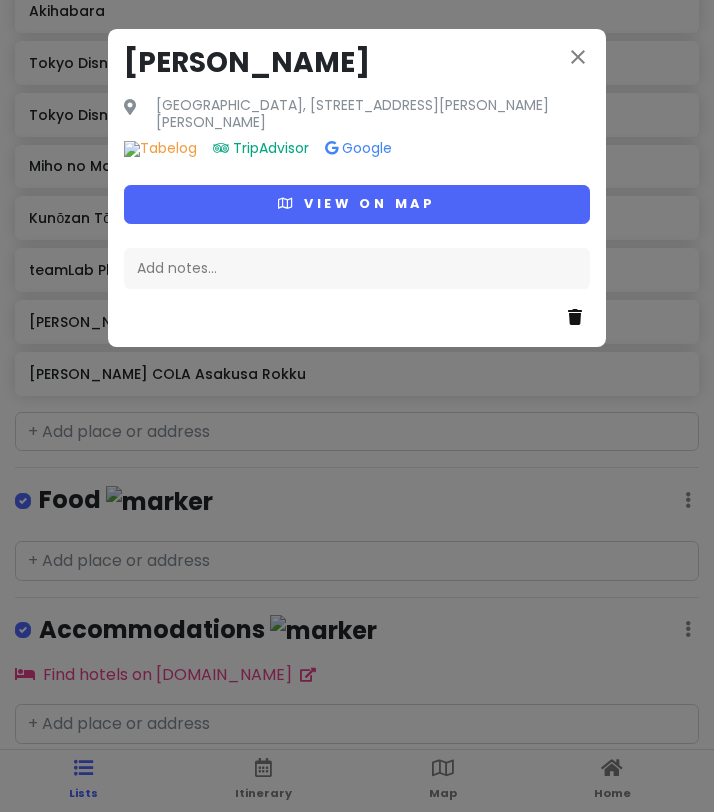 click at bounding box center [575, 317] 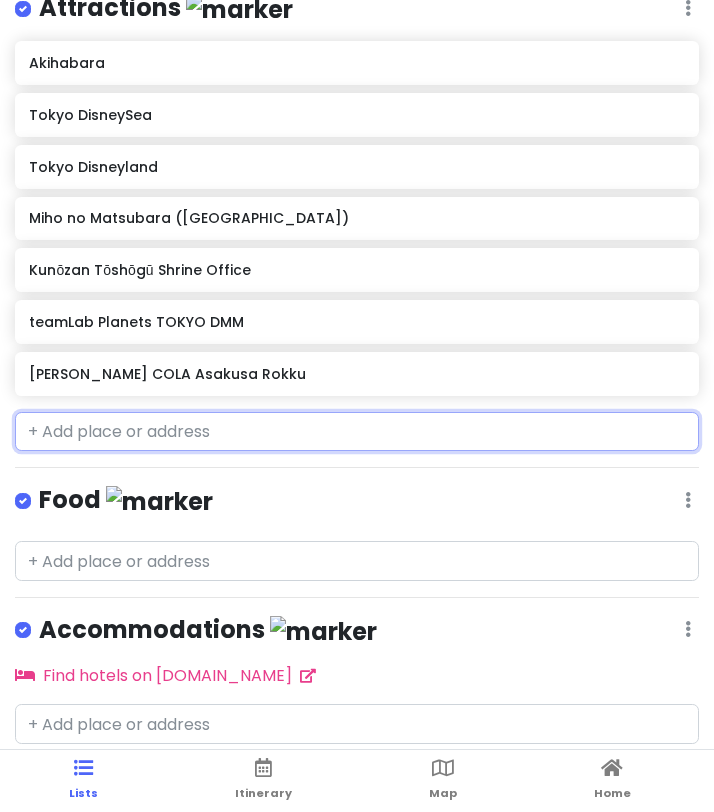 scroll, scrollTop: 300, scrollLeft: 0, axis: vertical 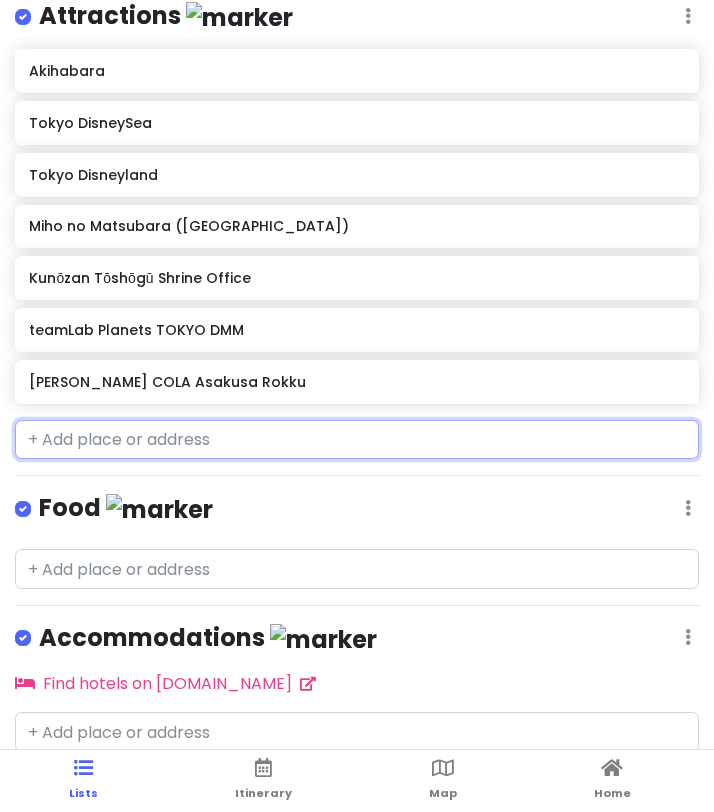 click on "[PERSON_NAME] COLA Asakusa Rokku" at bounding box center (356, 382) 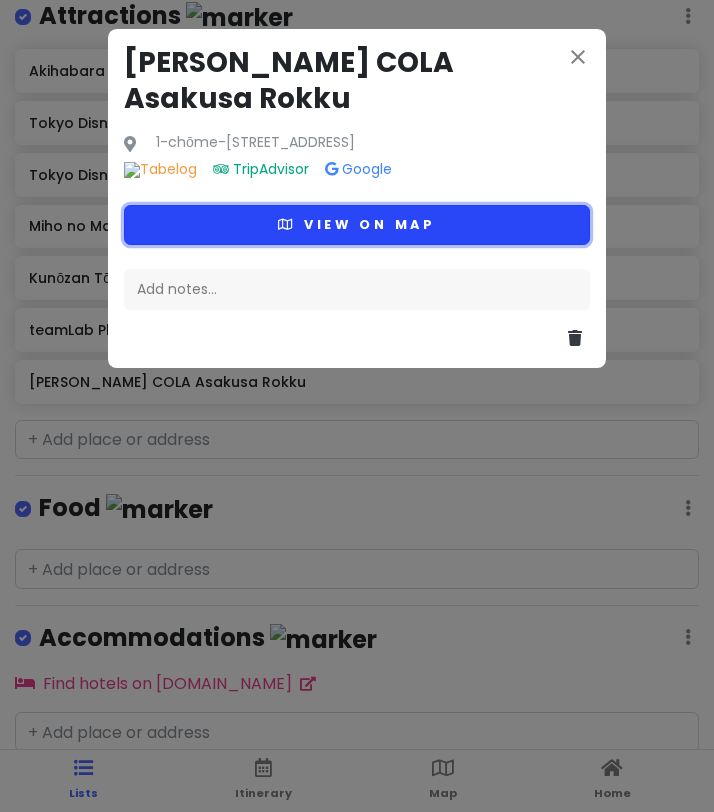 click on "View on map" at bounding box center (357, 224) 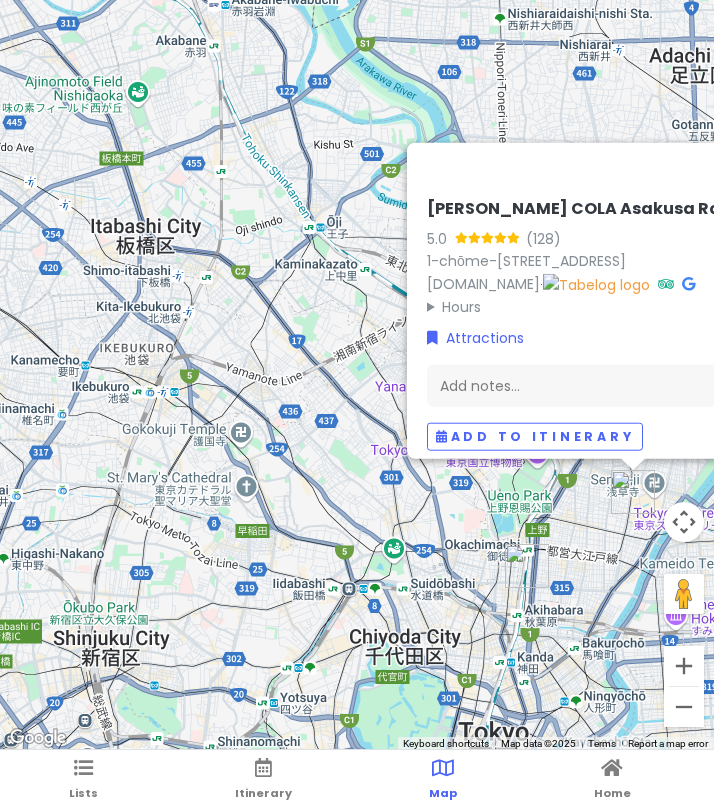 drag, startPoint x: 606, startPoint y: 544, endPoint x: 516, endPoint y: 445, distance: 133.79462 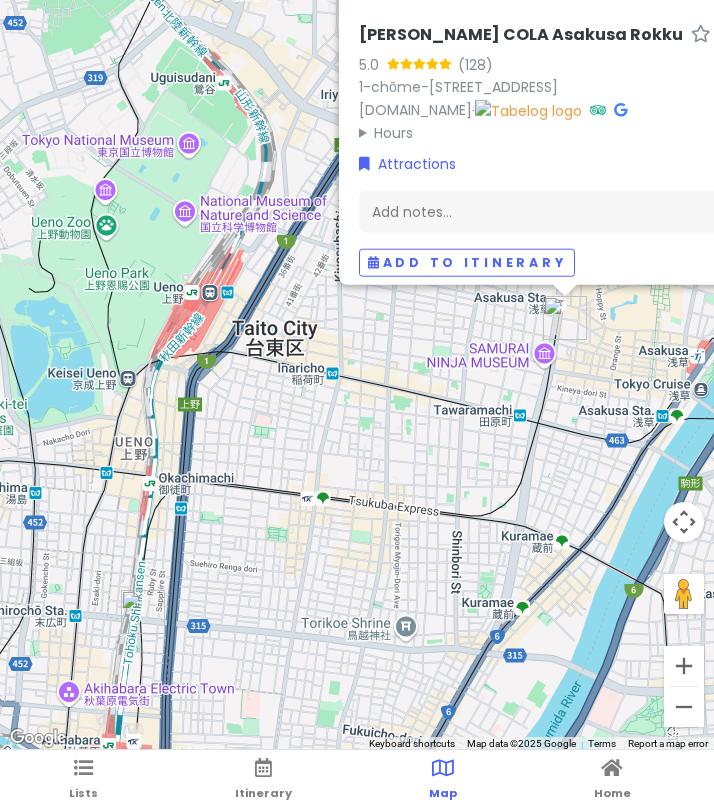drag, startPoint x: 564, startPoint y: 403, endPoint x: 330, endPoint y: 415, distance: 234.3075 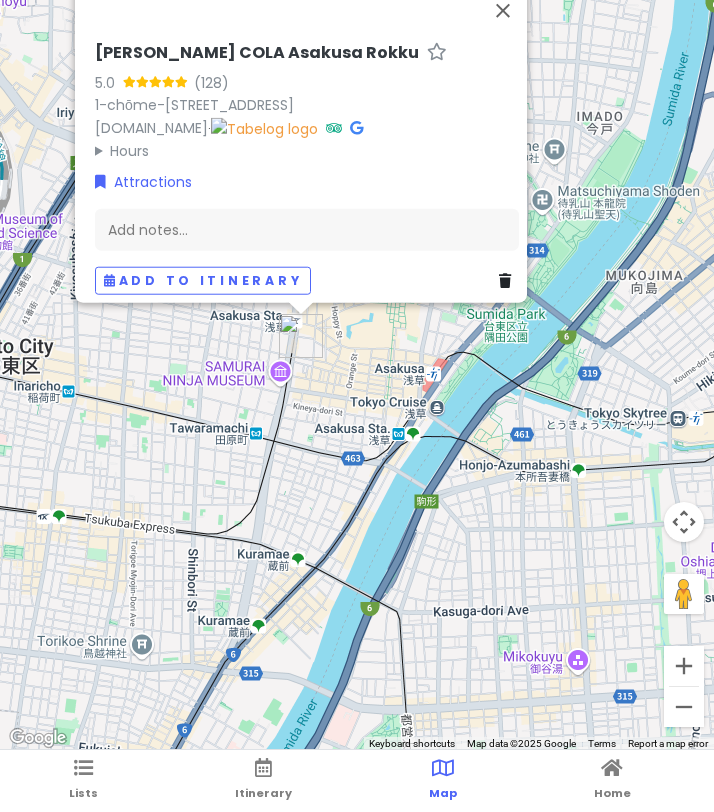 drag, startPoint x: 508, startPoint y: 511, endPoint x: 473, endPoint y: 514, distance: 35.128338 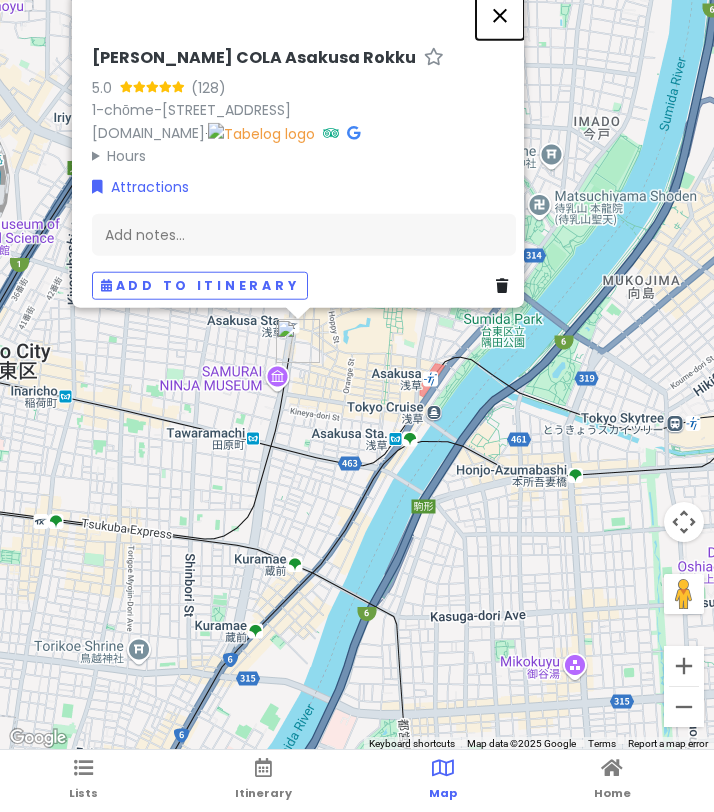 click at bounding box center [500, 15] 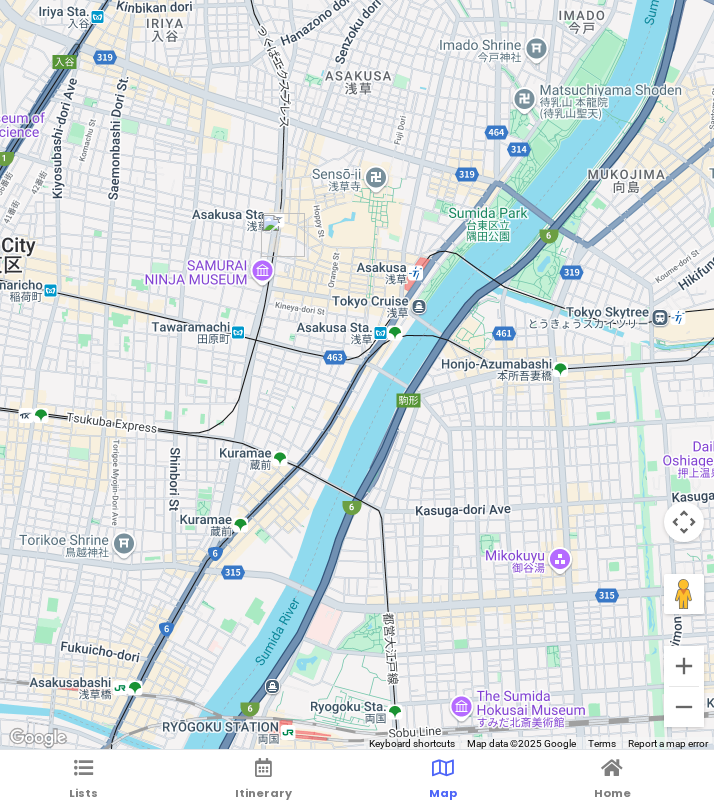 drag, startPoint x: 294, startPoint y: 485, endPoint x: 248, endPoint y: 324, distance: 167.44252 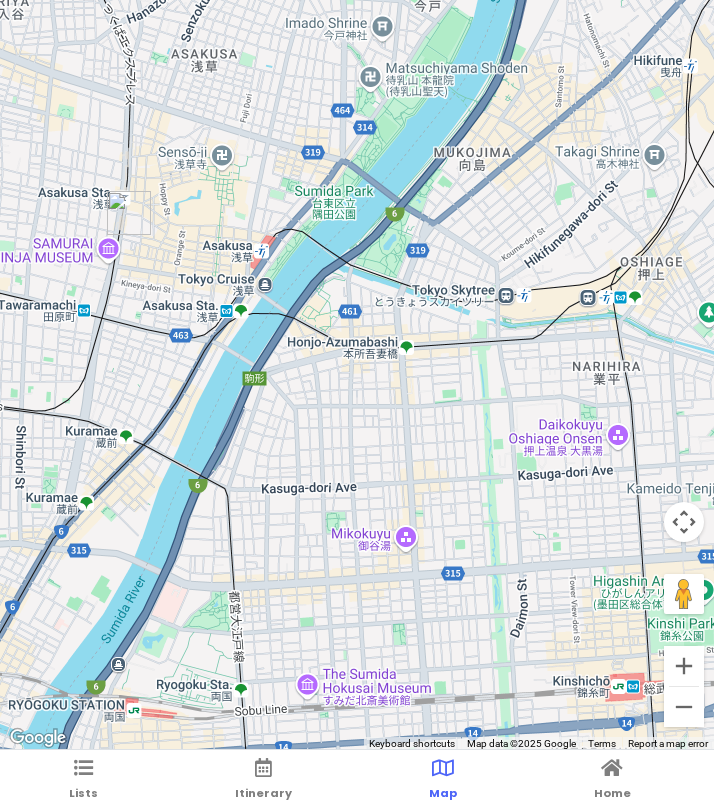 drag, startPoint x: 400, startPoint y: 378, endPoint x: 342, endPoint y: 553, distance: 184.36105 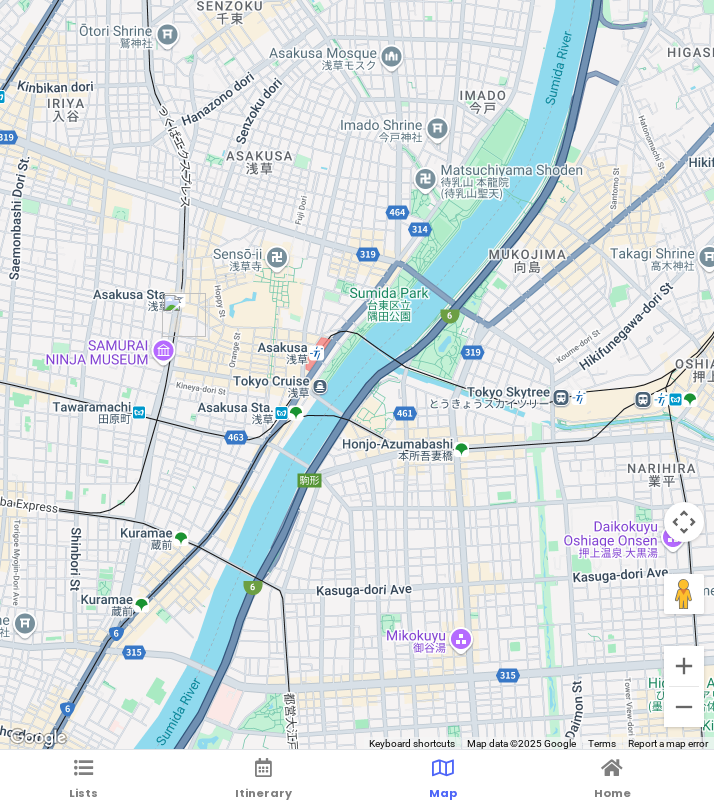 click on "Lists Itinerary Map Home" at bounding box center (357, 781) 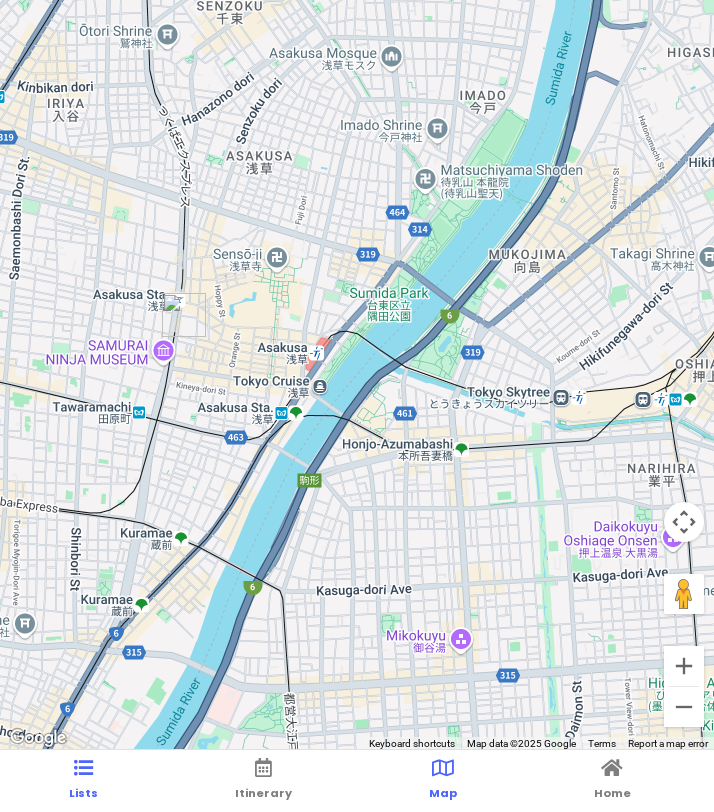 click on "Lists" at bounding box center [83, 781] 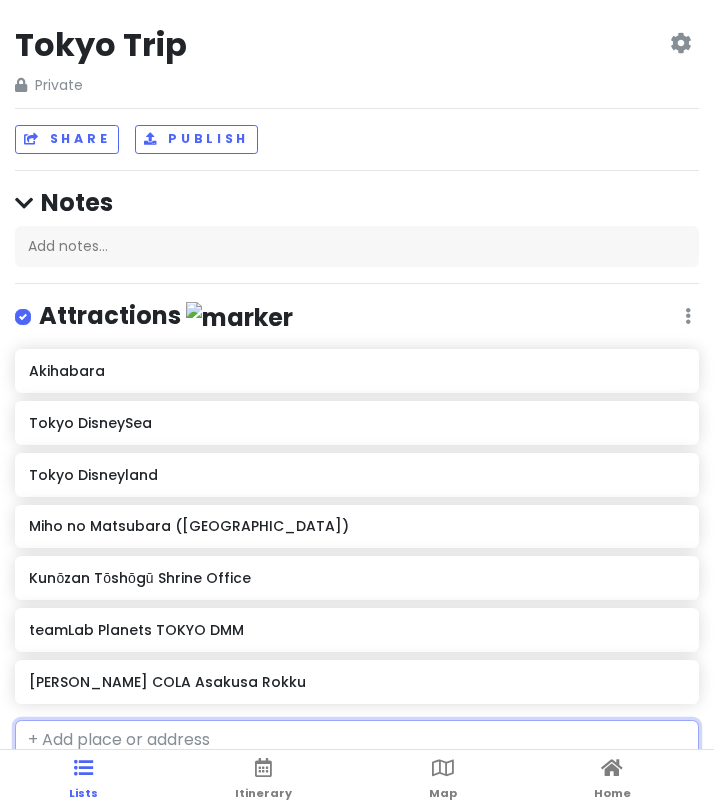 click at bounding box center [357, 740] 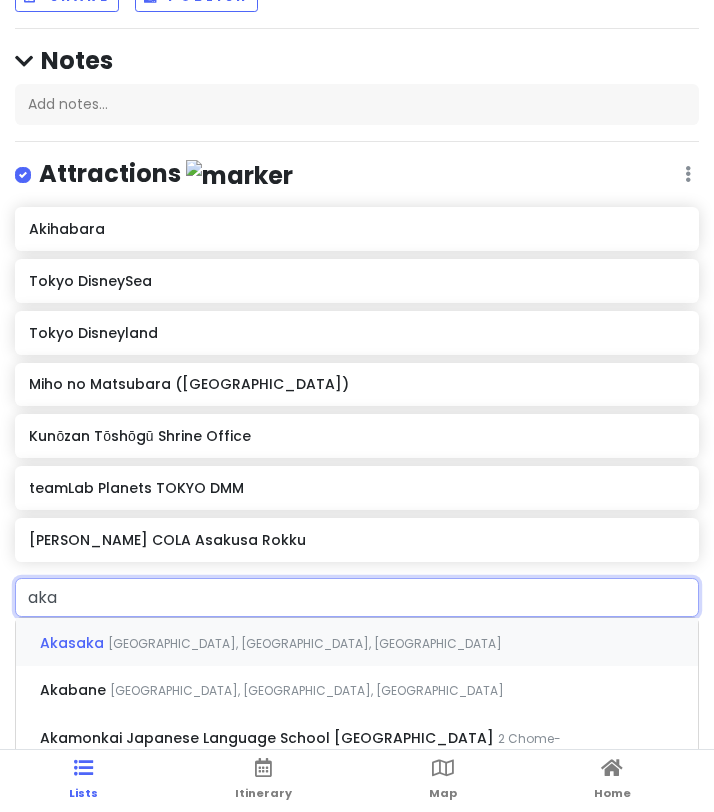 scroll, scrollTop: 265, scrollLeft: 0, axis: vertical 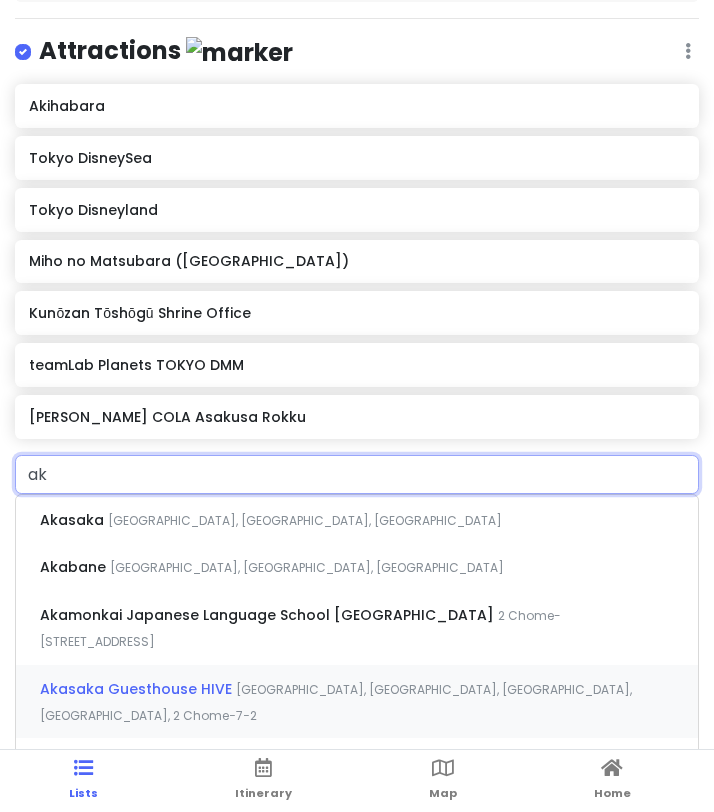 type on "a" 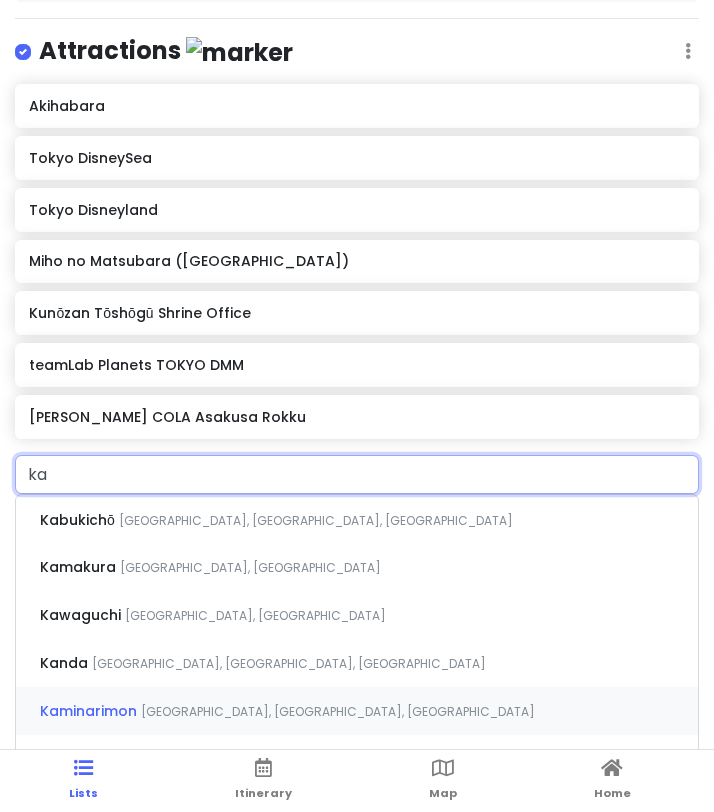 type on "k" 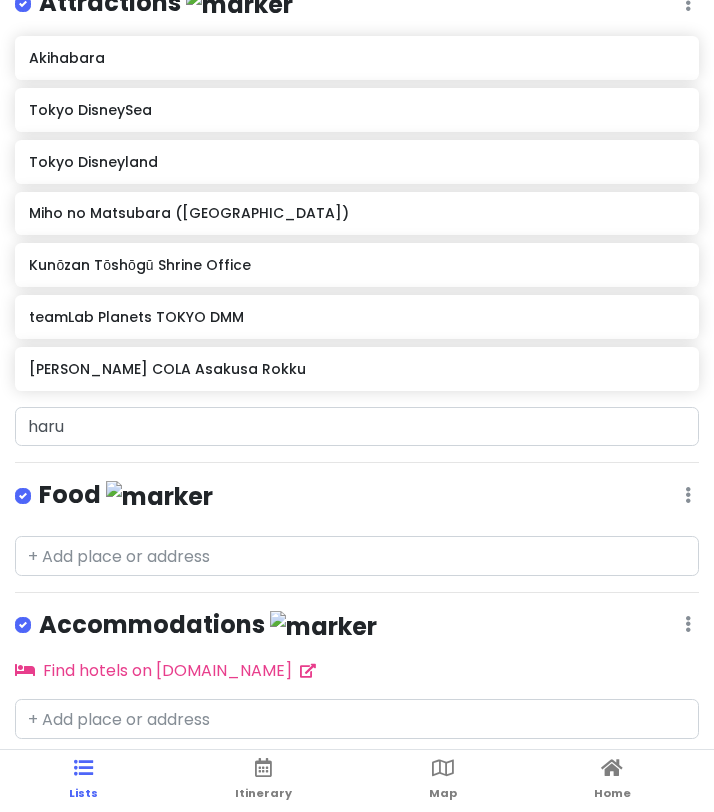 scroll, scrollTop: 308, scrollLeft: 0, axis: vertical 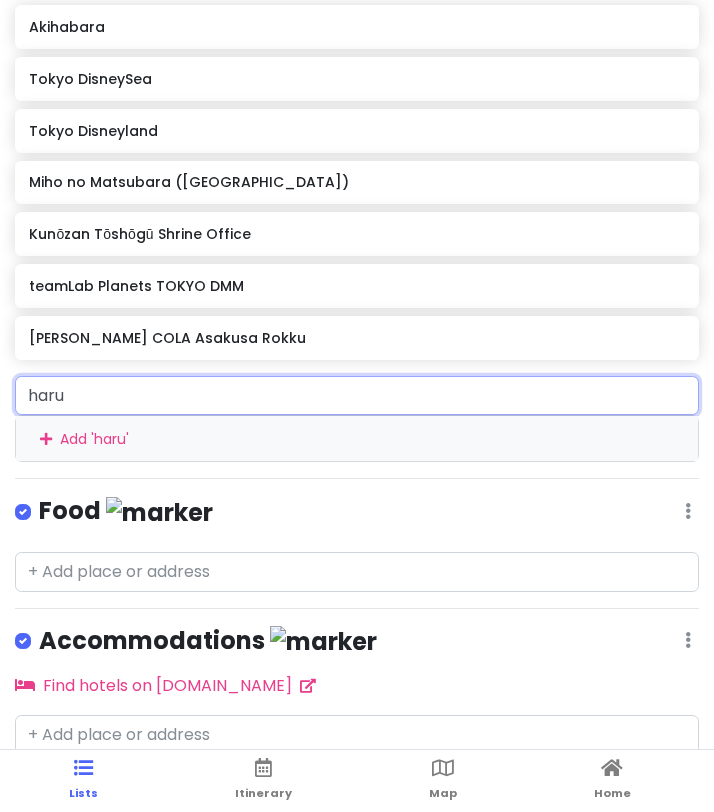 click on "haru" at bounding box center [357, 396] 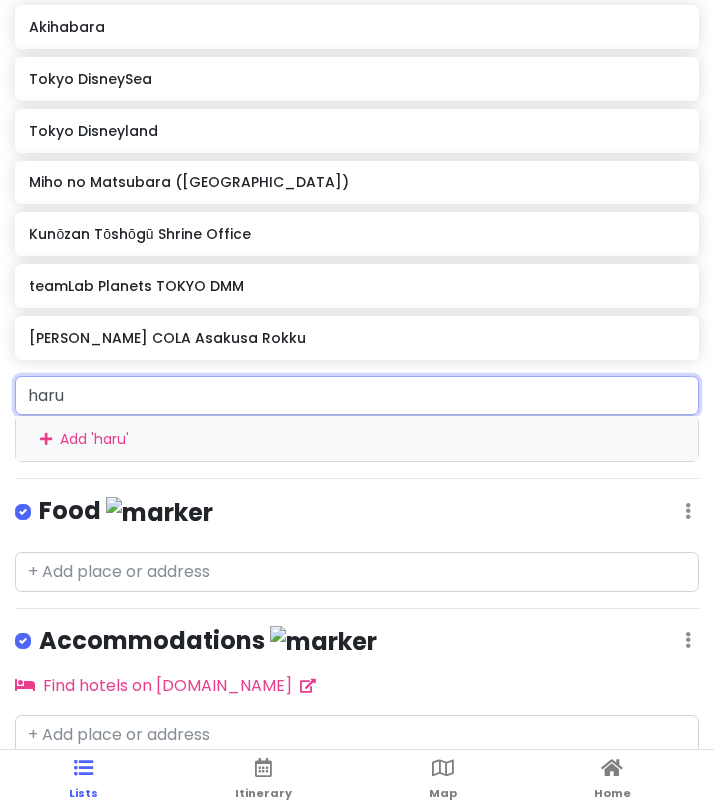 scroll, scrollTop: 344, scrollLeft: 0, axis: vertical 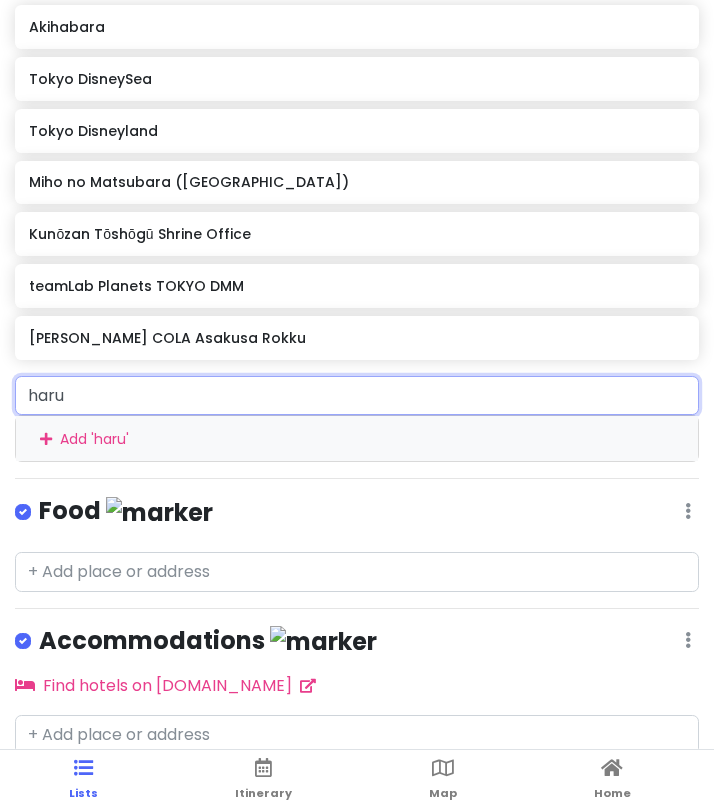 drag, startPoint x: 86, startPoint y: 381, endPoint x: 48, endPoint y: 397, distance: 41.231056 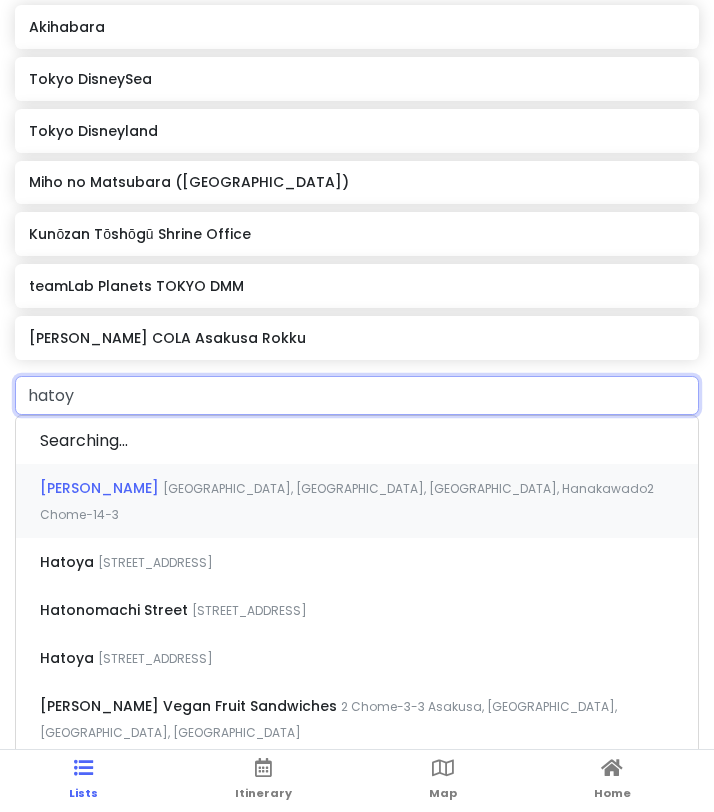 type on "hatoya" 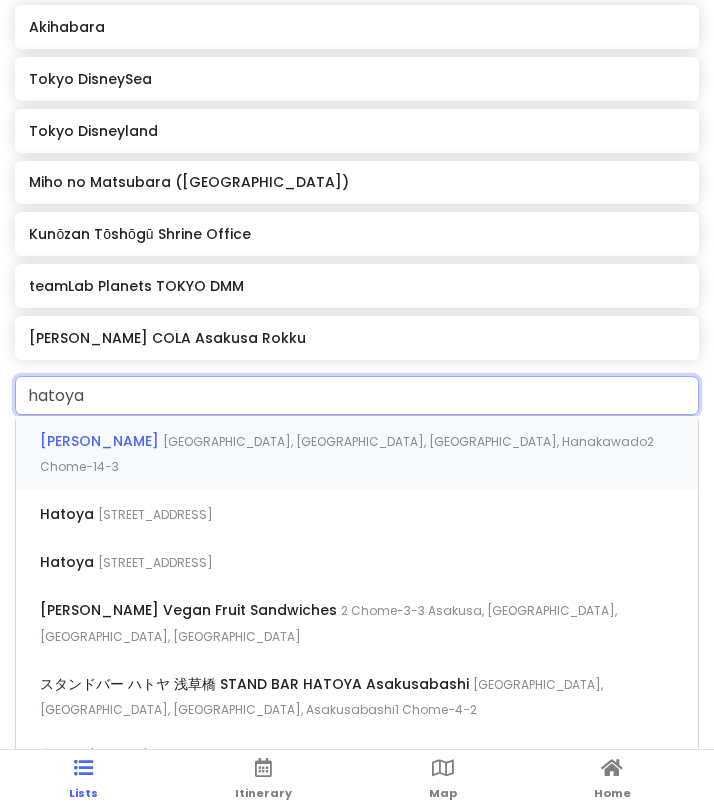 click on "[GEOGRAPHIC_DATA], [GEOGRAPHIC_DATA], [GEOGRAPHIC_DATA], Hanakawado2 Chome−14−3" at bounding box center (347, 454) 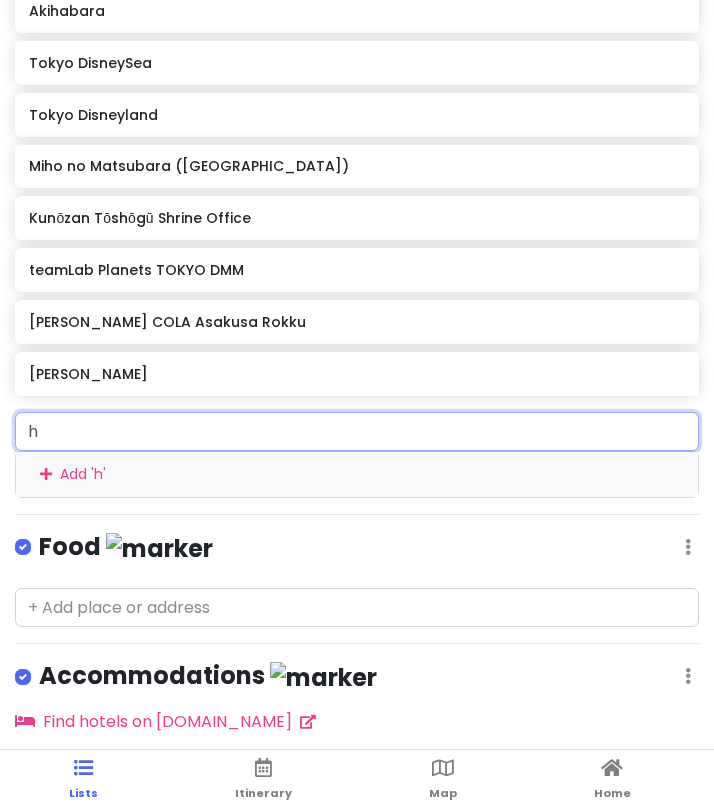 scroll, scrollTop: 396, scrollLeft: 0, axis: vertical 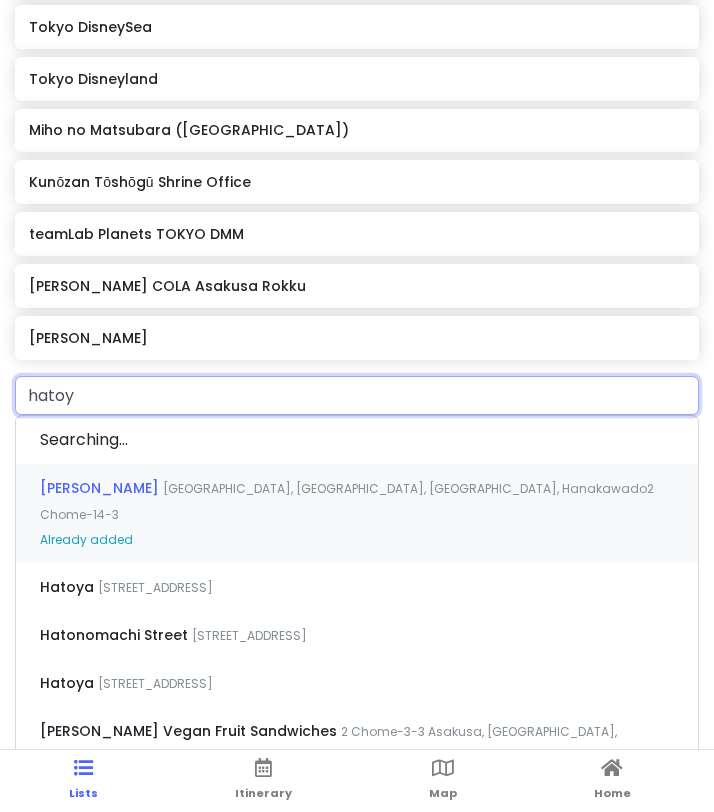 type on "hatoya" 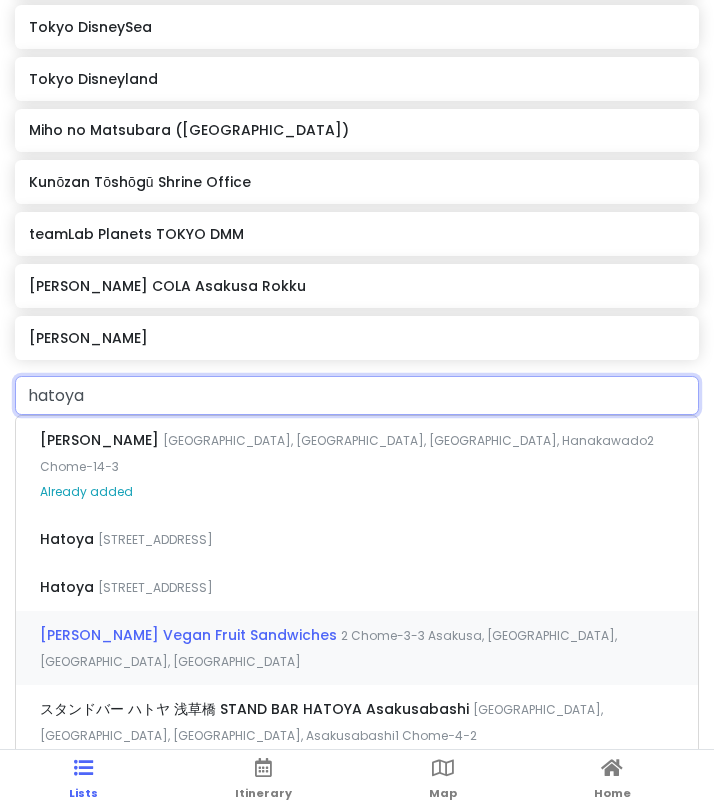 click on "2 Chome-3-3 Asakusa, [GEOGRAPHIC_DATA], [GEOGRAPHIC_DATA], [GEOGRAPHIC_DATA]" at bounding box center [347, 453] 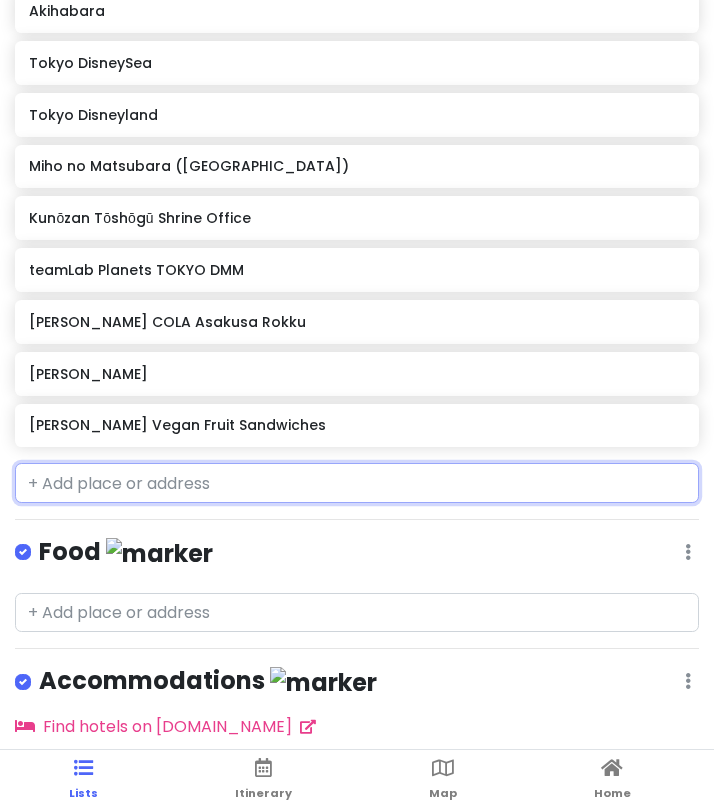 scroll, scrollTop: 412, scrollLeft: 0, axis: vertical 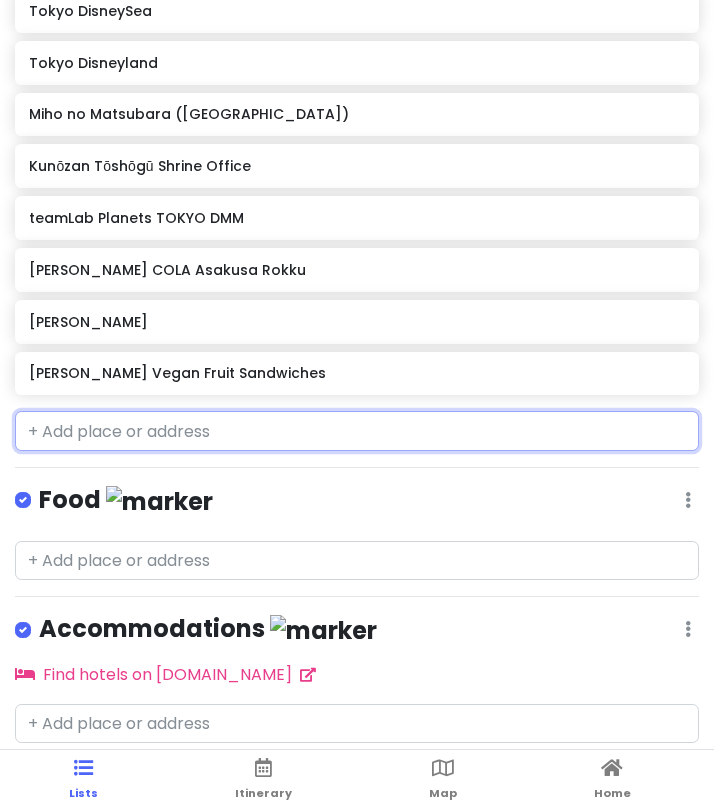 type on "h" 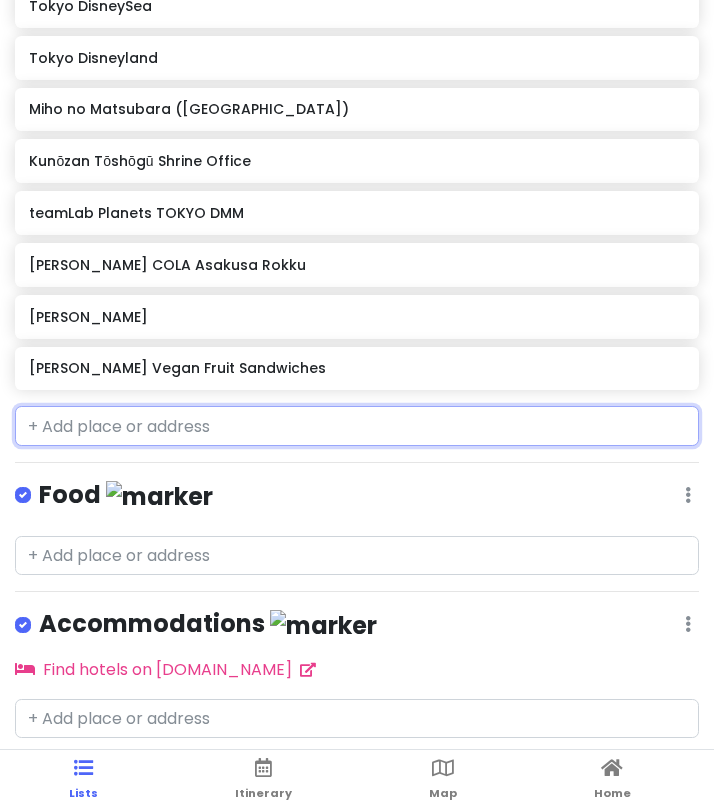 scroll, scrollTop: 412, scrollLeft: 0, axis: vertical 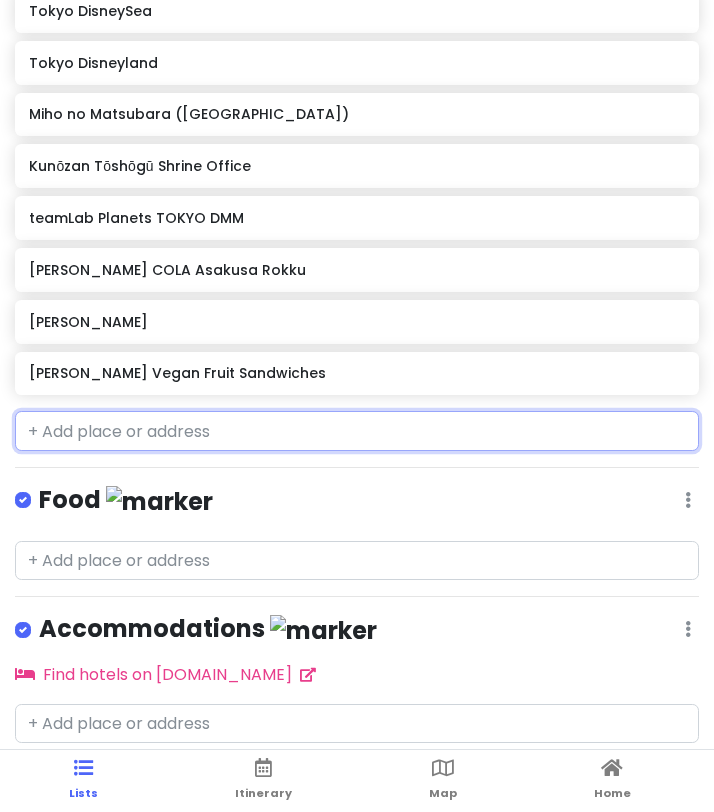 type 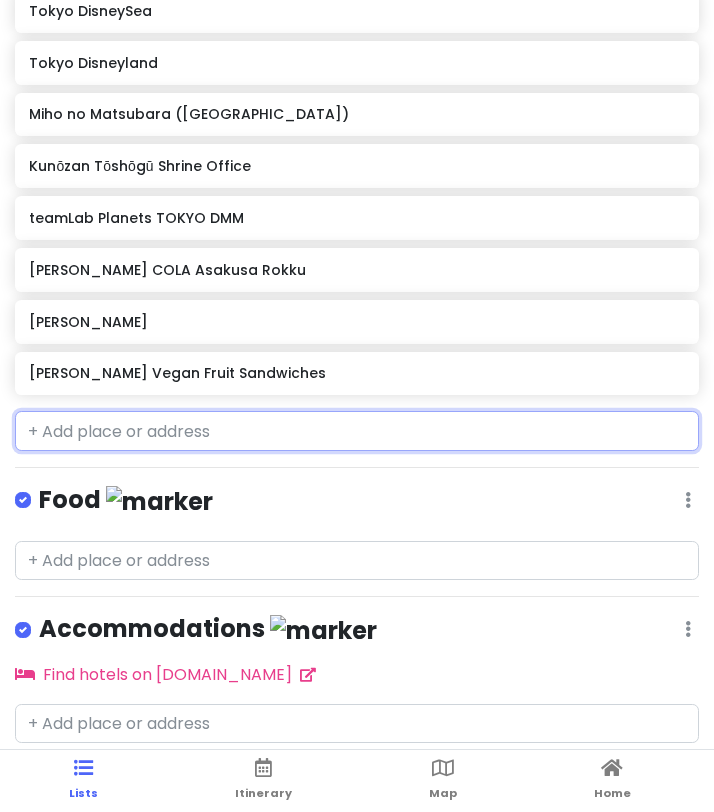 click on "[PERSON_NAME] Vegan Fruit Sandwiches" at bounding box center [356, 373] 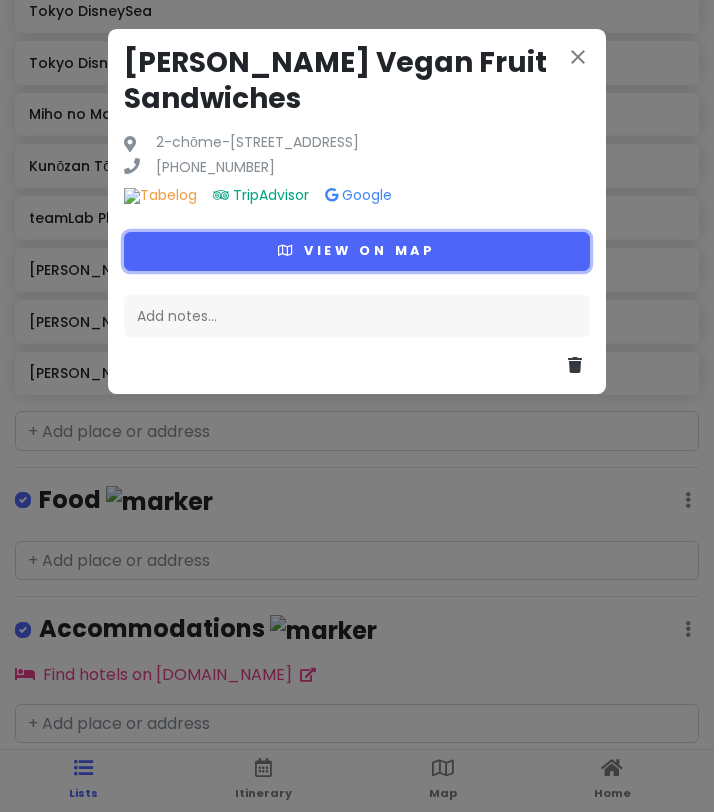 click on "View on map" at bounding box center [357, 251] 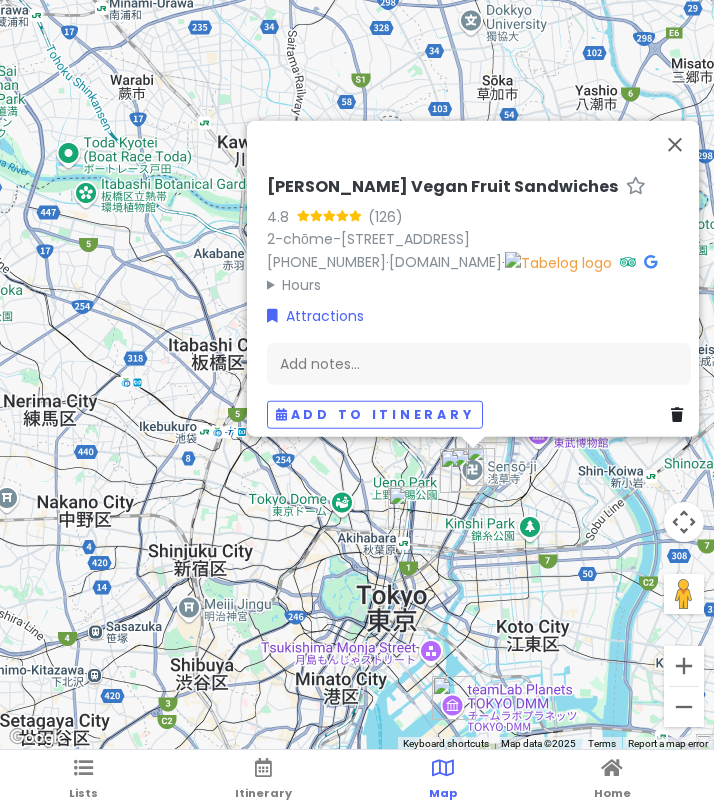 drag, startPoint x: 612, startPoint y: 535, endPoint x: 536, endPoint y: 526, distance: 76.53104 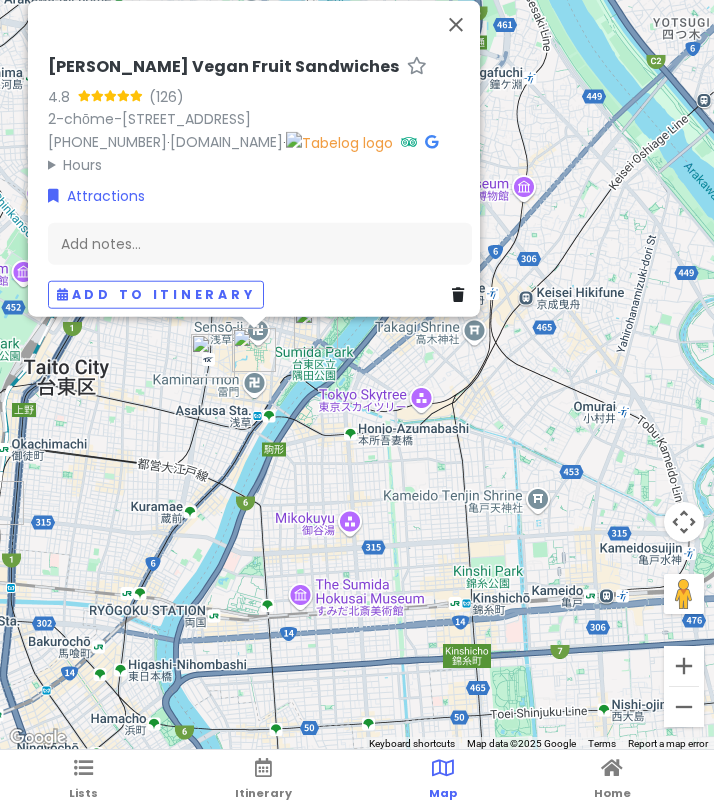 drag, startPoint x: 358, startPoint y: 456, endPoint x: 442, endPoint y: 547, distance: 123.84264 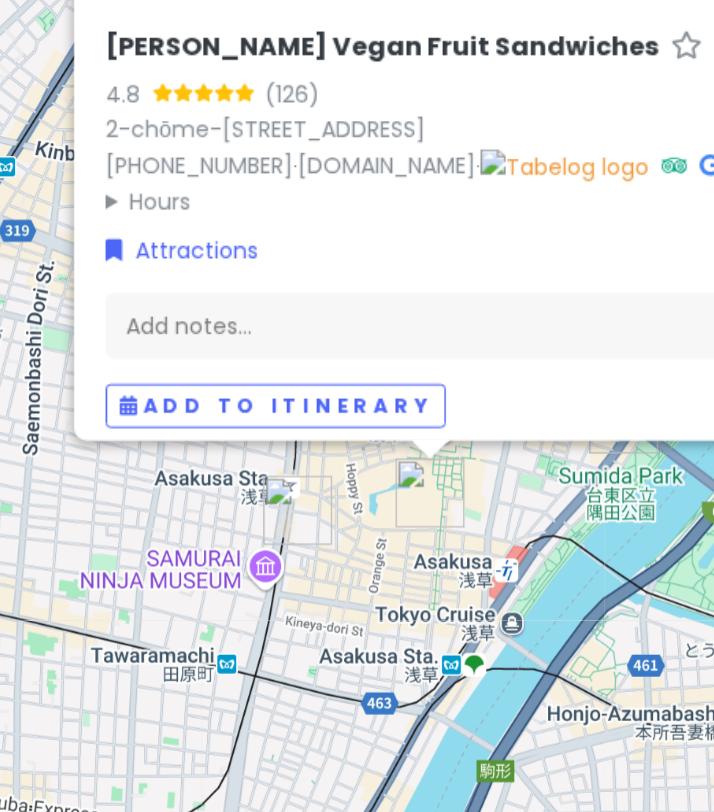 drag, startPoint x: 453, startPoint y: 557, endPoint x: 419, endPoint y: 515, distance: 54.037025 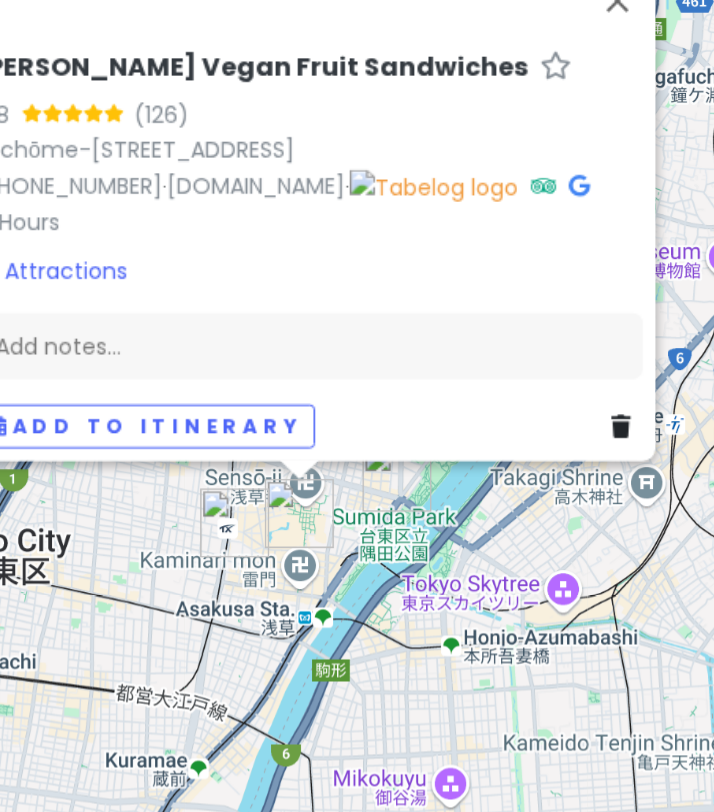 drag, startPoint x: 359, startPoint y: 627, endPoint x: 302, endPoint y: 571, distance: 79.9062 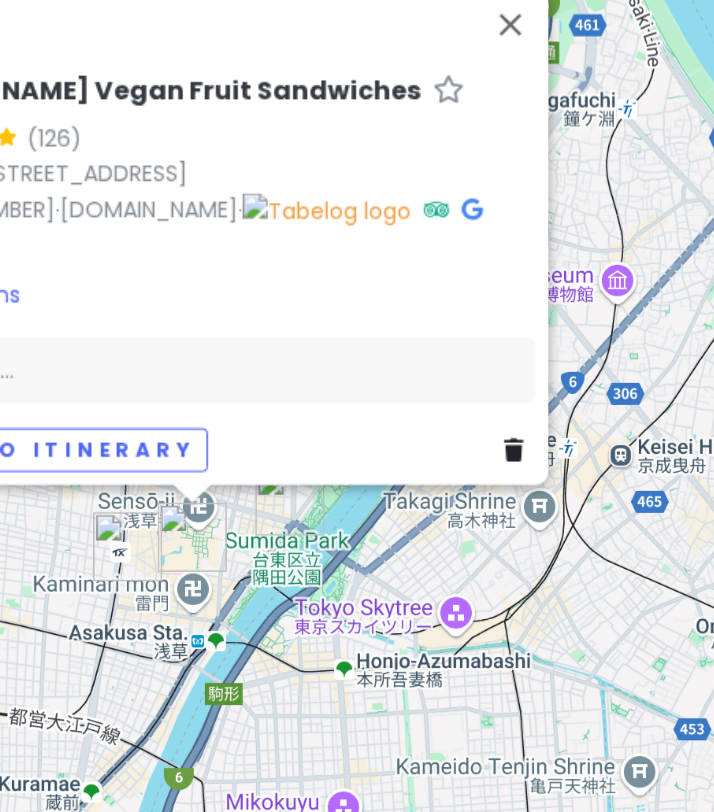 drag, startPoint x: 490, startPoint y: 527, endPoint x: 465, endPoint y: 610, distance: 86.683334 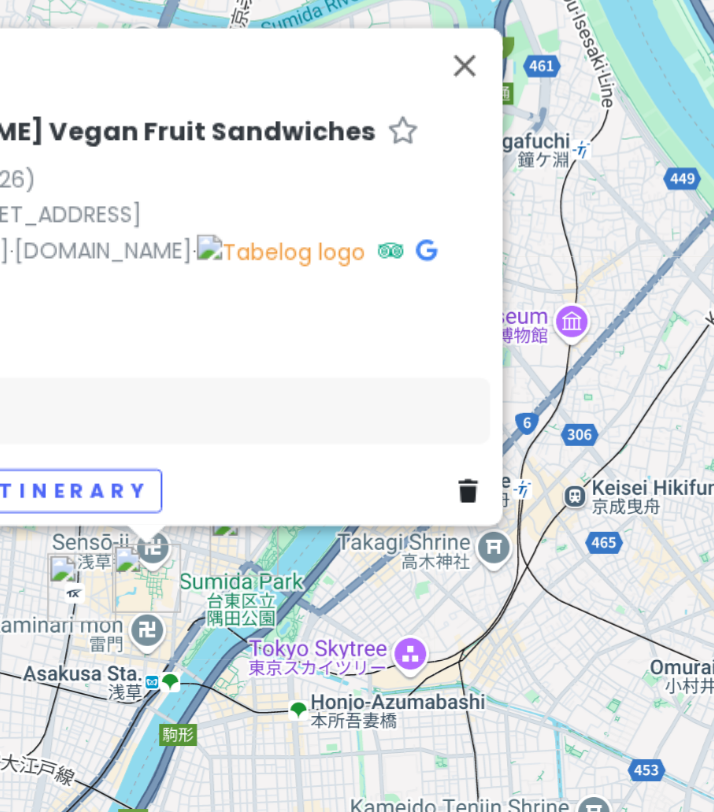 click on "Hatoya’s Vegan Fruit Sandwiches 4.8        (126) 2-chōme-3-3 Asakusa, [GEOGRAPHIC_DATA] 111-0032, [GEOGRAPHIC_DATA] [PHONE_NUMBER]   ·   [DOMAIN_NAME]   ·   Hours [DATE]  11:00 am – 4:00 pm [DATE]  11:00 am – 4:00 pm [DATE]  11:00 am – 4:00 pm [DATE]  11:00 am – 4:00 pm [DATE]  11:00 am – 4:00 pm [DATE]  11:00 am – 4:00 pm [DATE]  11:00 am – 4:00 pm Attractions Add notes...  Add to itinerary" at bounding box center [357, 375] 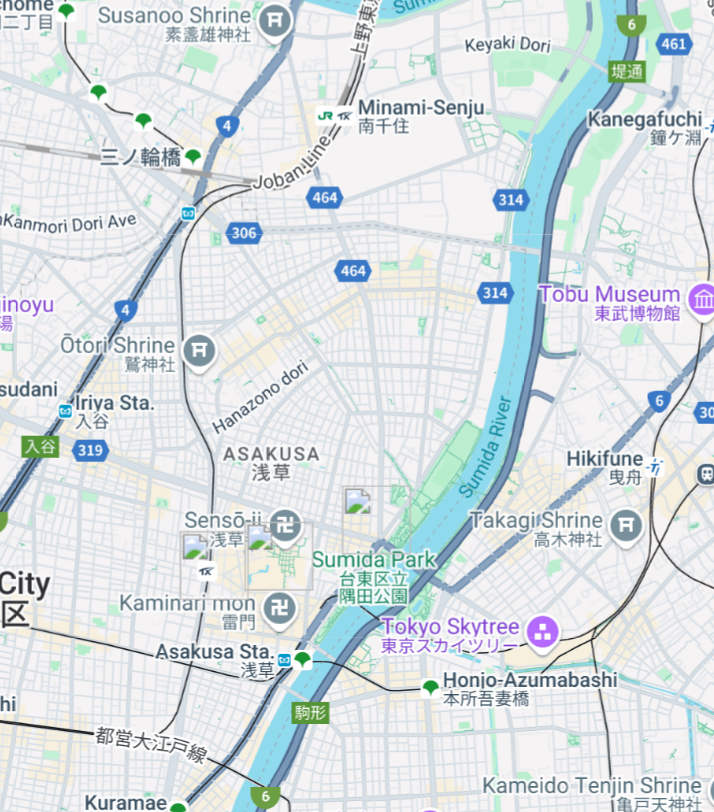 drag, startPoint x: 398, startPoint y: 441, endPoint x: 576, endPoint y: 399, distance: 182.88794 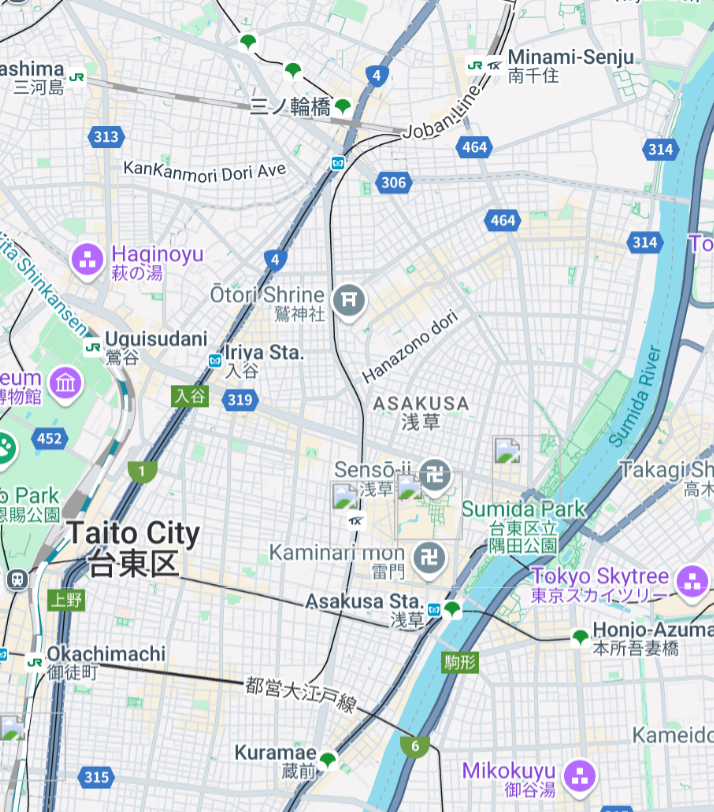 drag, startPoint x: 297, startPoint y: 477, endPoint x: 426, endPoint y: 333, distance: 193.33133 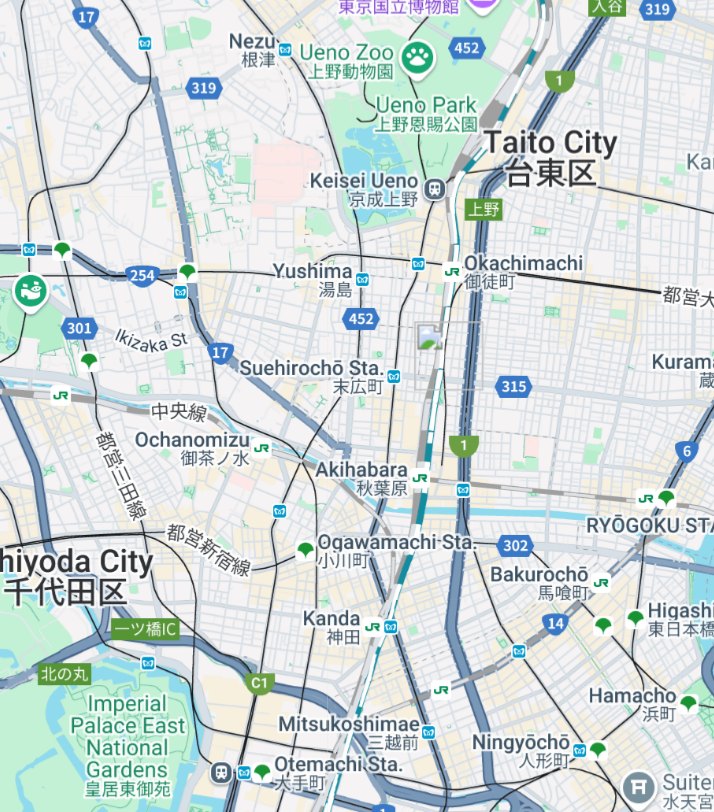 drag, startPoint x: 351, startPoint y: 392, endPoint x: 469, endPoint y: 295, distance: 152.75143 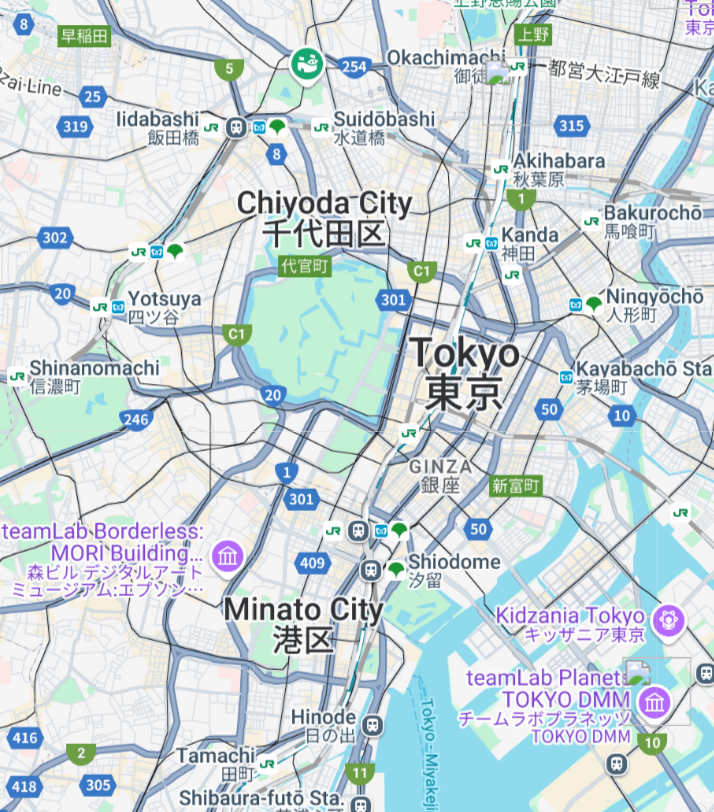 drag, startPoint x: 422, startPoint y: 372, endPoint x: 415, endPoint y: 281, distance: 91.26884 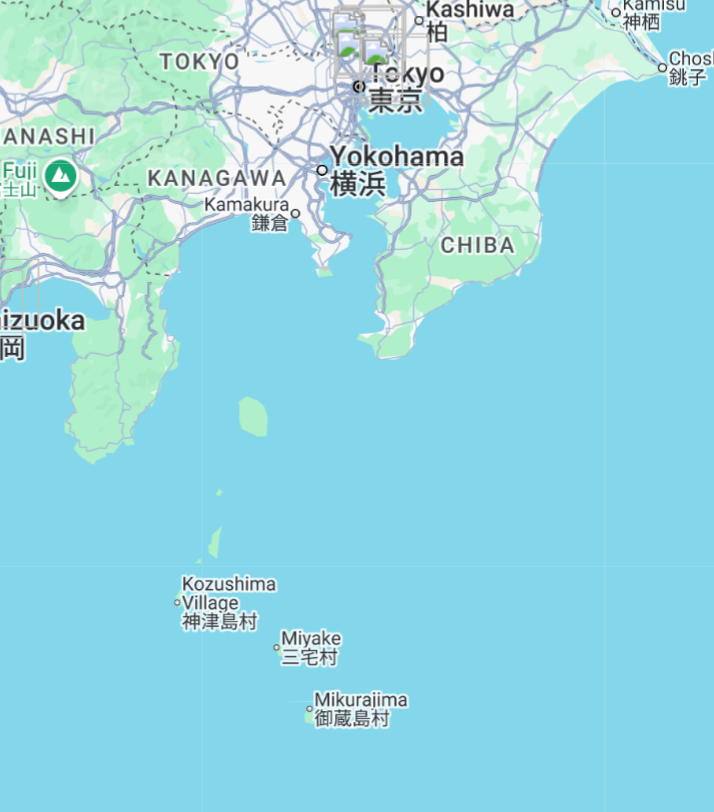 click at bounding box center (357, 375) 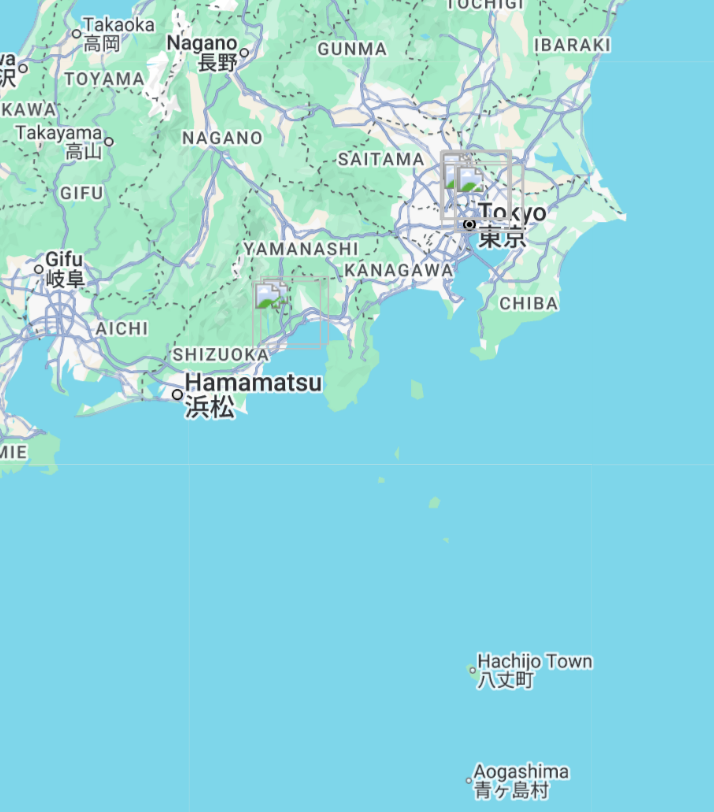 drag, startPoint x: 490, startPoint y: 409, endPoint x: 492, endPoint y: 423, distance: 14.142136 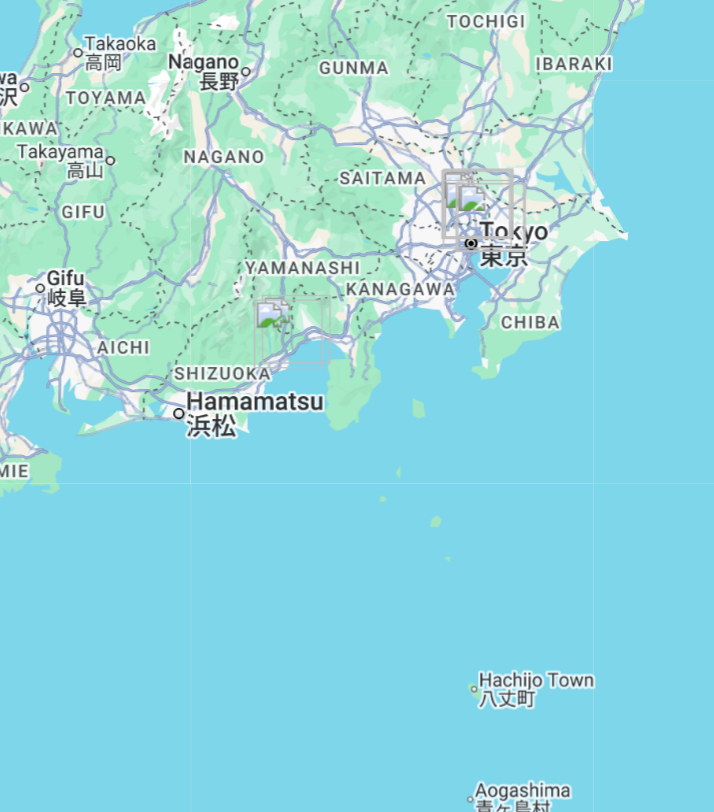 click at bounding box center (435, 317) 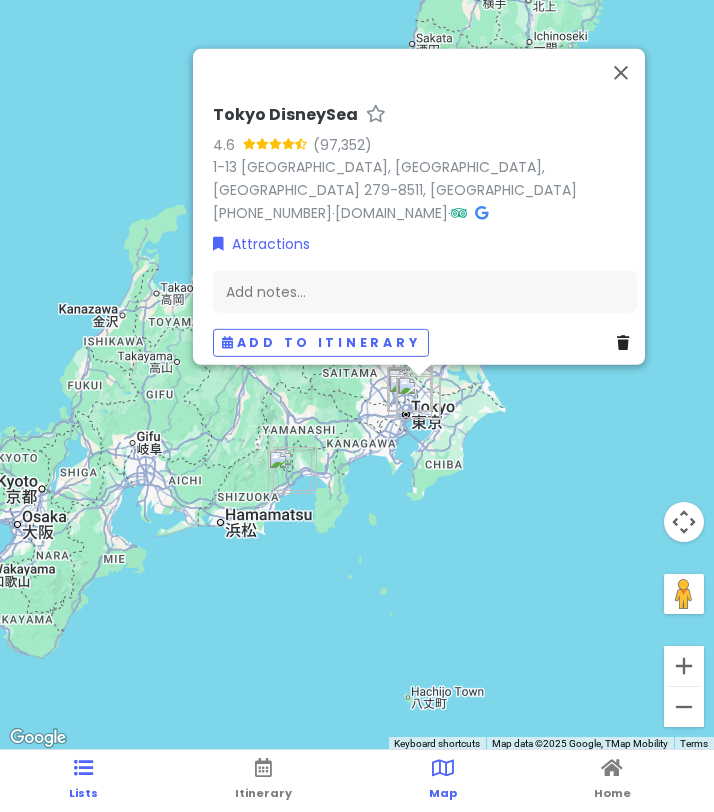 click at bounding box center (83, 768) 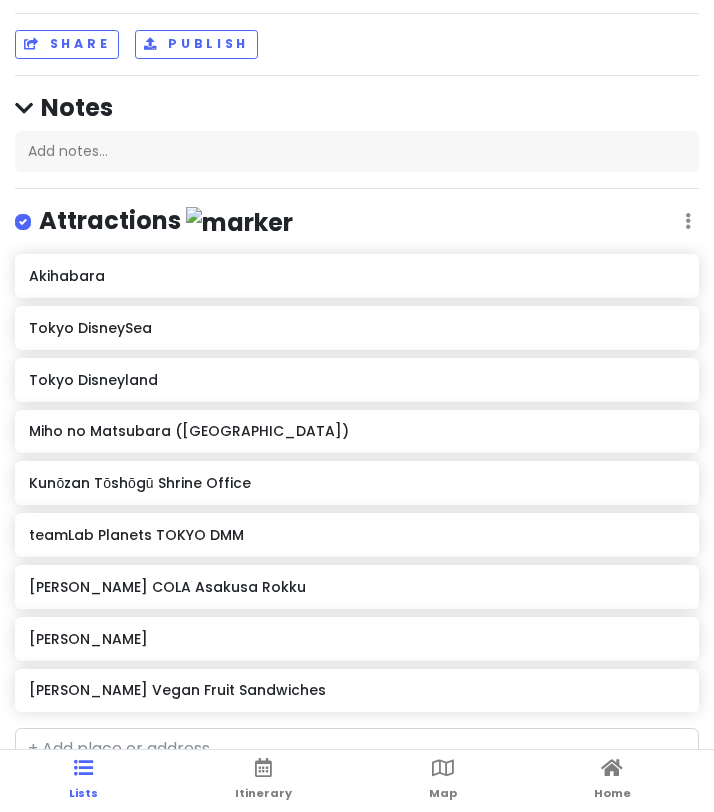 scroll, scrollTop: 179, scrollLeft: 0, axis: vertical 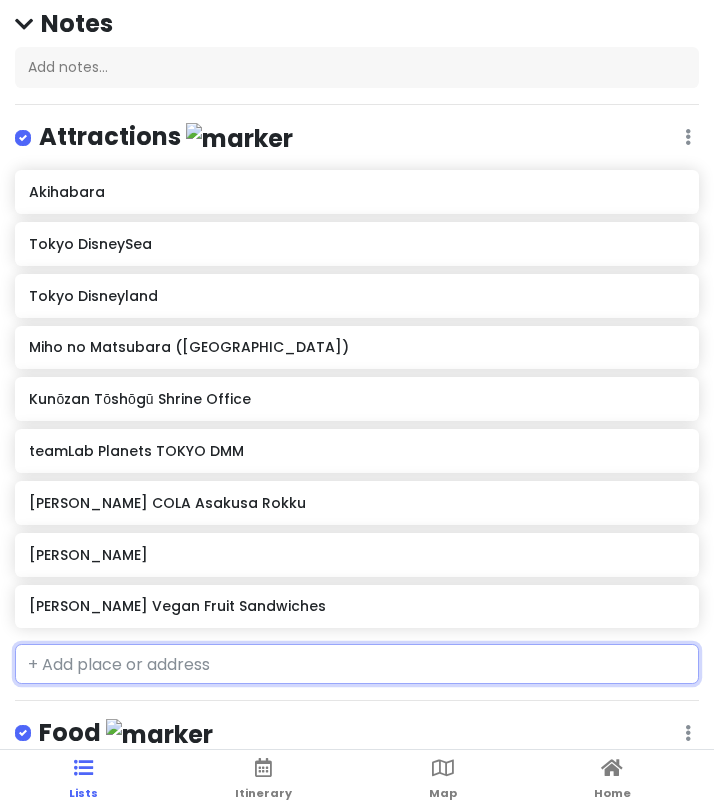 click at bounding box center [357, 664] 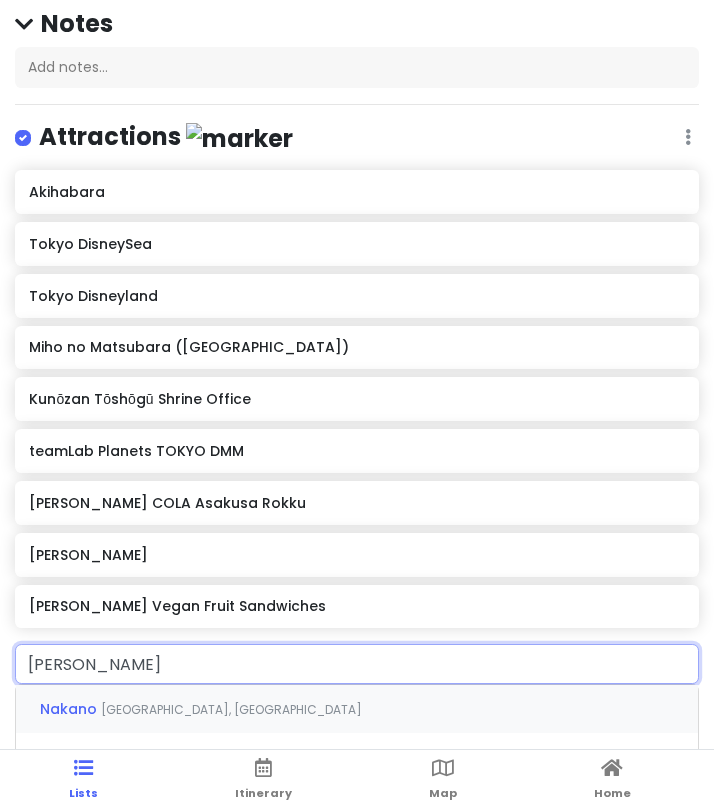 type on "[PERSON_NAME]" 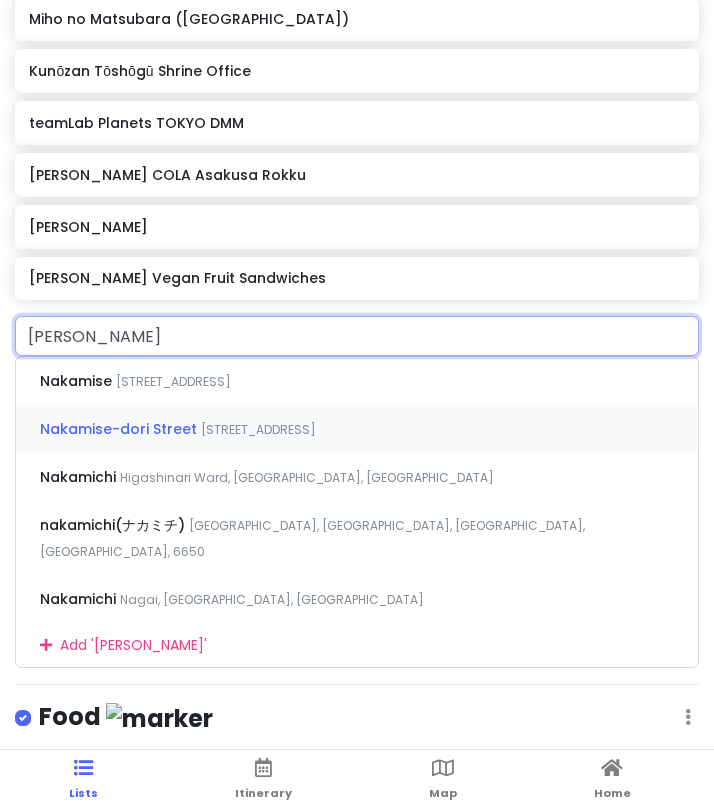 click on "Nakamise-dori Street" at bounding box center (78, 381) 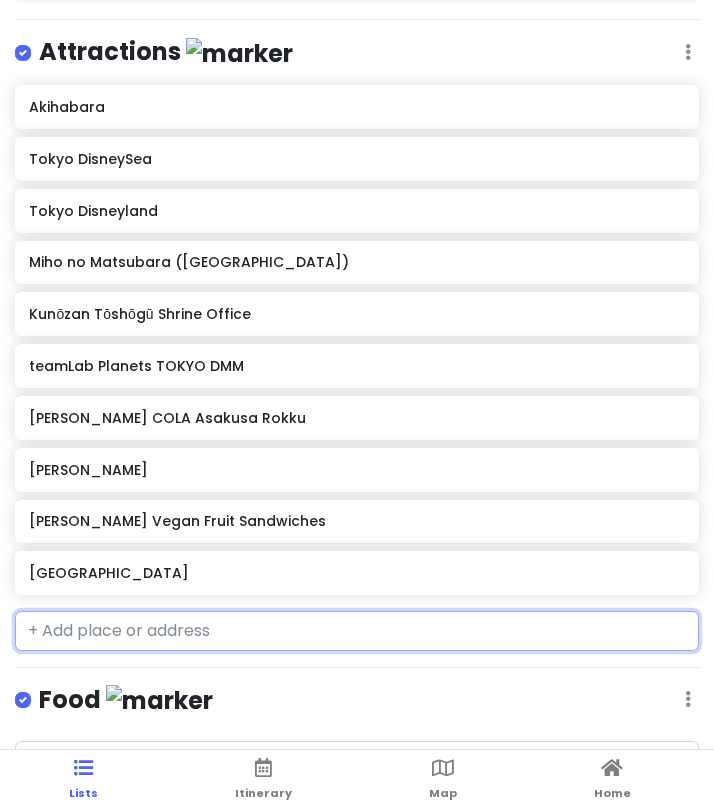 scroll, scrollTop: 198, scrollLeft: 0, axis: vertical 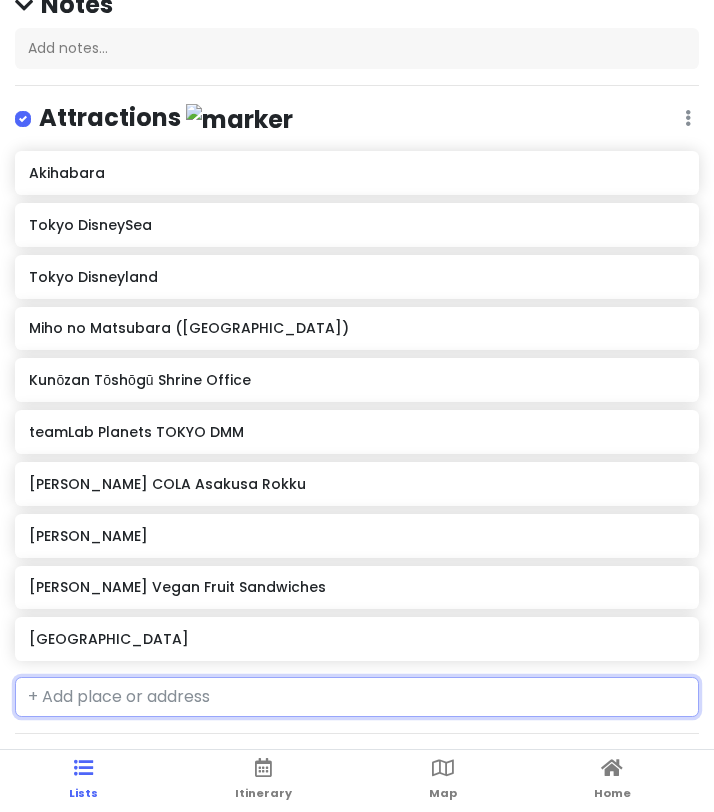 click on "[GEOGRAPHIC_DATA]" 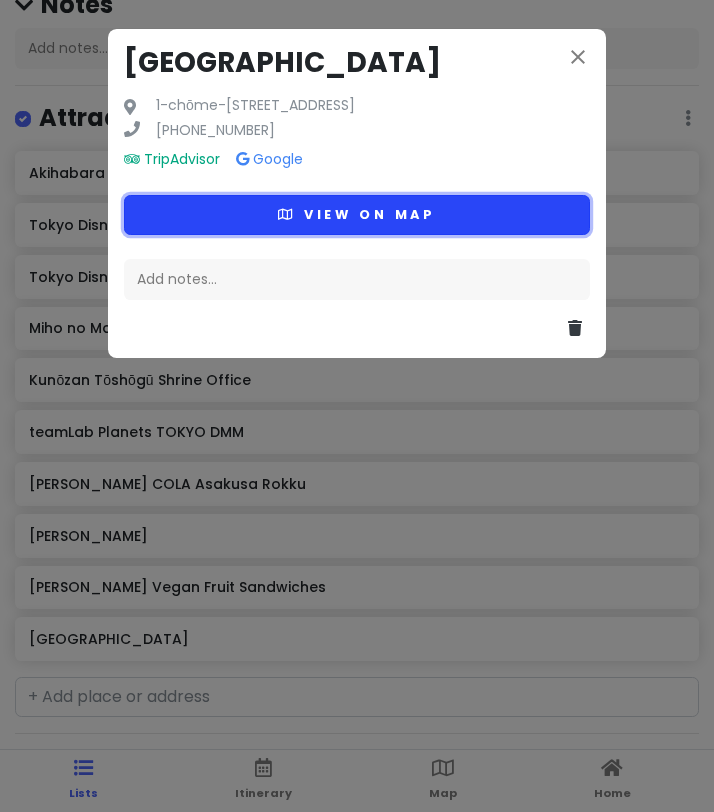 click on "View on map" at bounding box center [357, 214] 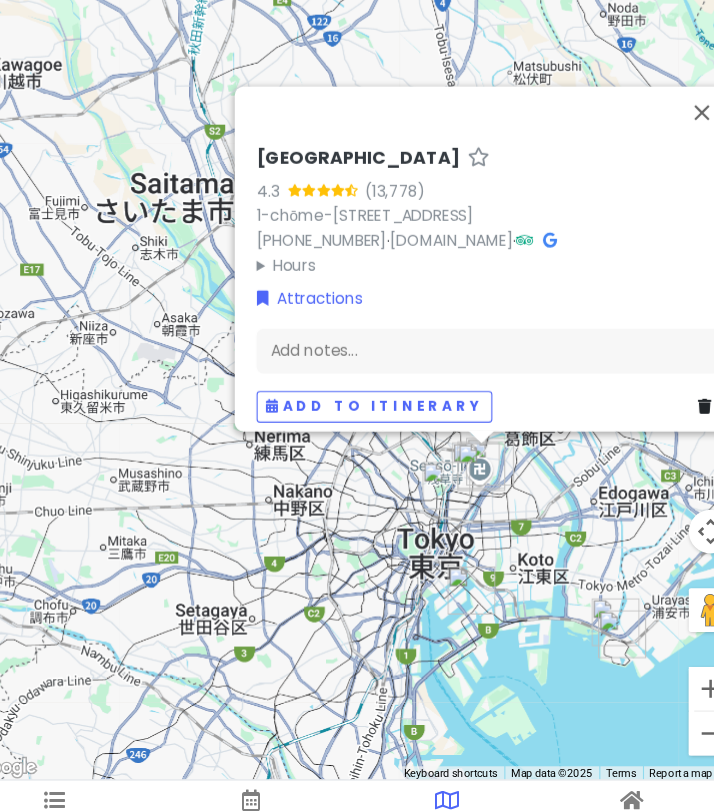 drag, startPoint x: 566, startPoint y: 530, endPoint x: 537, endPoint y: 482, distance: 56.0803 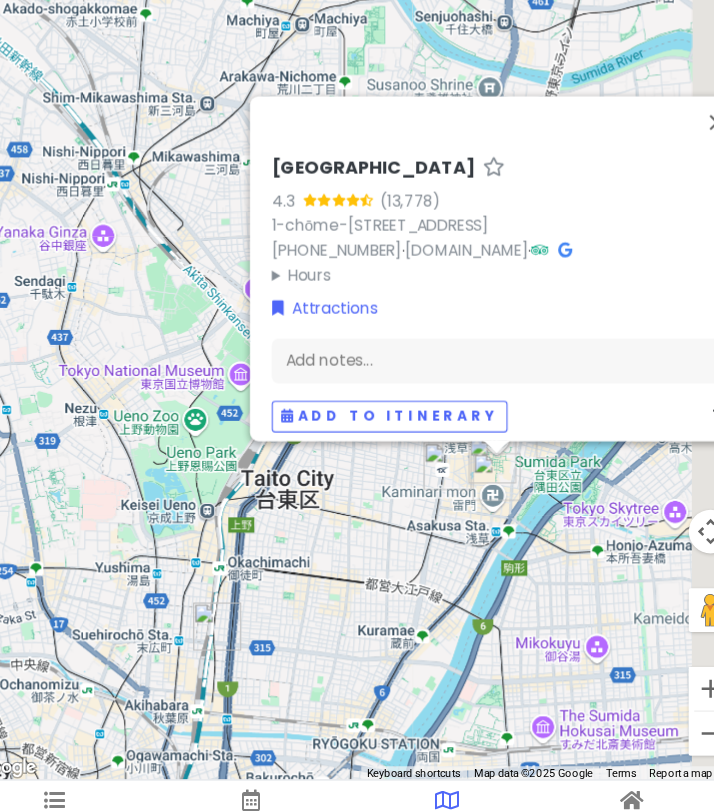 drag, startPoint x: 603, startPoint y: 578, endPoint x: 368, endPoint y: 475, distance: 256.58136 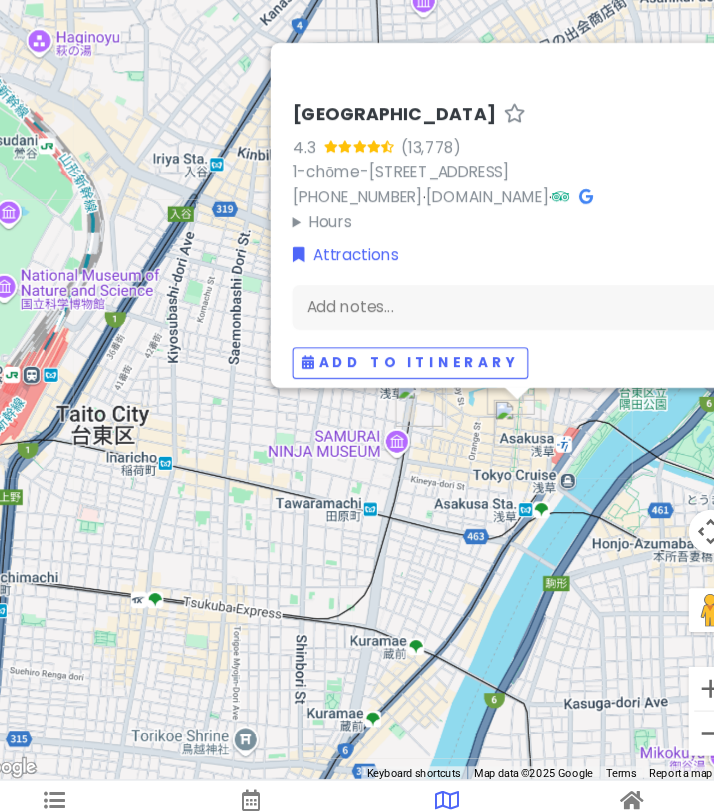 drag, startPoint x: 368, startPoint y: 475, endPoint x: 169, endPoint y: 488, distance: 199.42416 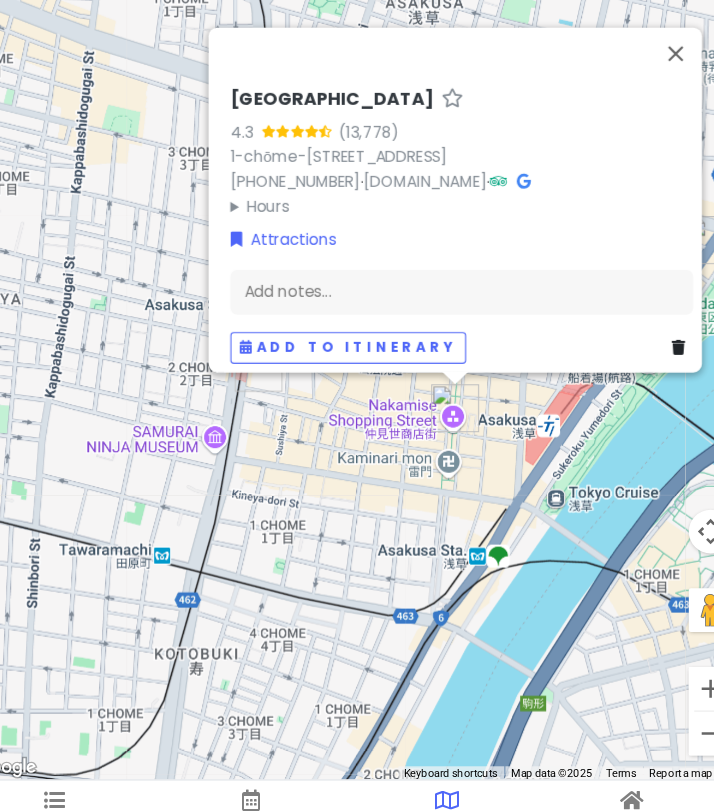 click on "[GEOGRAPHIC_DATA] 4.3        (13,778) 1-chōme-[STREET_ADDRESS] [PHONE_NUMBER]   ·   [DOMAIN_NAME]   ·   Hours [DATE]  9:00 am – 8:00 pm [DATE]  9:00 am – 8:00 pm [DATE]  9:00 am – 8:00 pm [DATE]  9:00 am – 8:00 pm [DATE]  9:00 am – 8:00 pm [DATE]  9:00 am – 8:00 pm [DATE]  9:00 am – 8:00 pm Attractions Add notes...  Add to itinerary" at bounding box center [357, 375] 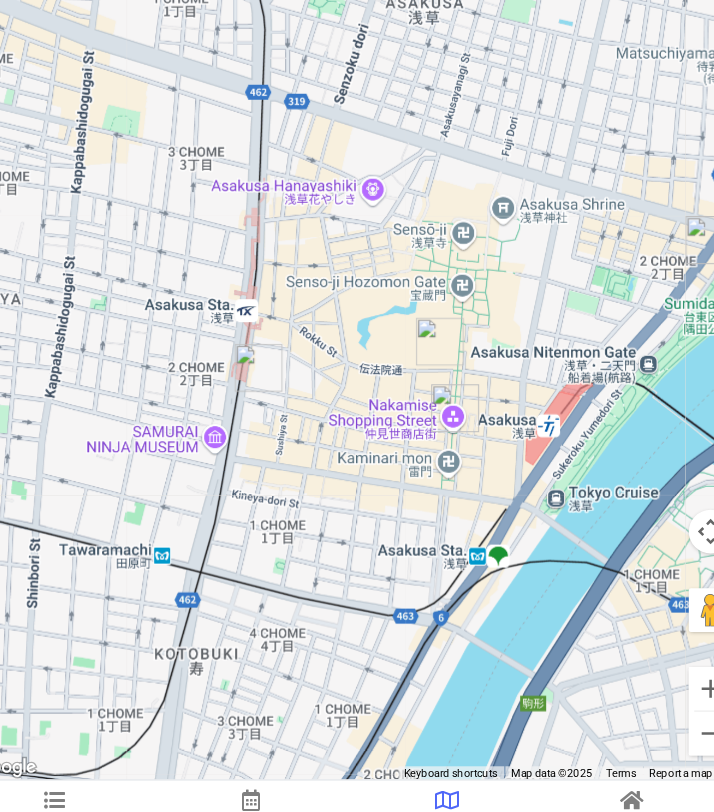 click at bounding box center (357, 375) 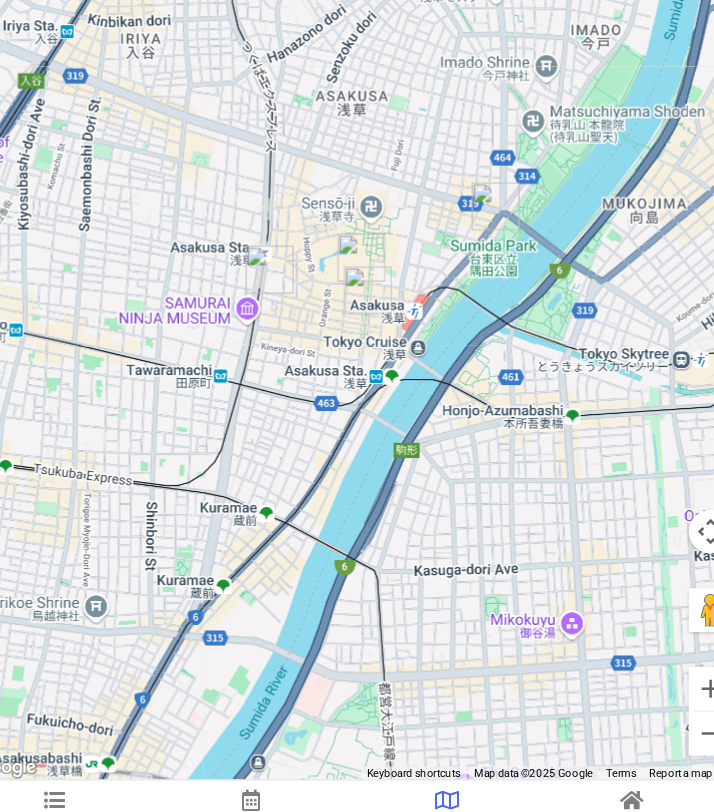 click at bounding box center (370, 301) 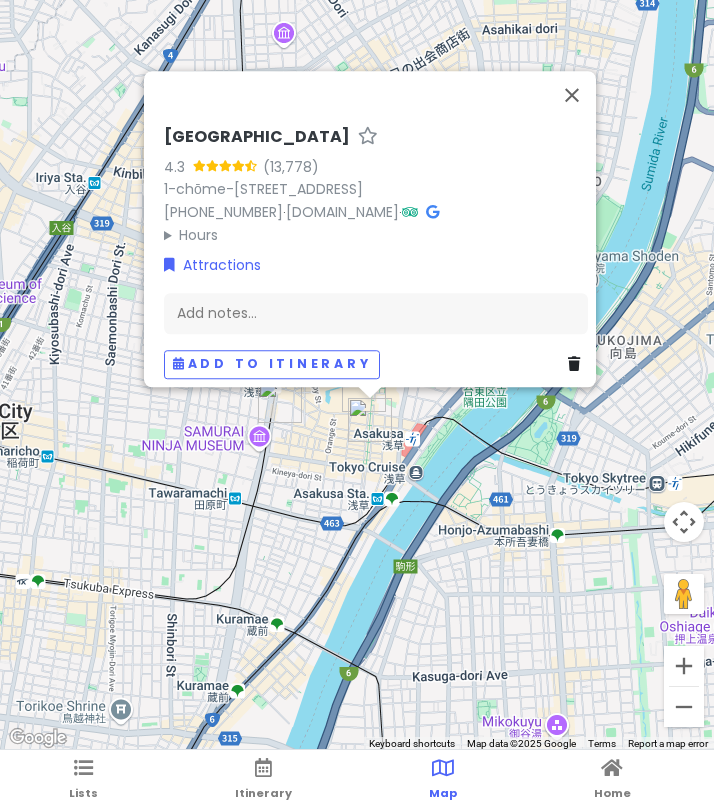 click on "Lists Itinerary Map Home" at bounding box center [357, 781] 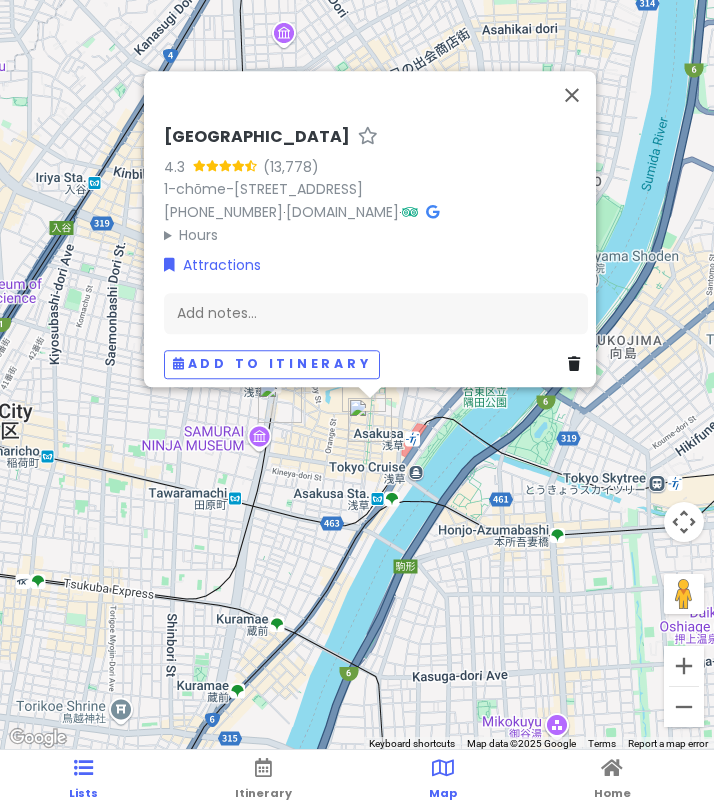 click at bounding box center [83, 768] 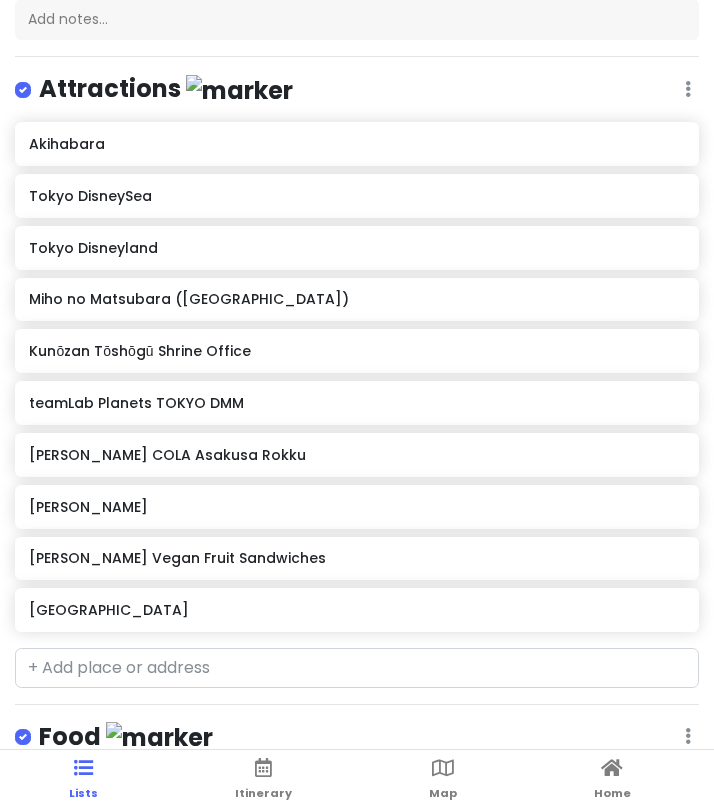 scroll, scrollTop: 339, scrollLeft: 0, axis: vertical 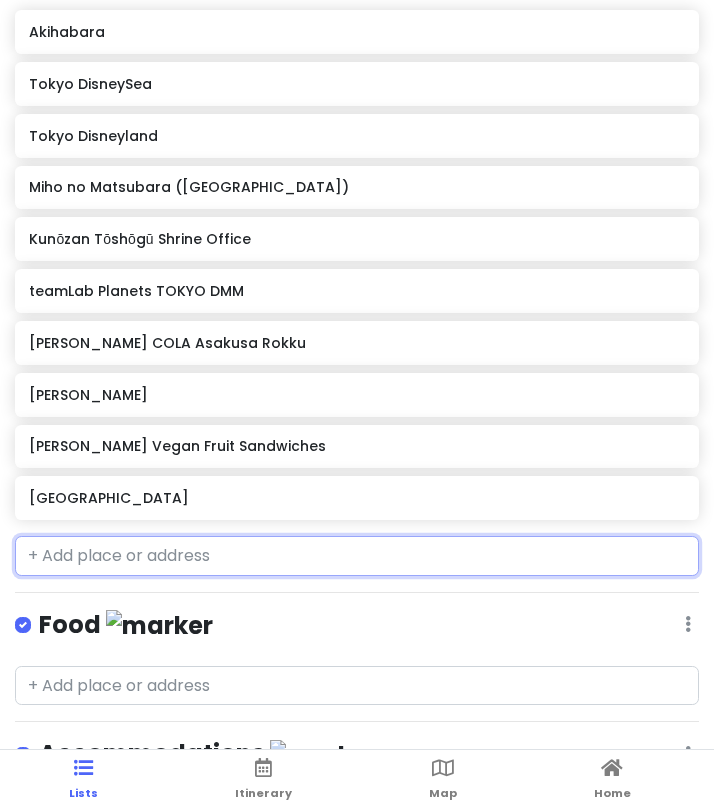 click at bounding box center (357, 556) 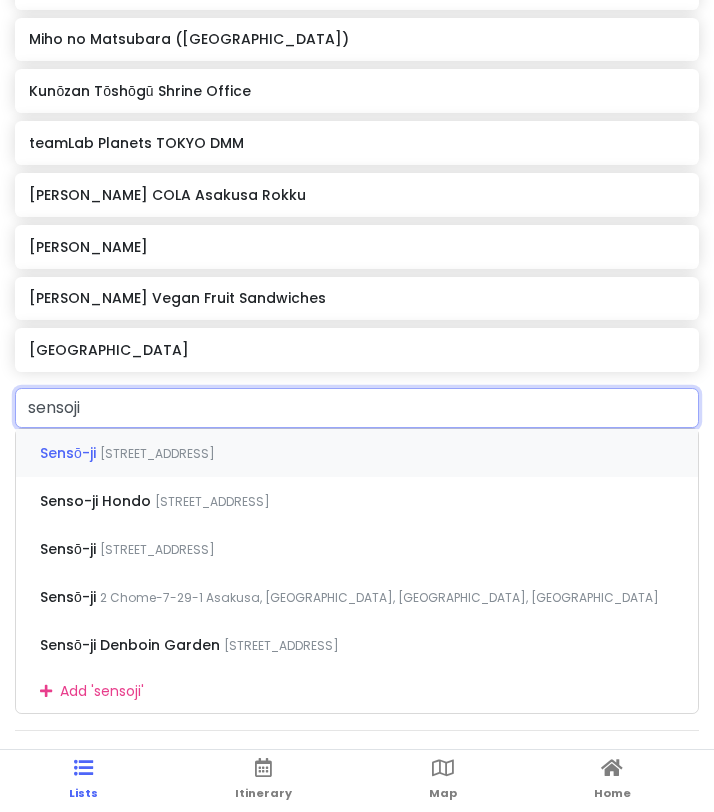 scroll, scrollTop: 534, scrollLeft: 0, axis: vertical 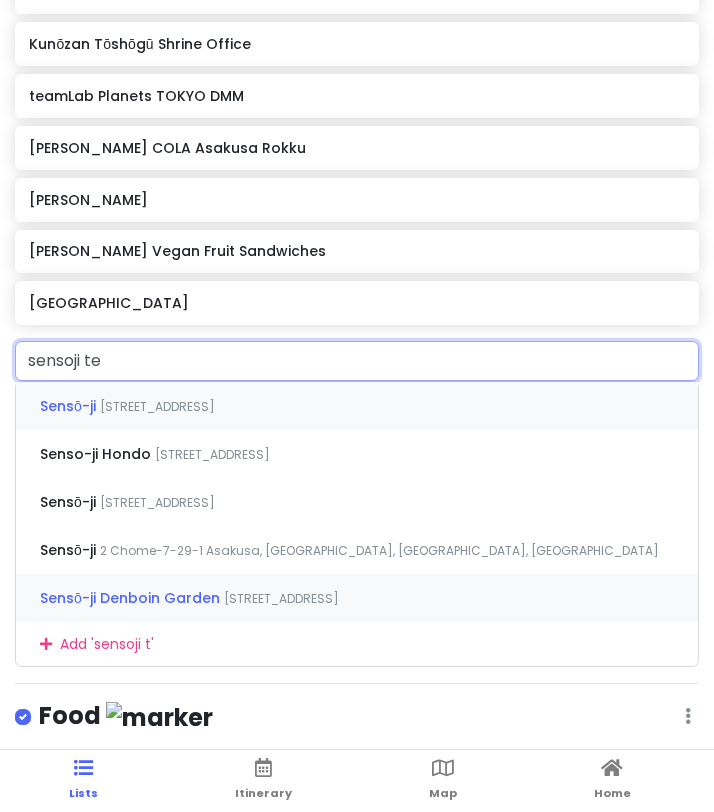 type on "sensoji tem" 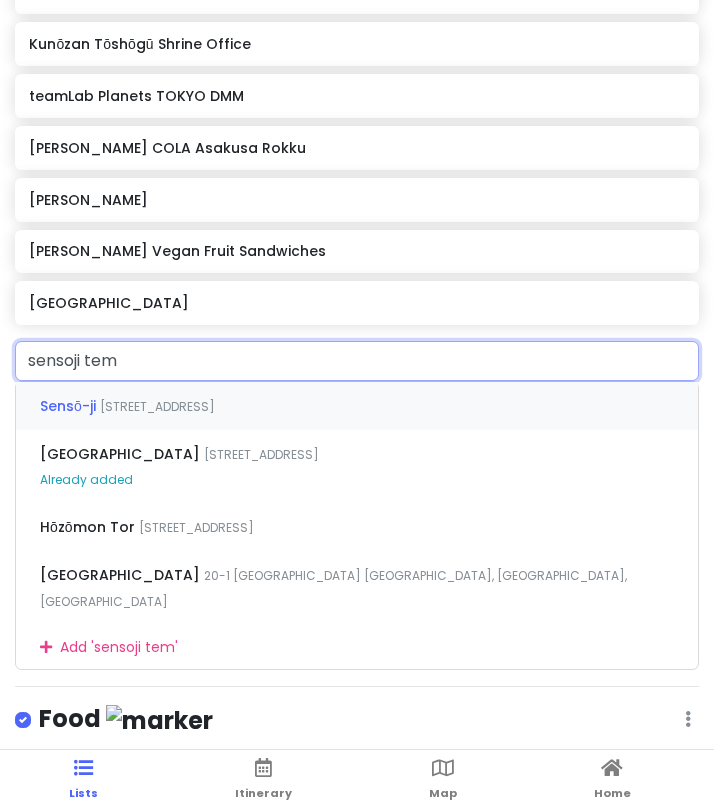 click on "[STREET_ADDRESS]" at bounding box center [157, 406] 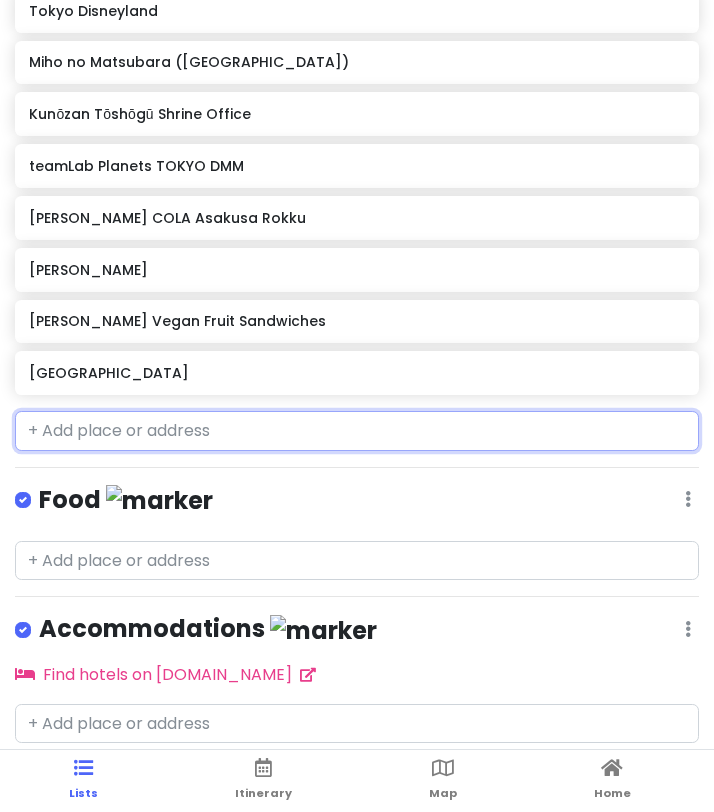 scroll, scrollTop: 515, scrollLeft: 0, axis: vertical 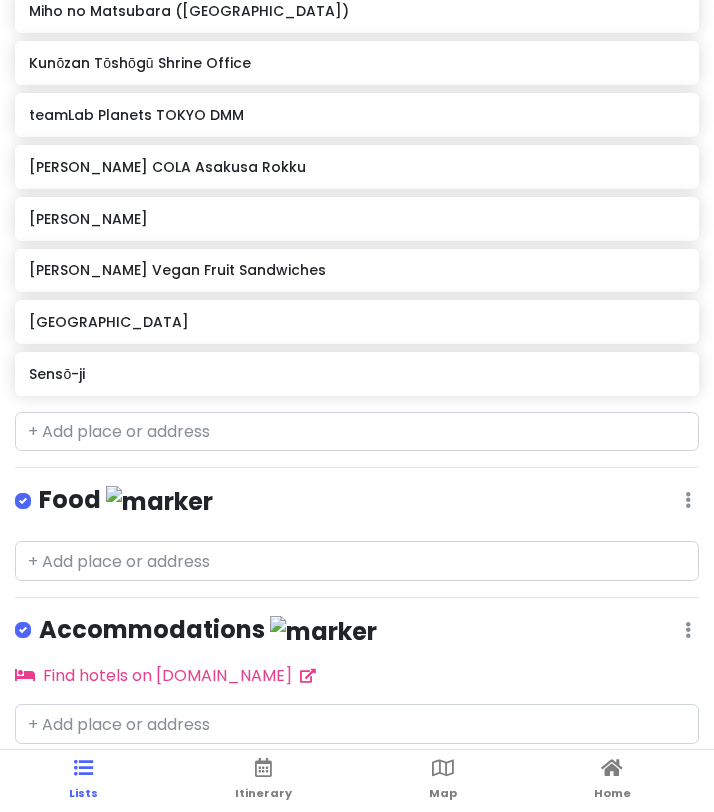 click on "Akihabara [GEOGRAPHIC_DATA] Tokyo Disneyland Miho no Matsubara (Miho Pine Forest) Kunōzan Tōshōgū Shrine Office teamLab Planets TOKYO DMM IYOSHI COLA Asakusa Rokku Hatoya Asakusa Hatoya’s Vegan Fruit Sandwiches Nakamise Shopping Street Sensō-ji" at bounding box center [357, 119] 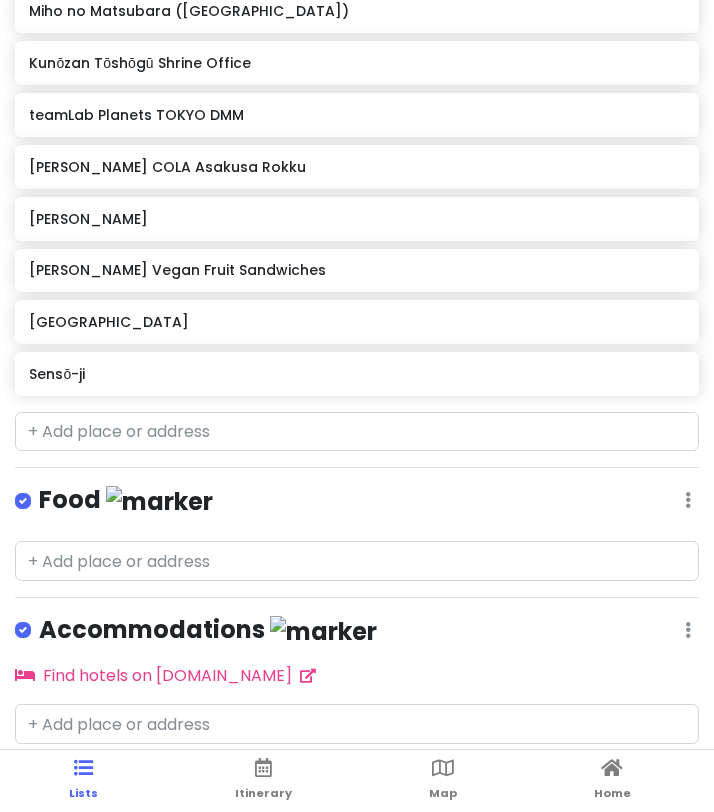 click on "Sensō-ji" at bounding box center (356, 374) 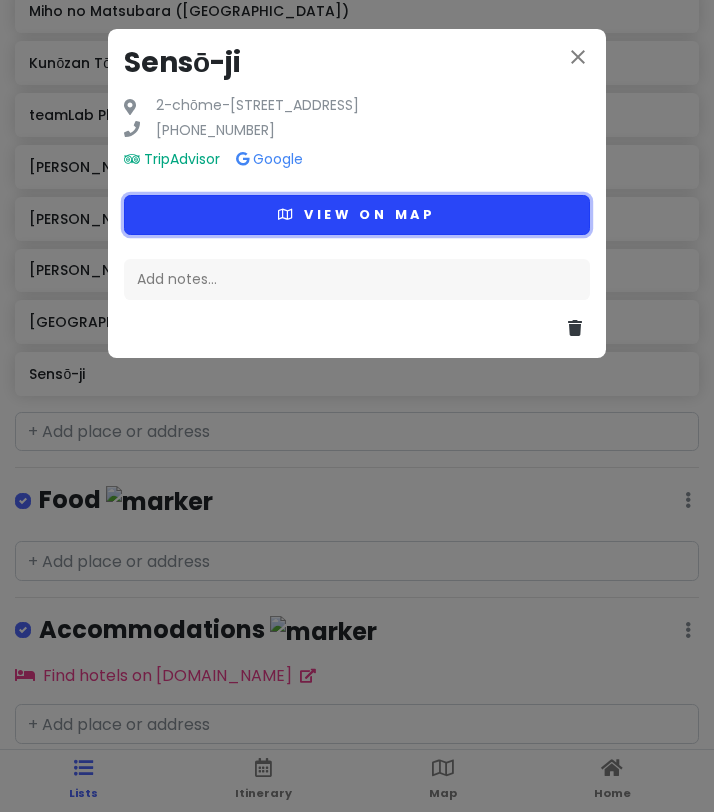 click on "View on map" at bounding box center [357, 214] 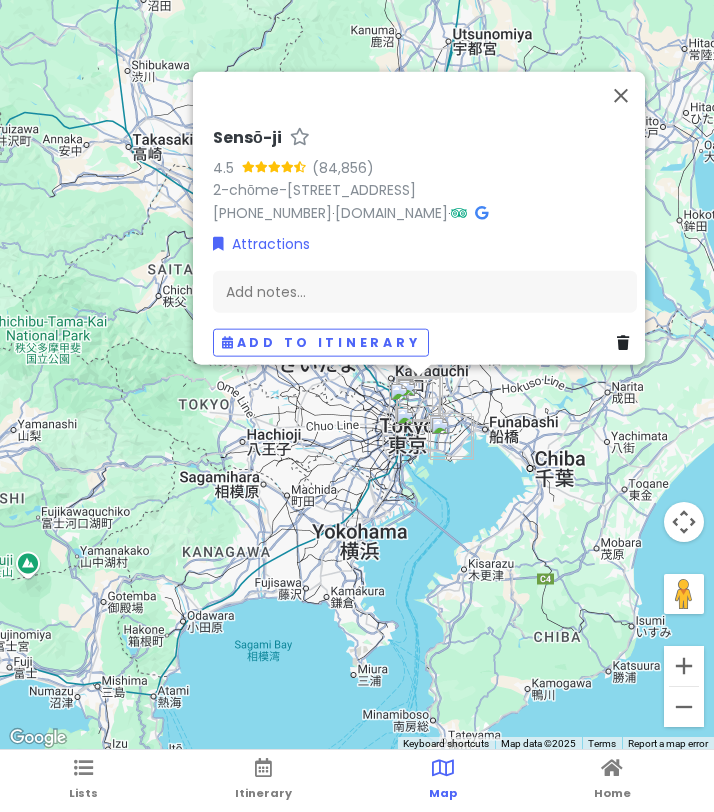 click on "Add to itinerary" at bounding box center (425, 342) 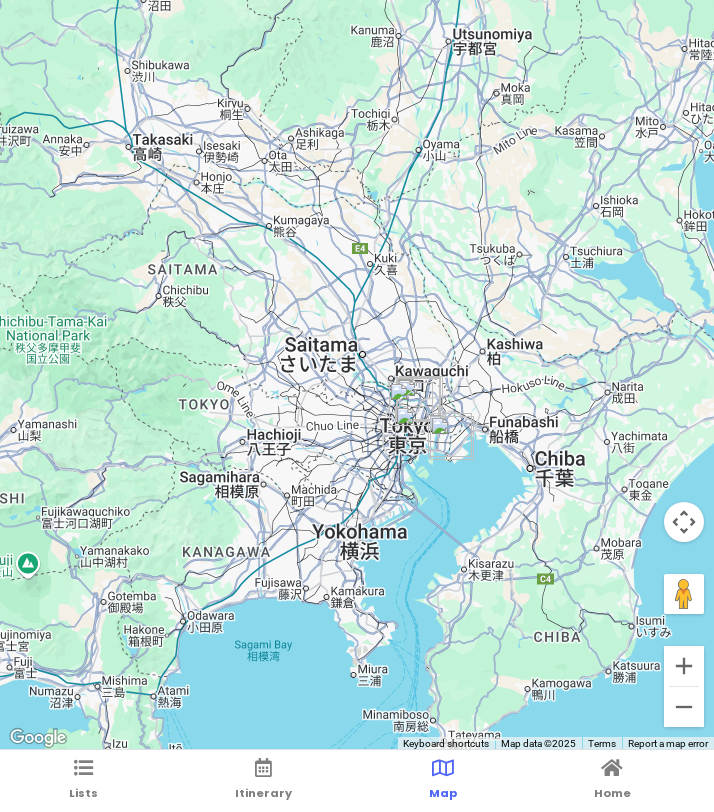 click on "Lists Itinerary Map Home" at bounding box center [357, 781] 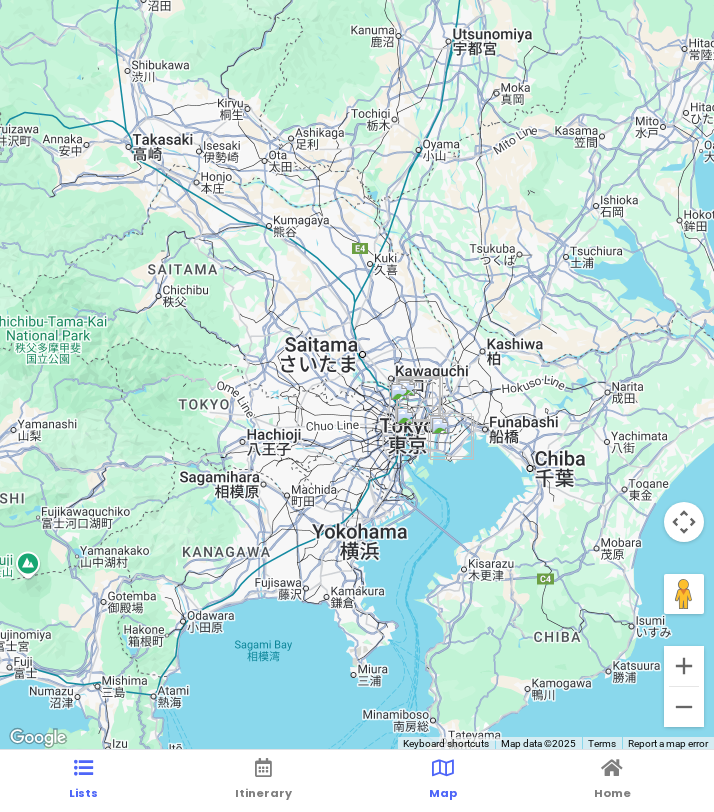 click at bounding box center [83, 768] 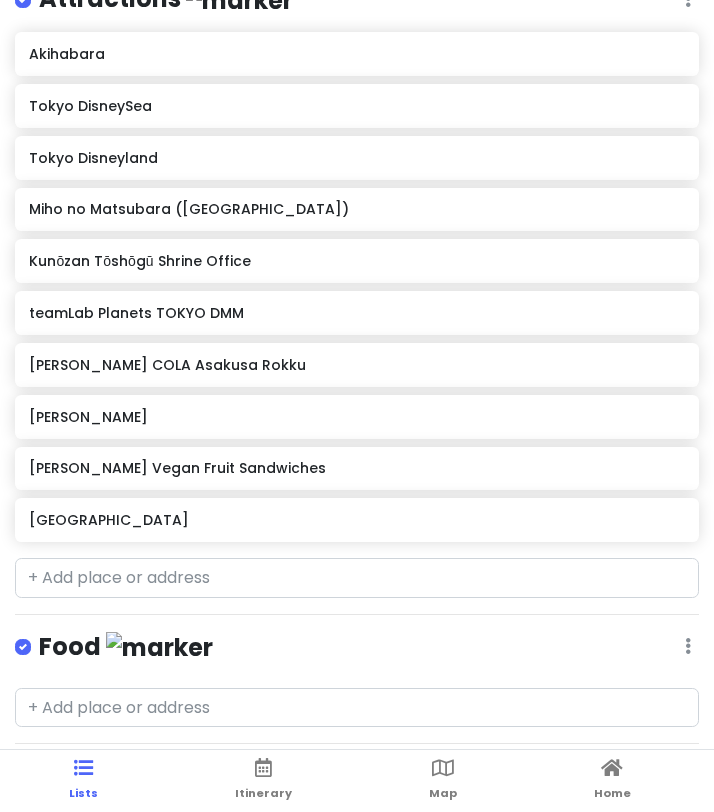 scroll, scrollTop: 396, scrollLeft: 0, axis: vertical 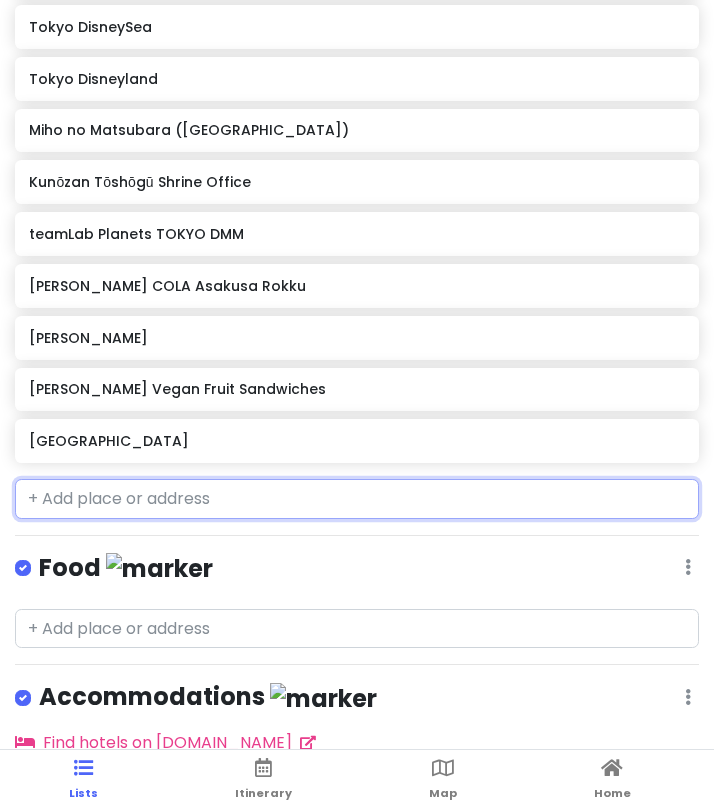 click at bounding box center (357, 499) 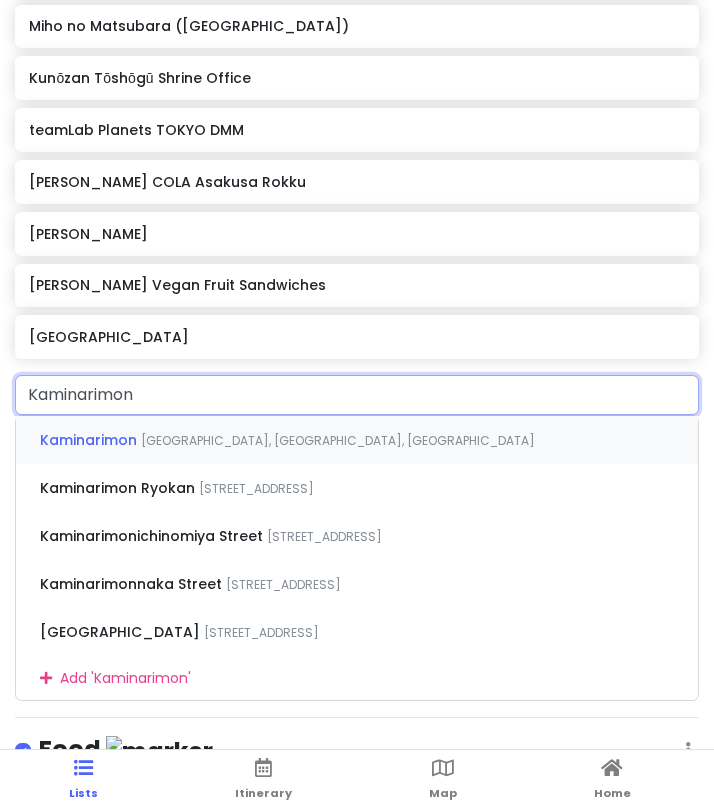 scroll, scrollTop: 503, scrollLeft: 0, axis: vertical 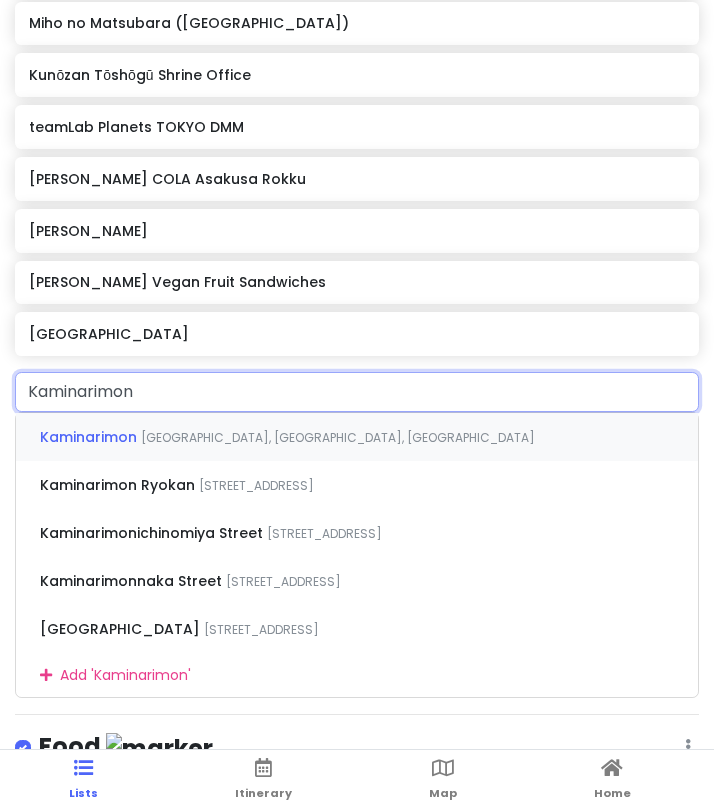 click on "[GEOGRAPHIC_DATA], [GEOGRAPHIC_DATA], [GEOGRAPHIC_DATA]" at bounding box center [338, 437] 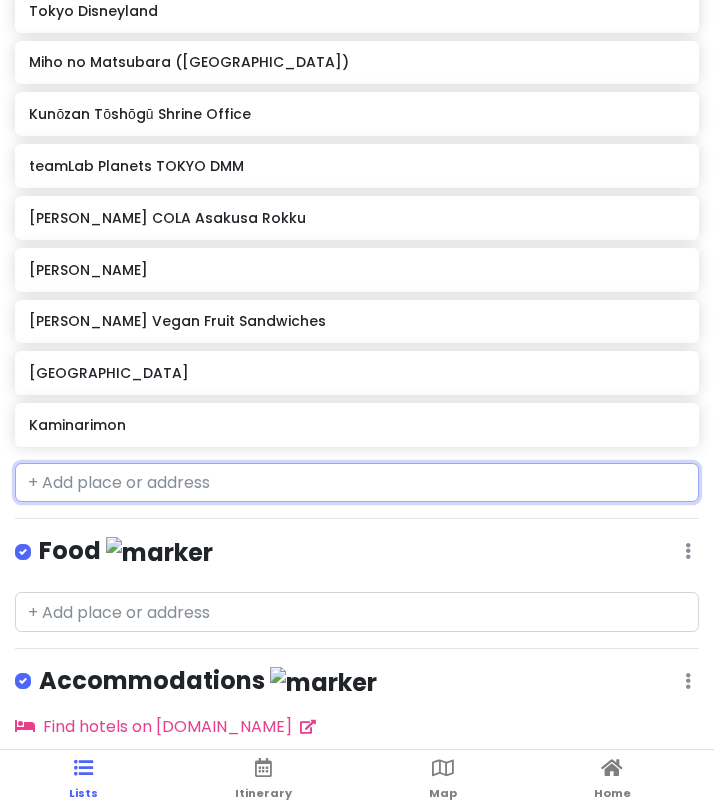 scroll, scrollTop: 515, scrollLeft: 0, axis: vertical 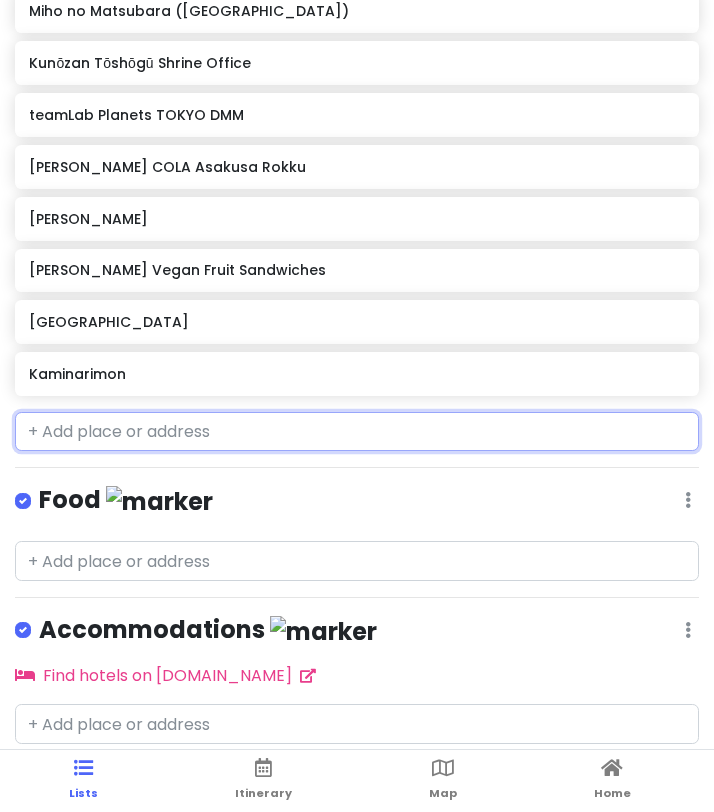 click on "Kaminarimon" at bounding box center (356, 374) 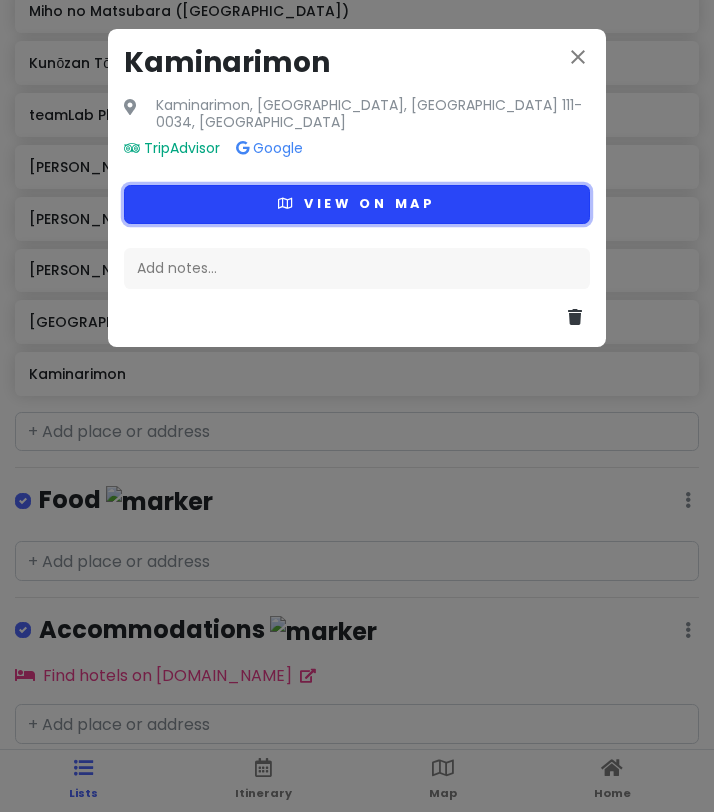 click on "View on map" at bounding box center (357, 204) 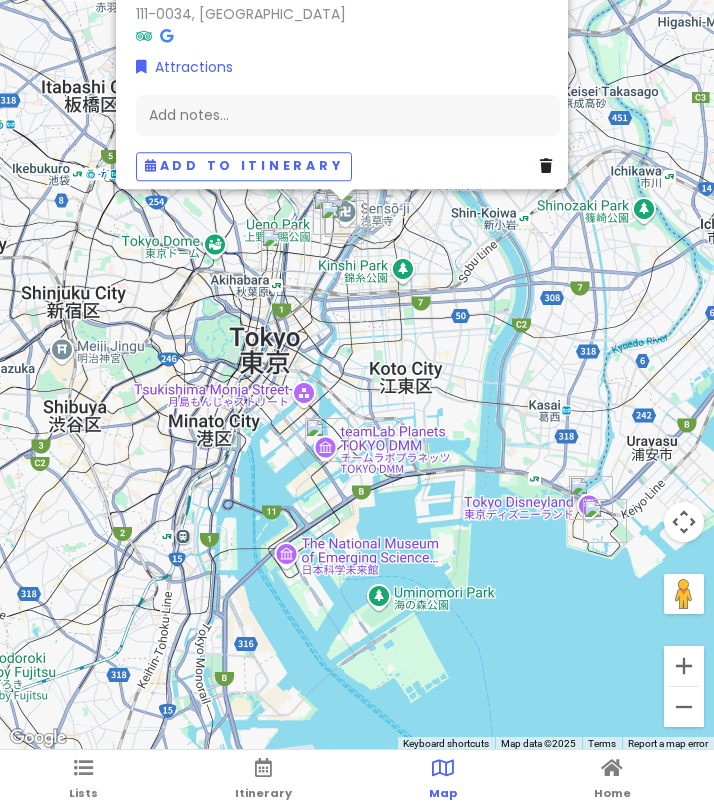 drag, startPoint x: 393, startPoint y: 283, endPoint x: 420, endPoint y: 410, distance: 129.83836 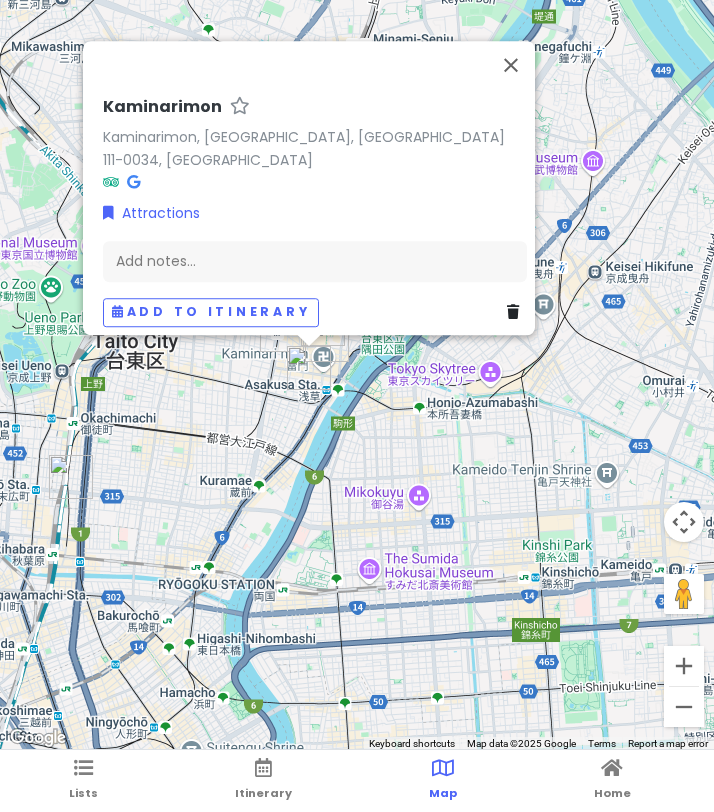 drag, startPoint x: 357, startPoint y: 326, endPoint x: 404, endPoint y: 444, distance: 127.01575 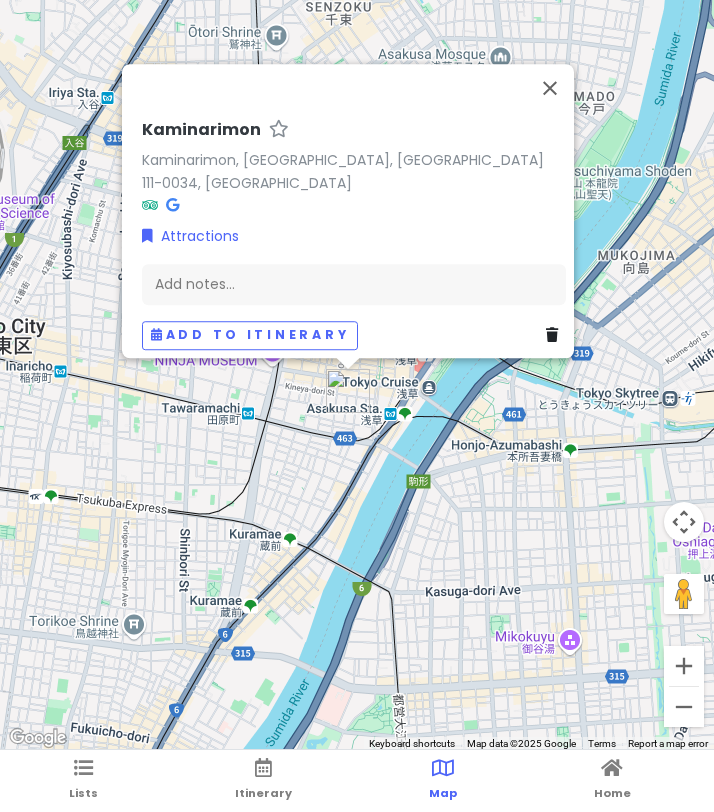 click on "Kaminarimon Kaminarimon, [GEOGRAPHIC_DATA], [GEOGRAPHIC_DATA] 111-0034, [GEOGRAPHIC_DATA] Attractions Add notes...  Add to itinerary" at bounding box center (357, 375) 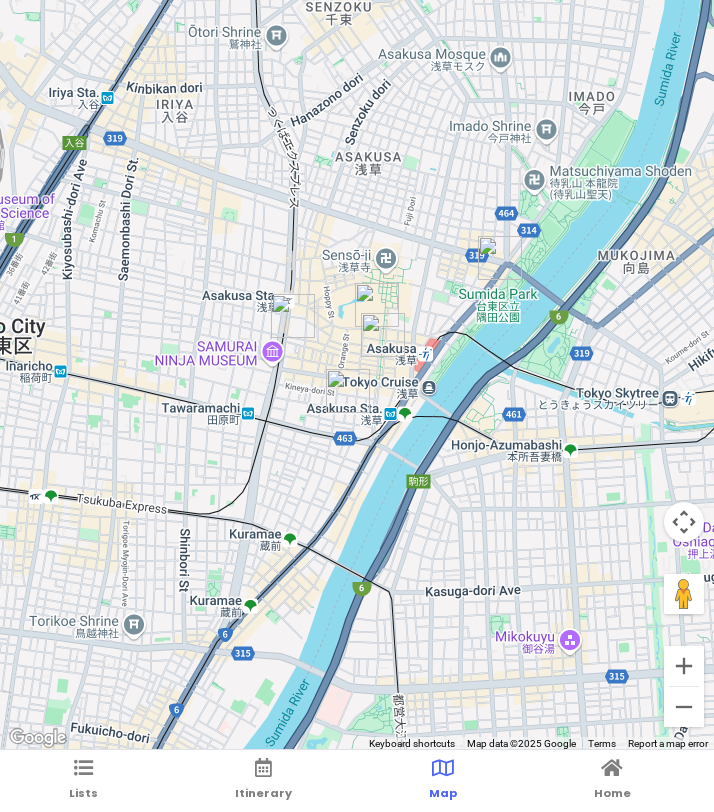 click at bounding box center (348, 391) 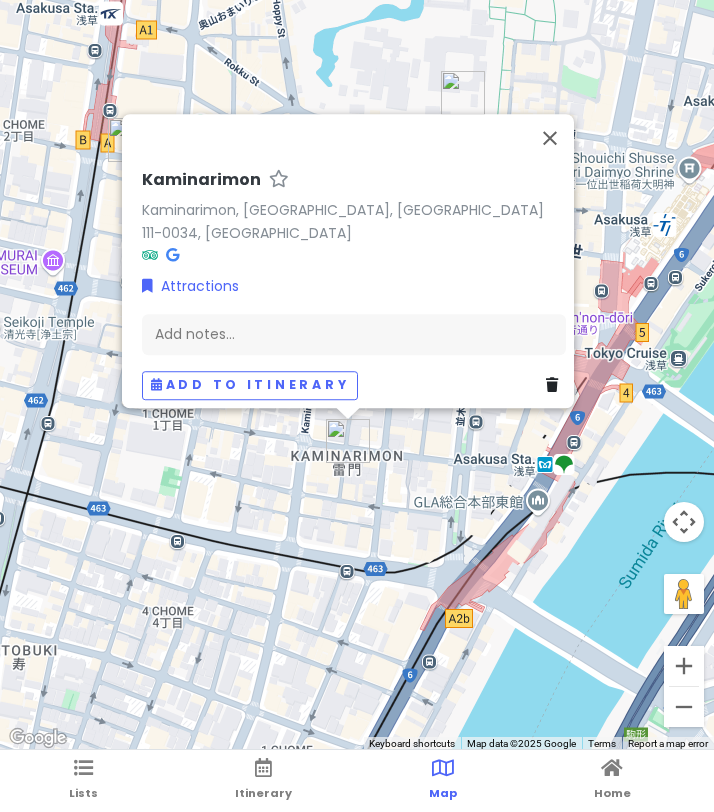 click at bounding box center (552, 385) 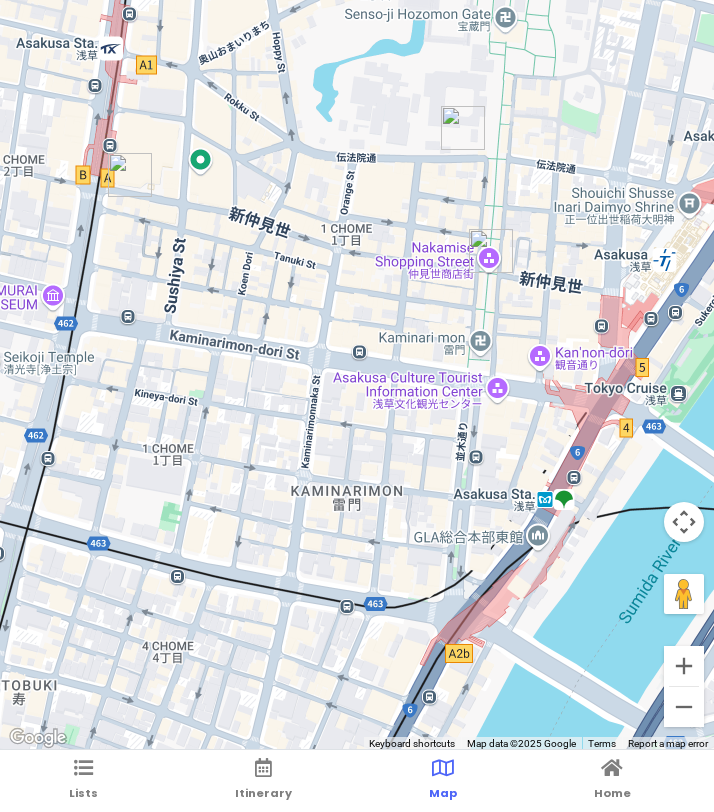 drag, startPoint x: 370, startPoint y: 231, endPoint x: 353, endPoint y: 458, distance: 227.63568 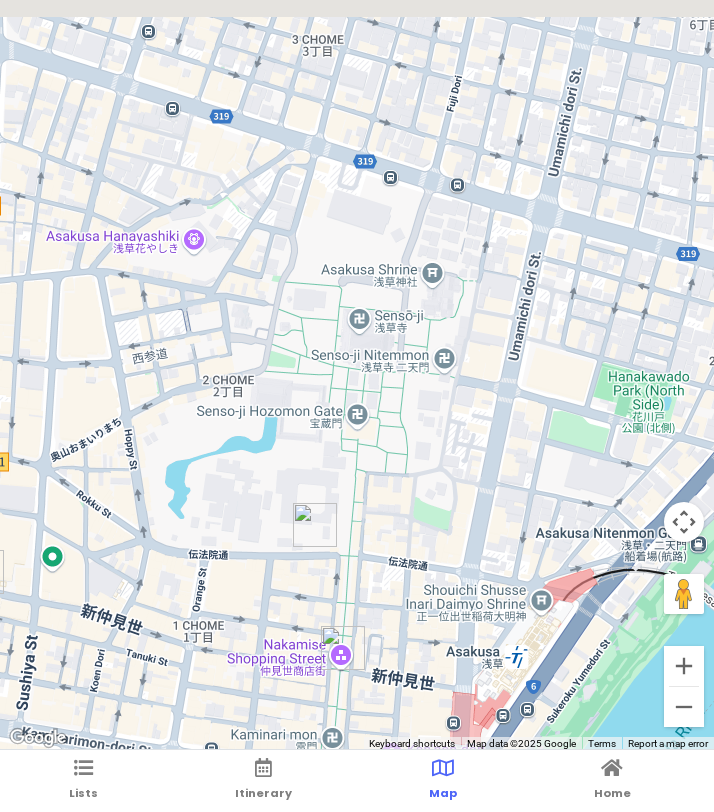 drag, startPoint x: 440, startPoint y: 350, endPoint x: 308, endPoint y: 407, distance: 143.78108 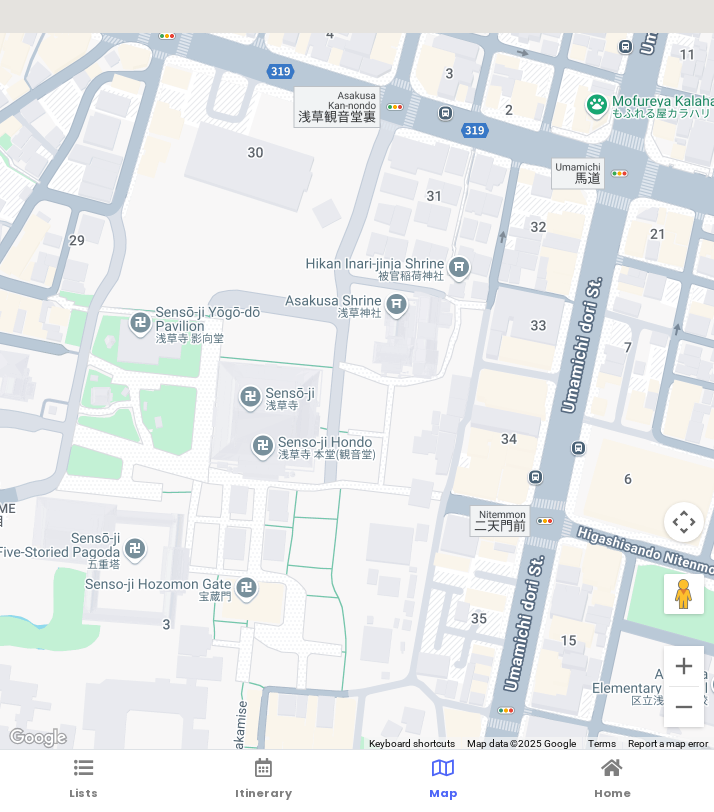 drag, startPoint x: 350, startPoint y: 429, endPoint x: 324, endPoint y: 505, distance: 80.32434 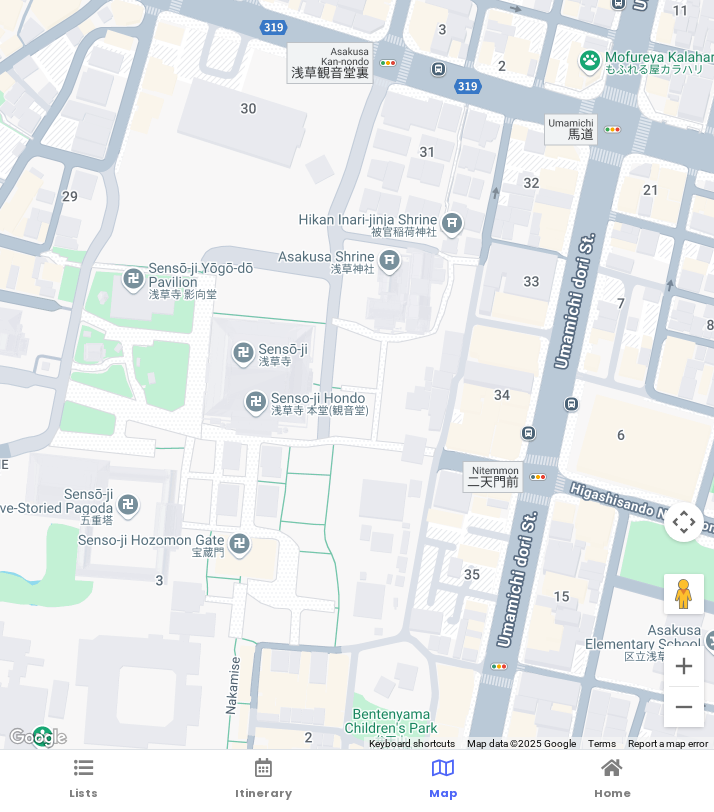 drag, startPoint x: 343, startPoint y: 501, endPoint x: 329, endPoint y: 424, distance: 78.26238 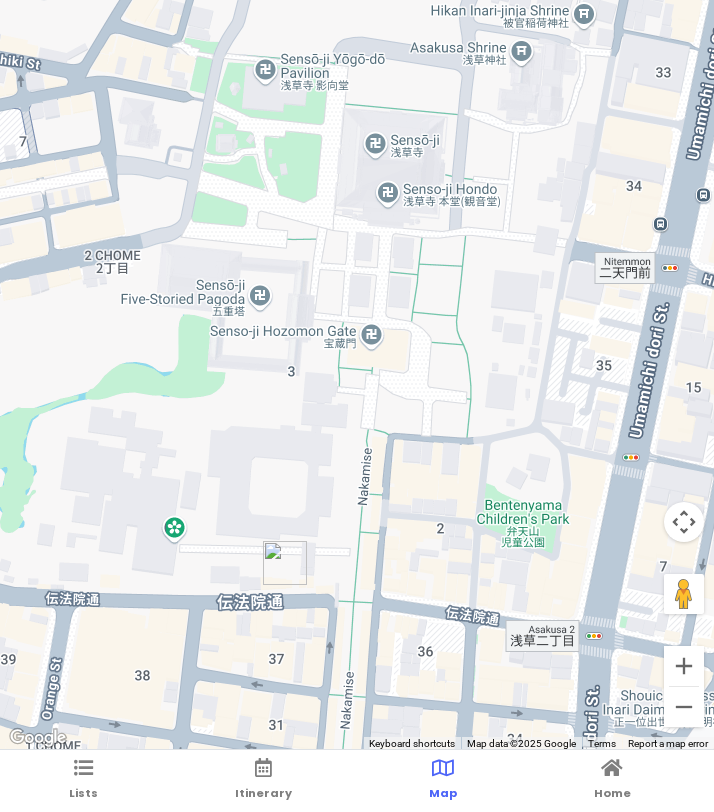 drag, startPoint x: 309, startPoint y: 514, endPoint x: 442, endPoint y: 336, distance: 222.20036 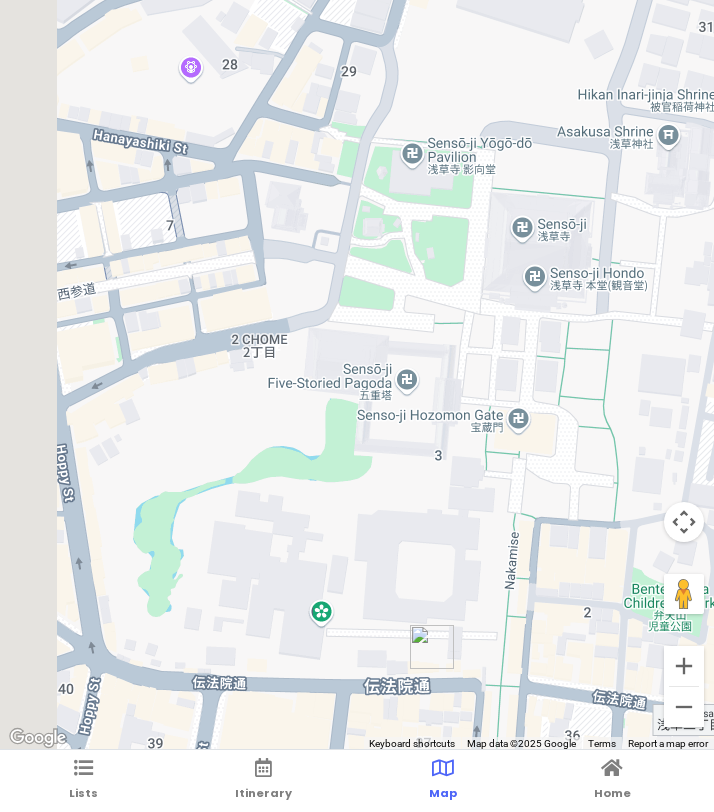 drag, startPoint x: 321, startPoint y: 496, endPoint x: 475, endPoint y: 585, distance: 177.86794 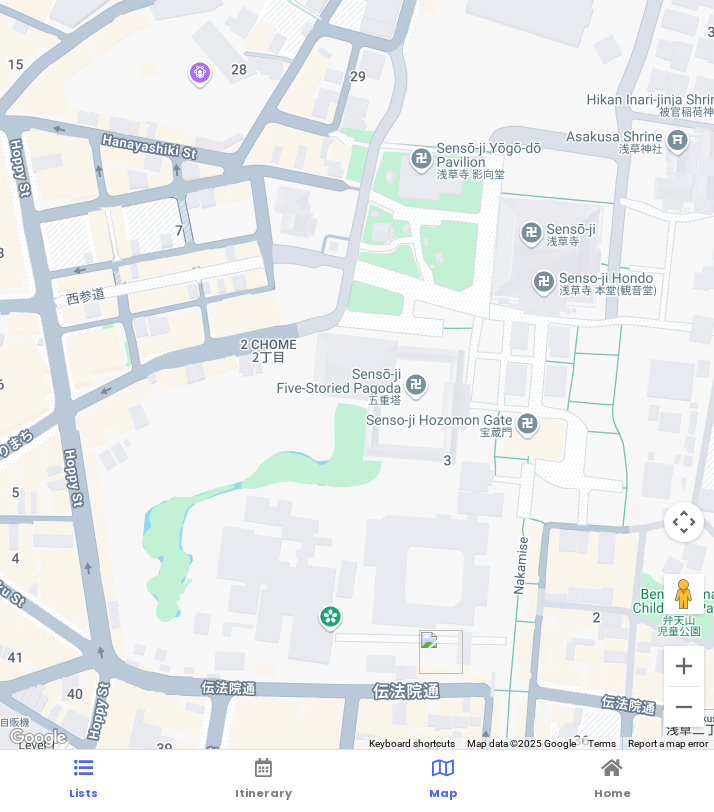 click on "Lists" at bounding box center [83, 793] 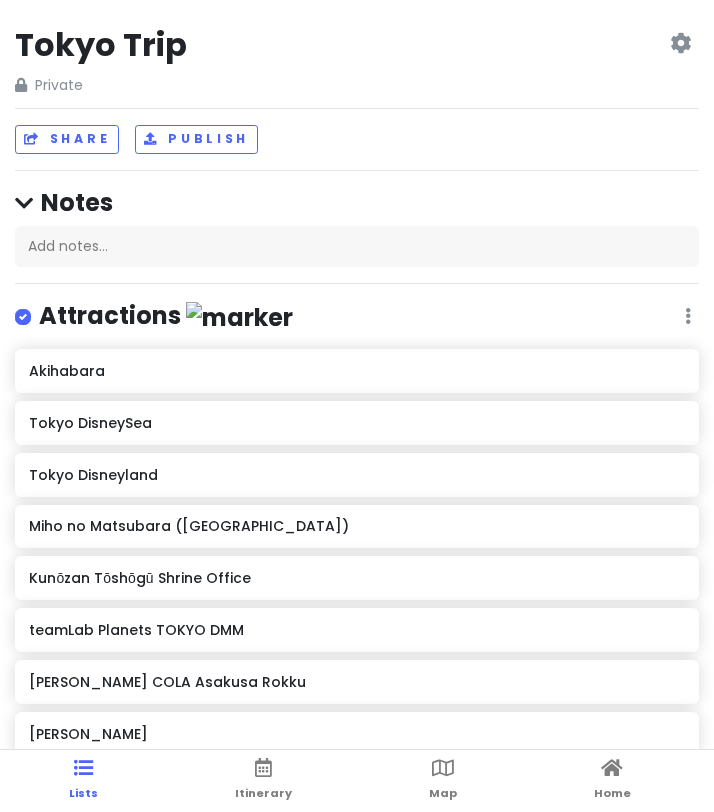 scroll, scrollTop: 464, scrollLeft: 0, axis: vertical 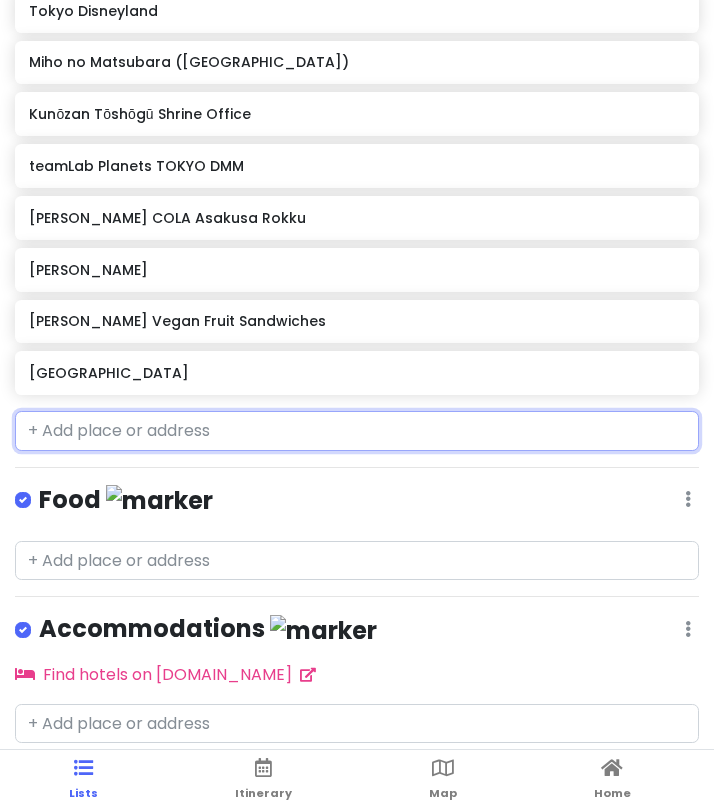 click at bounding box center [357, 431] 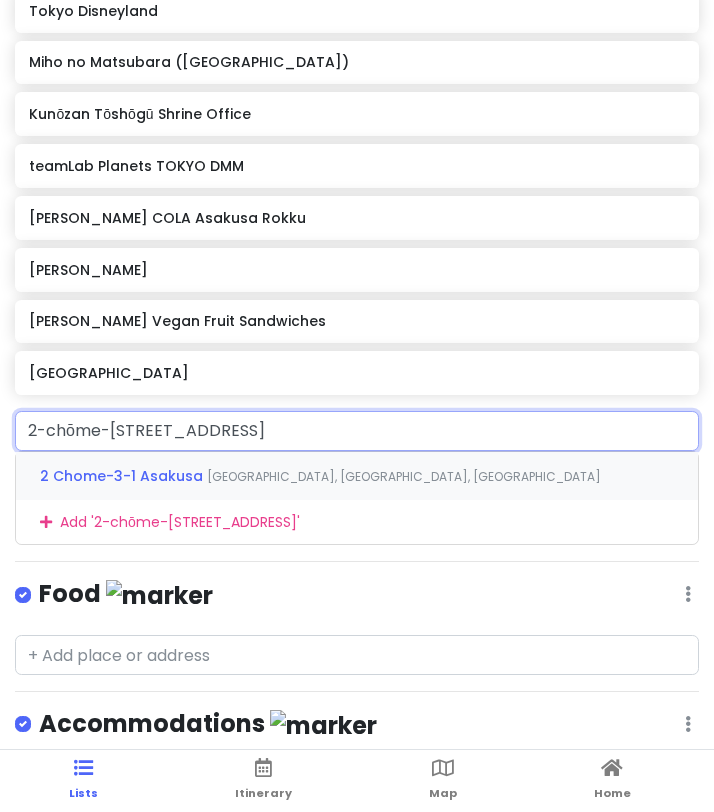 click on "2 Chome-3-1 Asakusa" at bounding box center [123, 476] 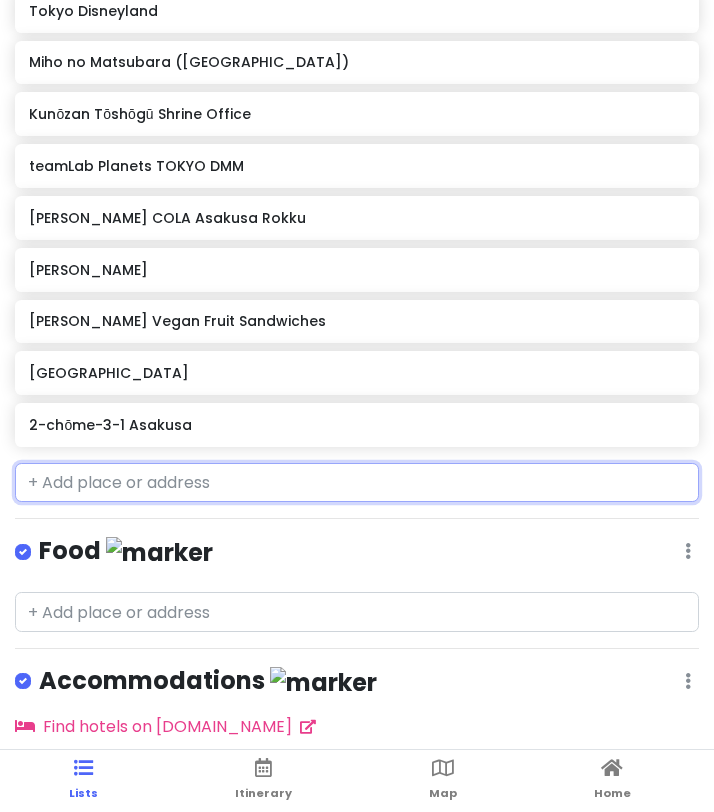 scroll, scrollTop: 515, scrollLeft: 0, axis: vertical 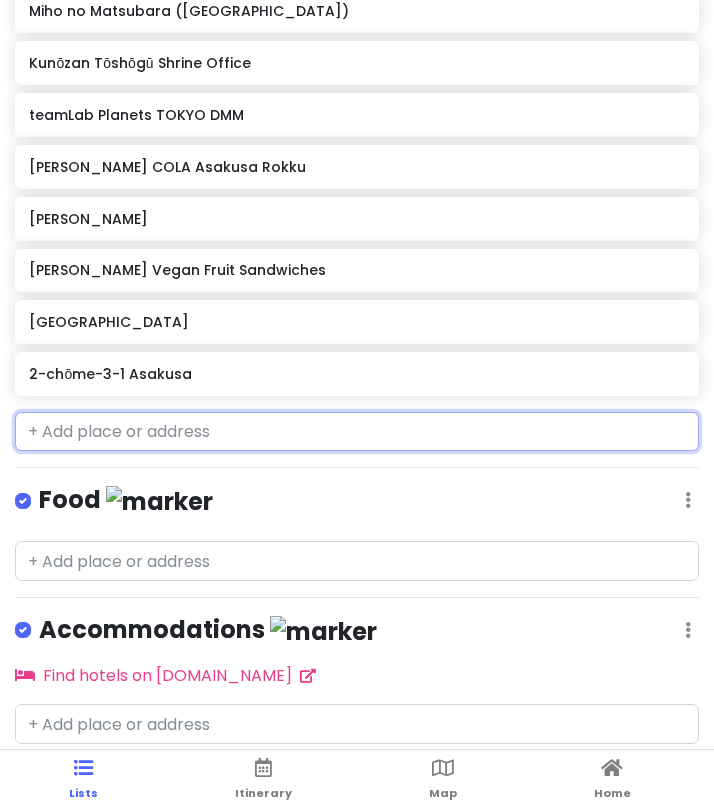 click on "2-chōme-3-1 Asakusa" at bounding box center [356, 374] 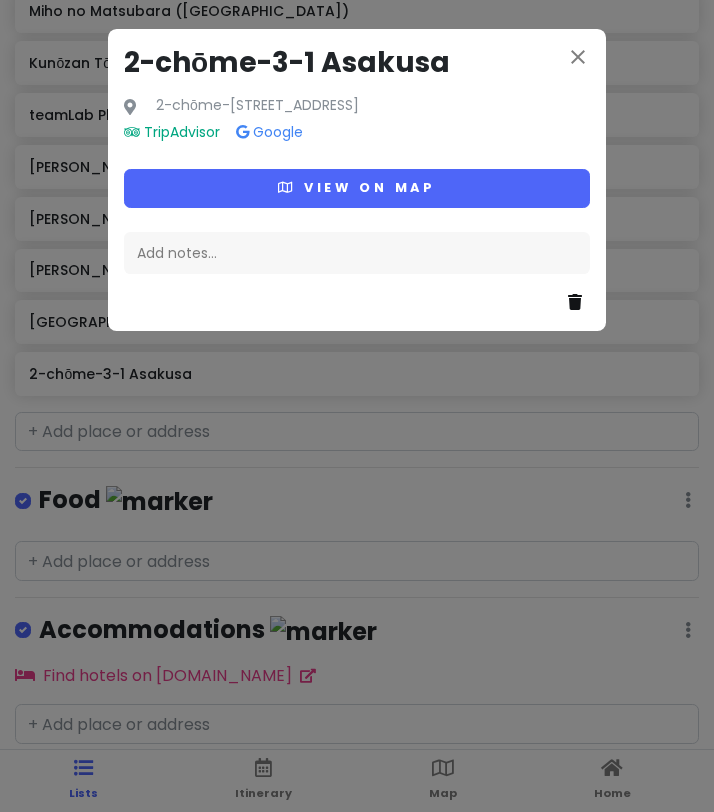 click at bounding box center [575, 302] 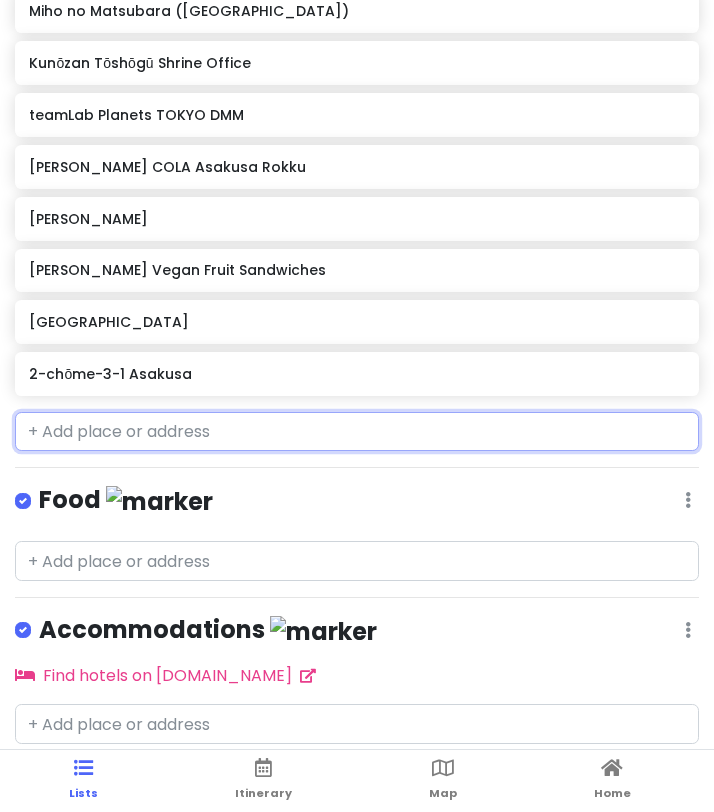 scroll, scrollTop: 464, scrollLeft: 0, axis: vertical 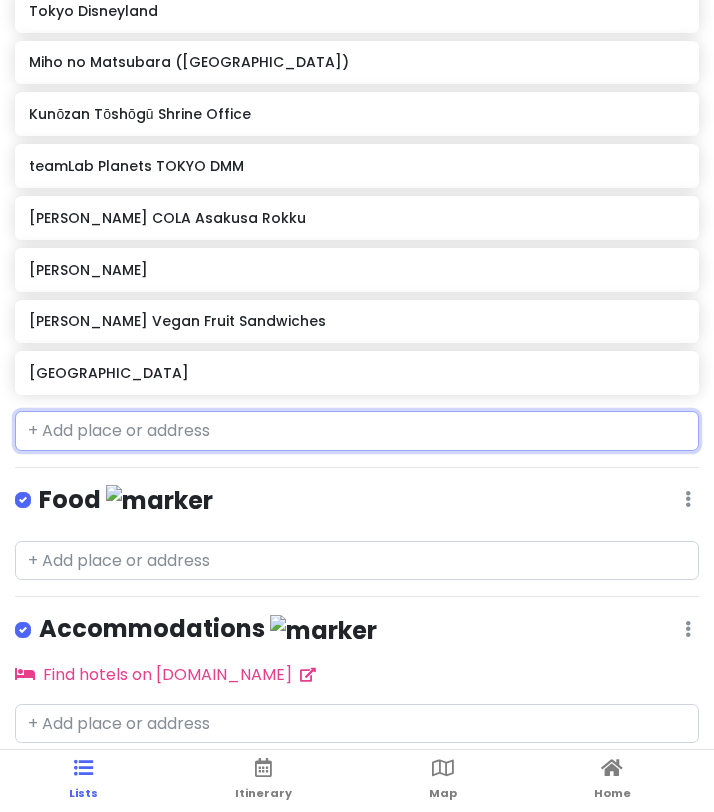 click at bounding box center [357, 431] 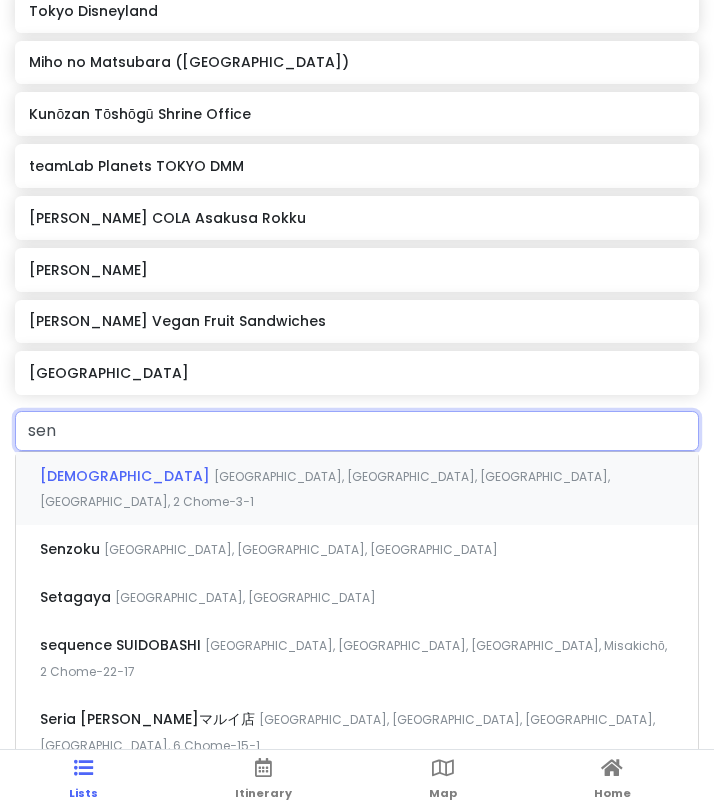 type on "sens" 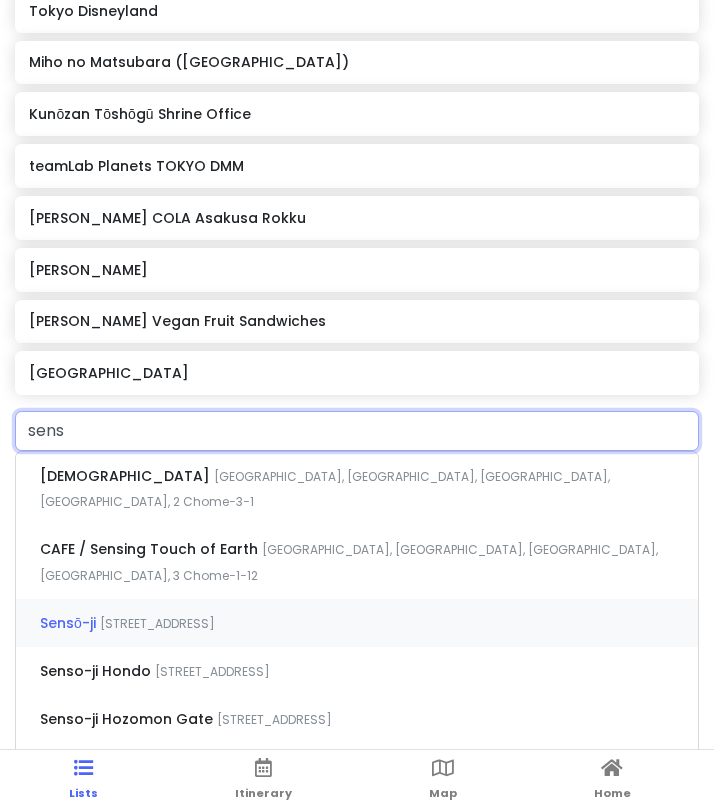 click on "Sens[STREET_ADDRESS]" at bounding box center (357, 623) 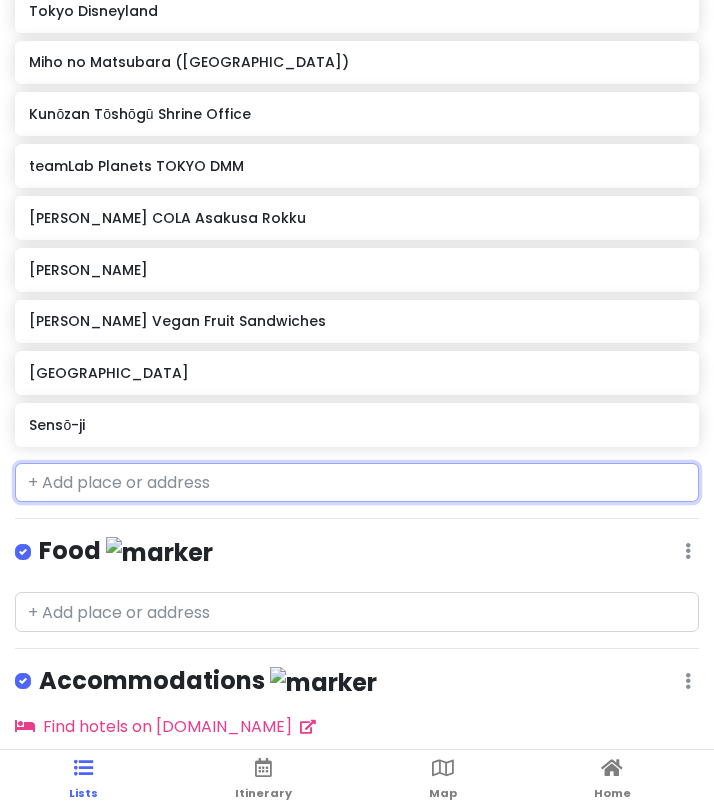 scroll, scrollTop: 515, scrollLeft: 0, axis: vertical 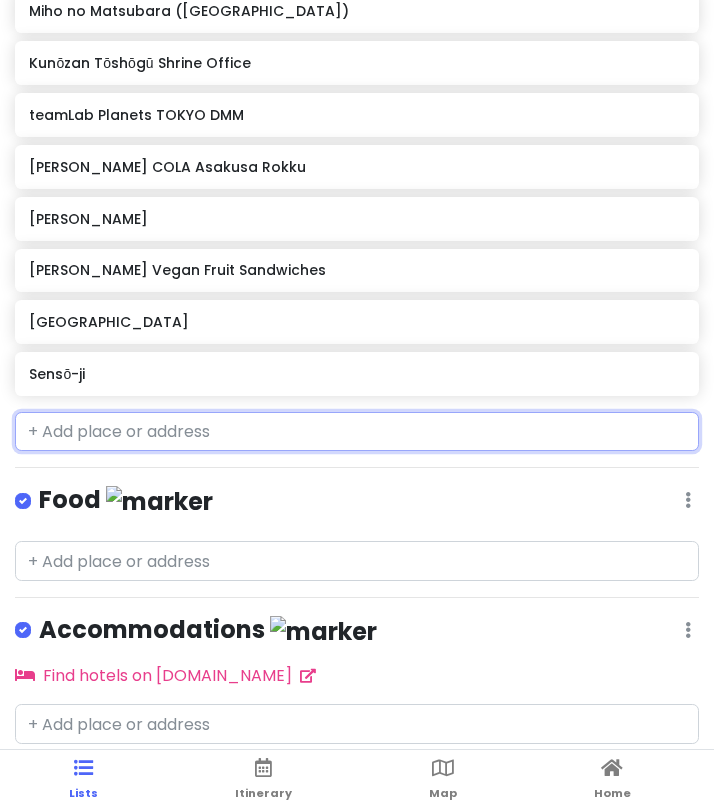click on "Sensō-ji" 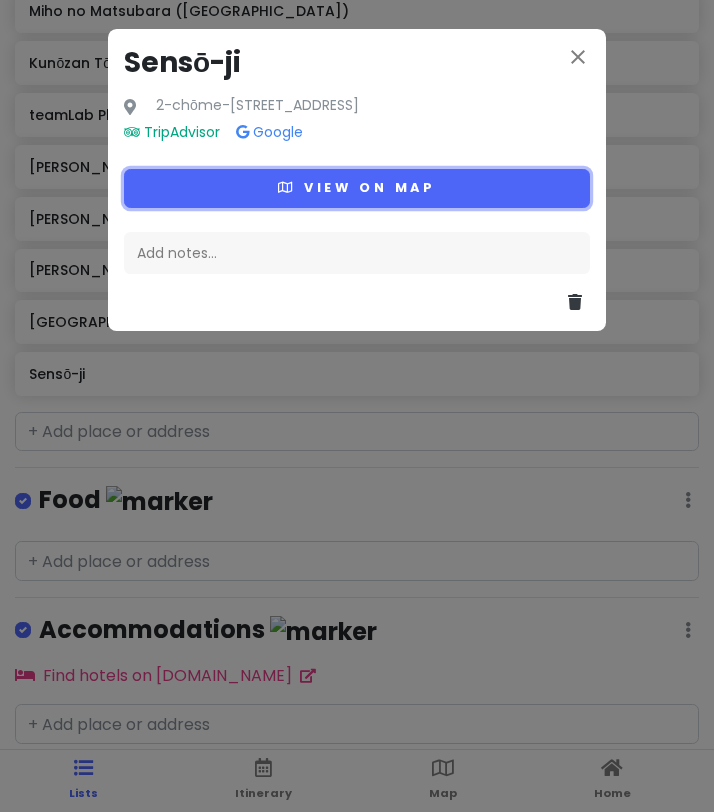 click at bounding box center (287, 187) 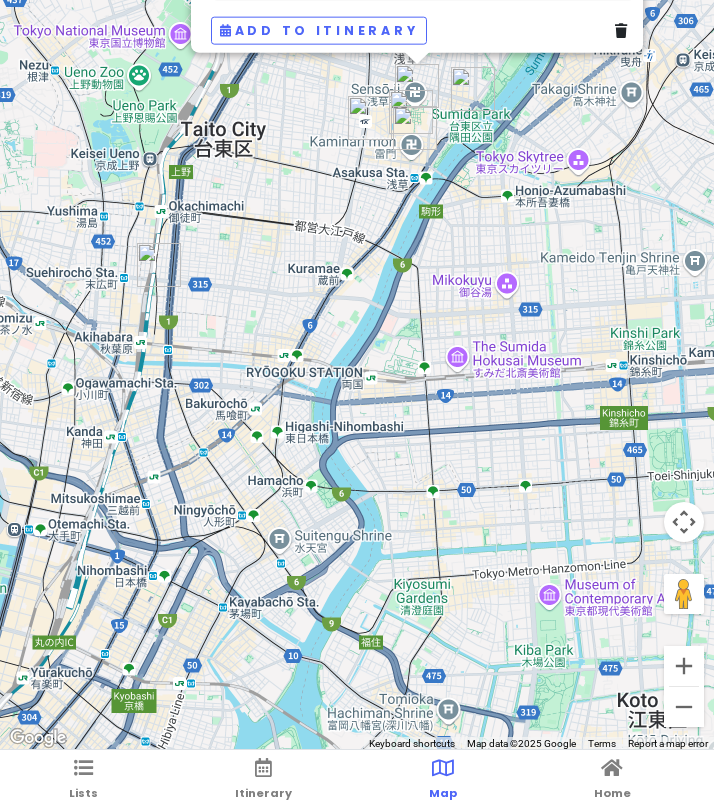 drag, startPoint x: 398, startPoint y: 327, endPoint x: 364, endPoint y: 582, distance: 257.25668 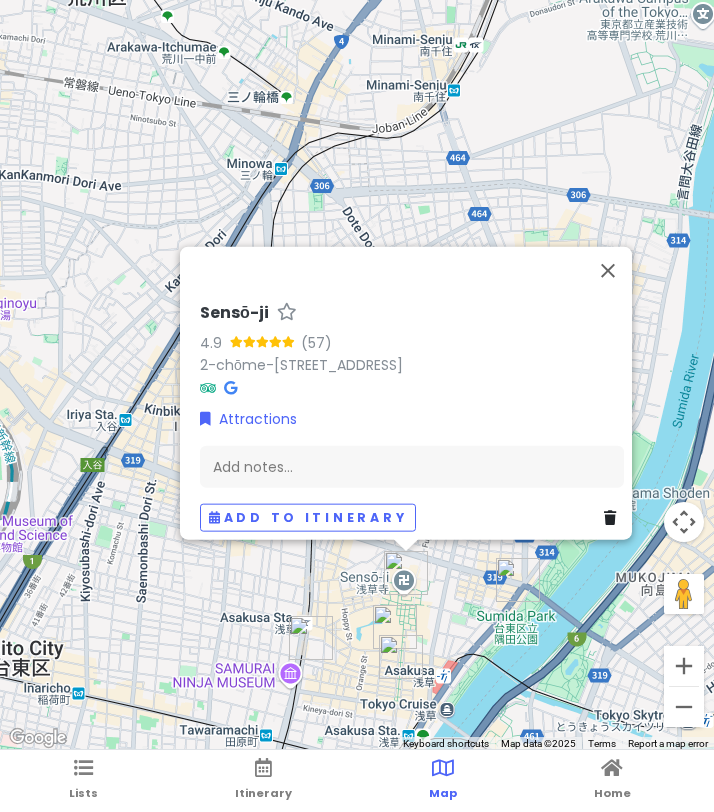 click at bounding box center [518, 580] 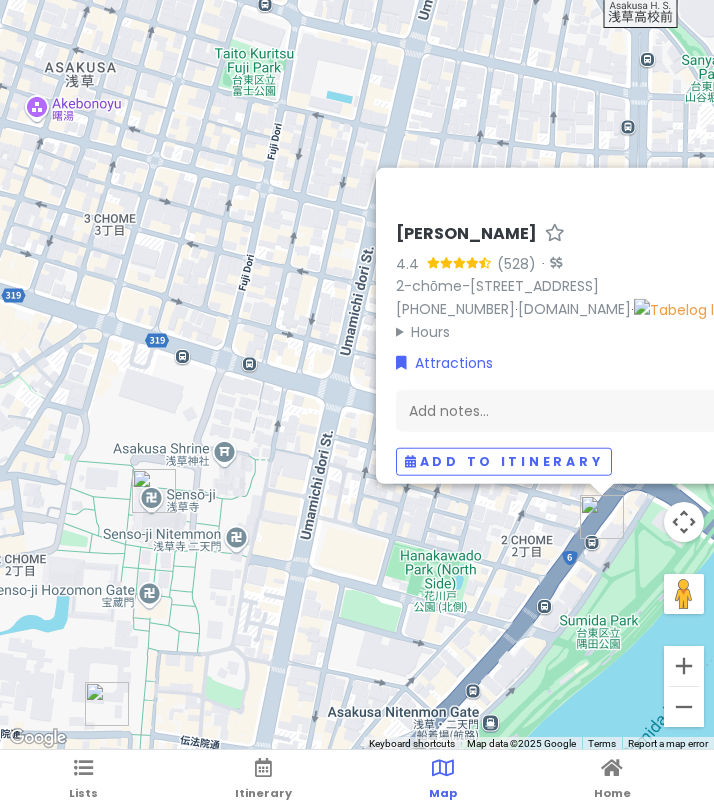 drag, startPoint x: 458, startPoint y: 619, endPoint x: 320, endPoint y: 536, distance: 161.03726 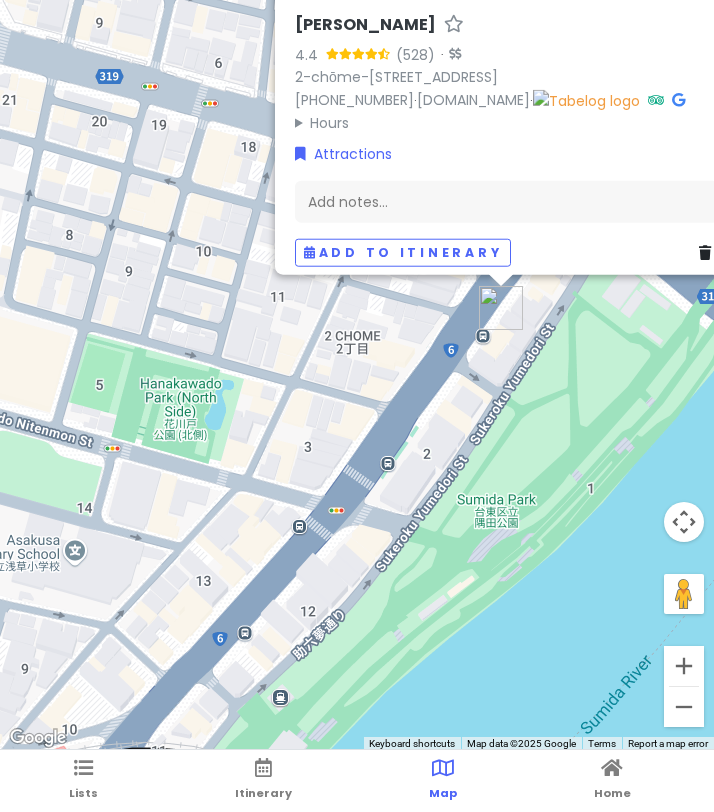 click on "[PERSON_NAME] 4.4        (528)    ·    2-chōme-14-3 [GEOGRAPHIC_DATA] 111-0033, [GEOGRAPHIC_DATA] [PHONE_NUMBER]   ·   [DOMAIN_NAME]   ·   Hours [DATE]  10:00 am – 6:00 pm [DATE]  10:00 am – 6:00 pm [DATE]  10:00 am – 6:00 pm [DATE]  10:00 am – 6:00 pm [DATE]  10:00 am – 6:00 pm [DATE]  10:00 am – 6:00 pm [DATE]  10:00 am – 6:00 pm Attractions Add notes...  Add to itinerary" at bounding box center [357, 375] 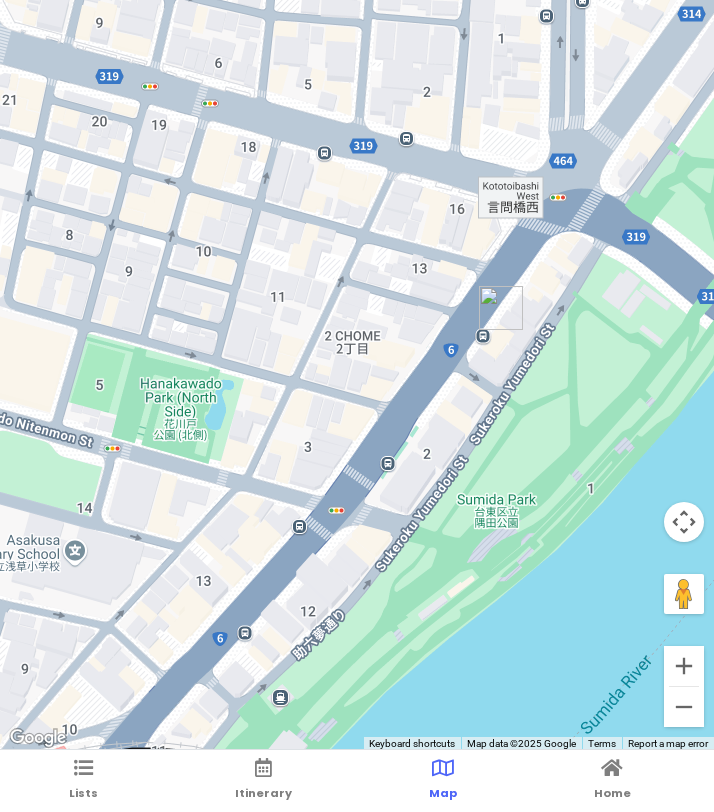 drag, startPoint x: 440, startPoint y: 426, endPoint x: 271, endPoint y: 427, distance: 169.00296 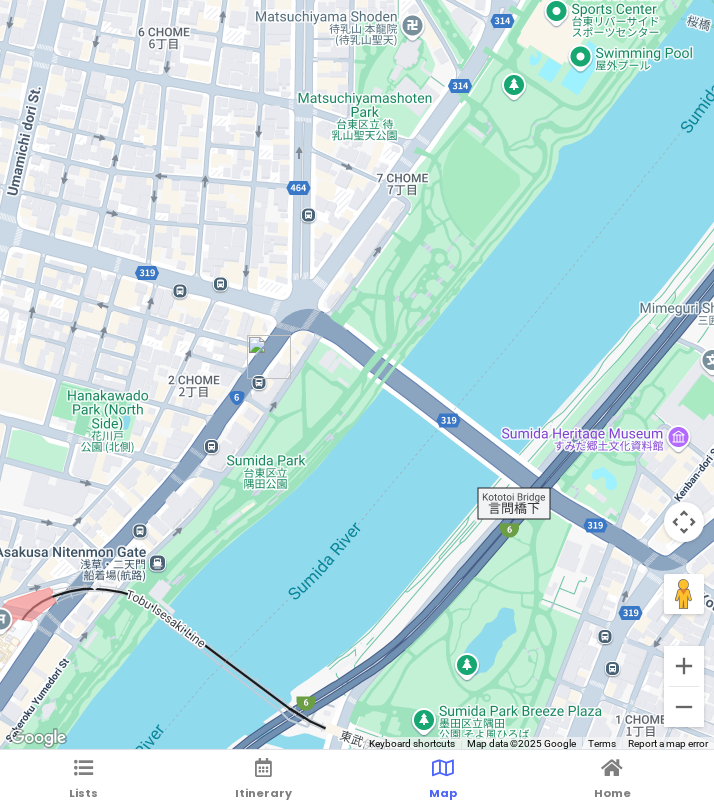 drag, startPoint x: 386, startPoint y: 483, endPoint x: 146, endPoint y: 185, distance: 382.62775 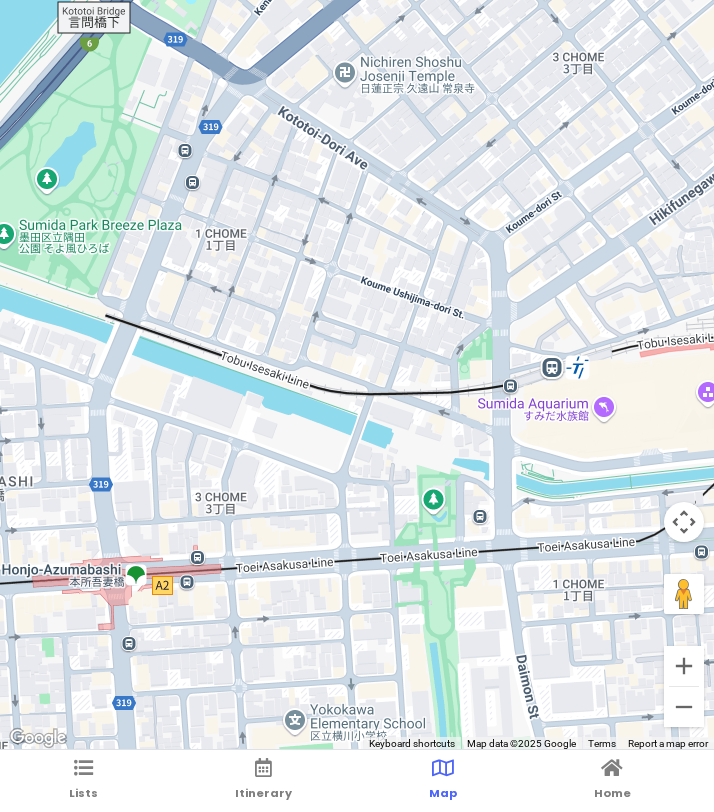 drag, startPoint x: 205, startPoint y: 282, endPoint x: 150, endPoint y: 255, distance: 61.269894 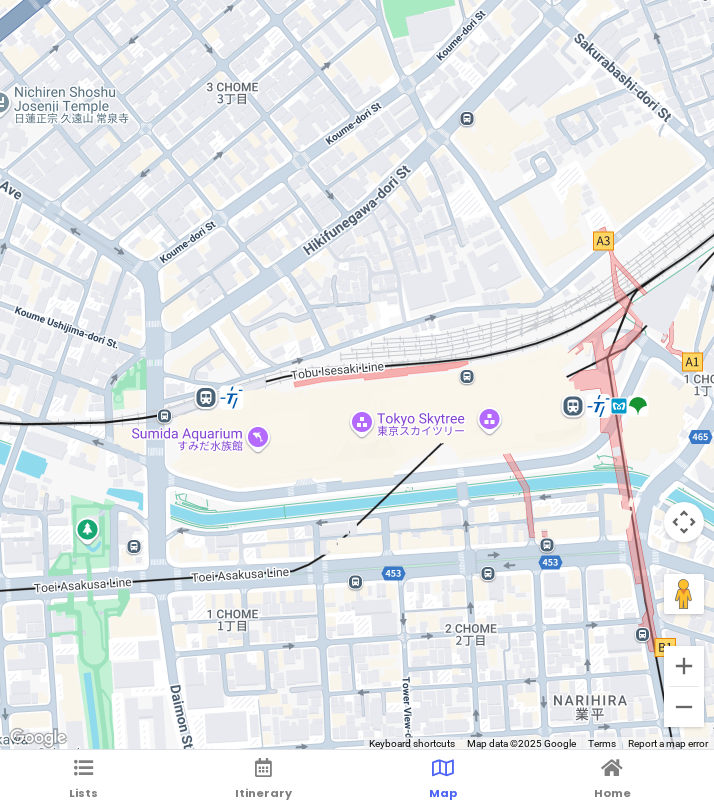drag, startPoint x: 440, startPoint y: 292, endPoint x: 95, endPoint y: 329, distance: 346.9784 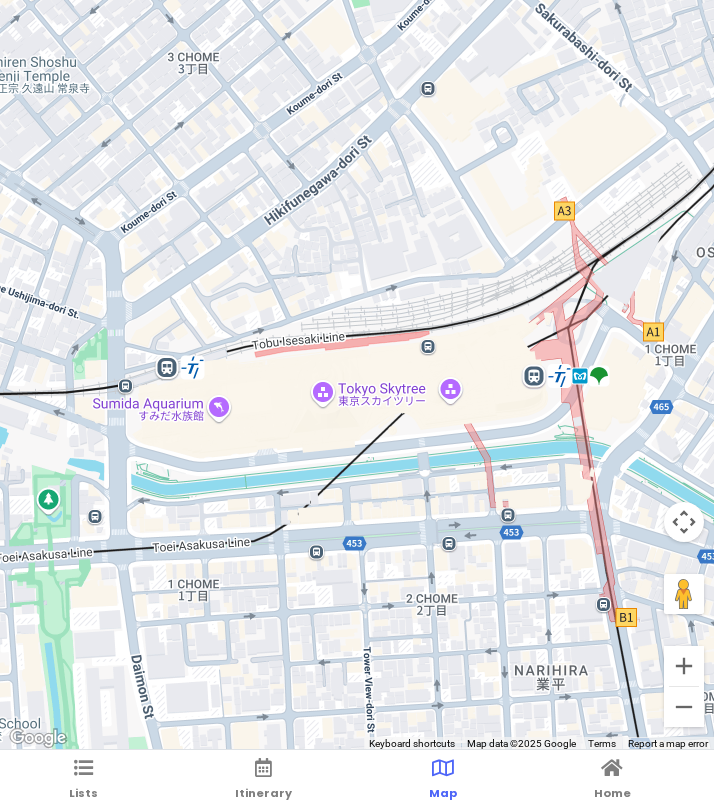 drag, startPoint x: 302, startPoint y: 395, endPoint x: 269, endPoint y: 361, distance: 47.38143 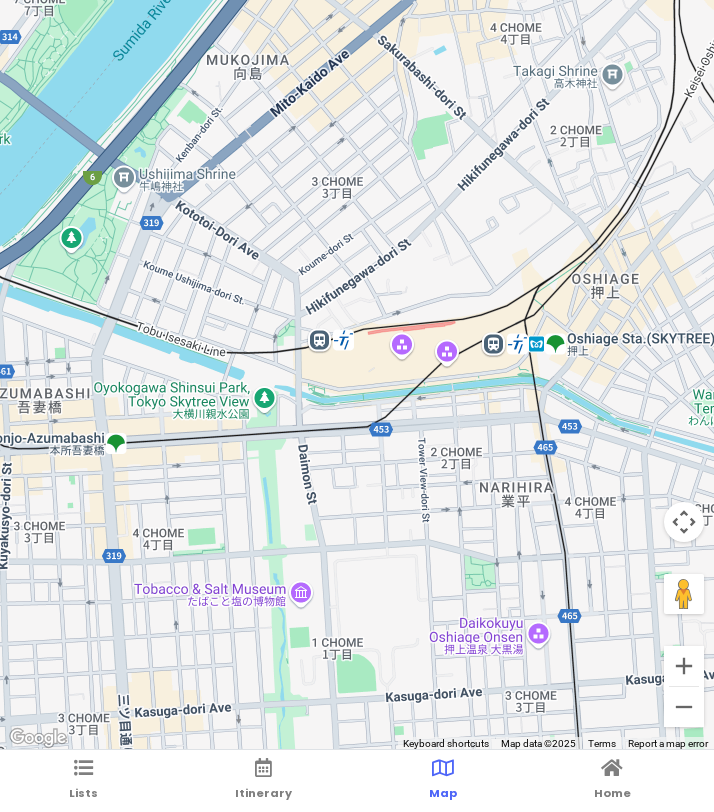 drag, startPoint x: 254, startPoint y: 372, endPoint x: 398, endPoint y: 334, distance: 148.92952 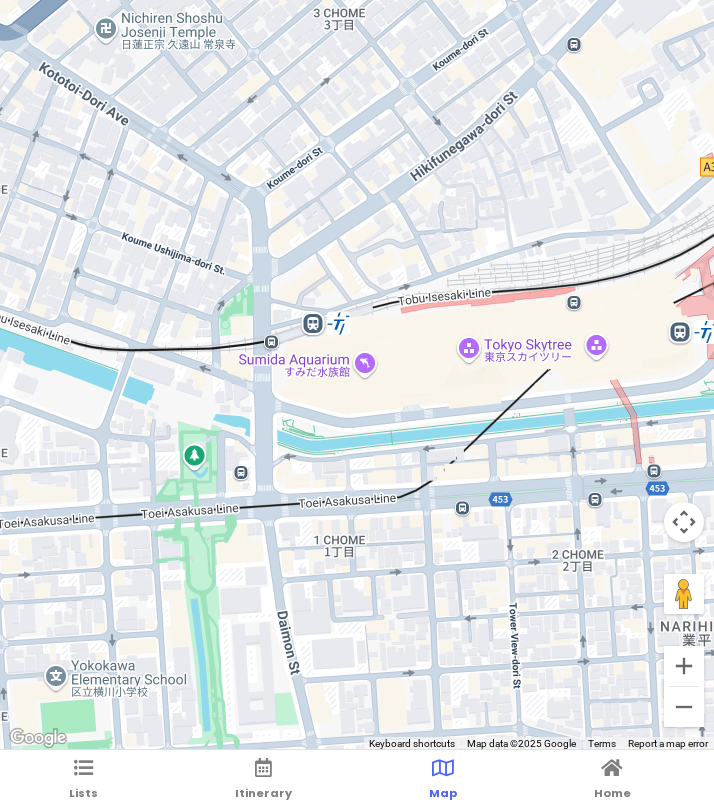 drag, startPoint x: 365, startPoint y: 351, endPoint x: 629, endPoint y: 292, distance: 270.51248 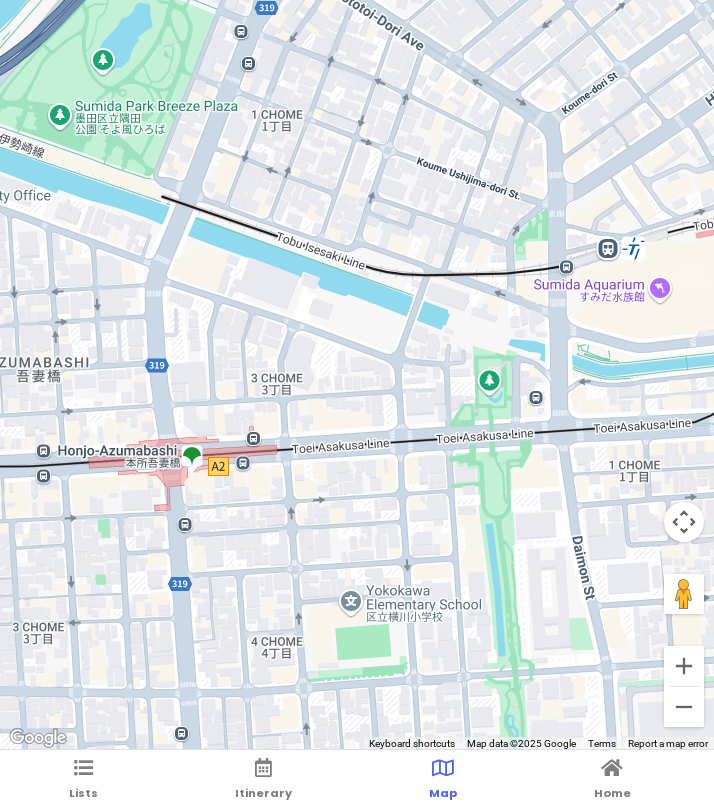 click at bounding box center [357, 375] 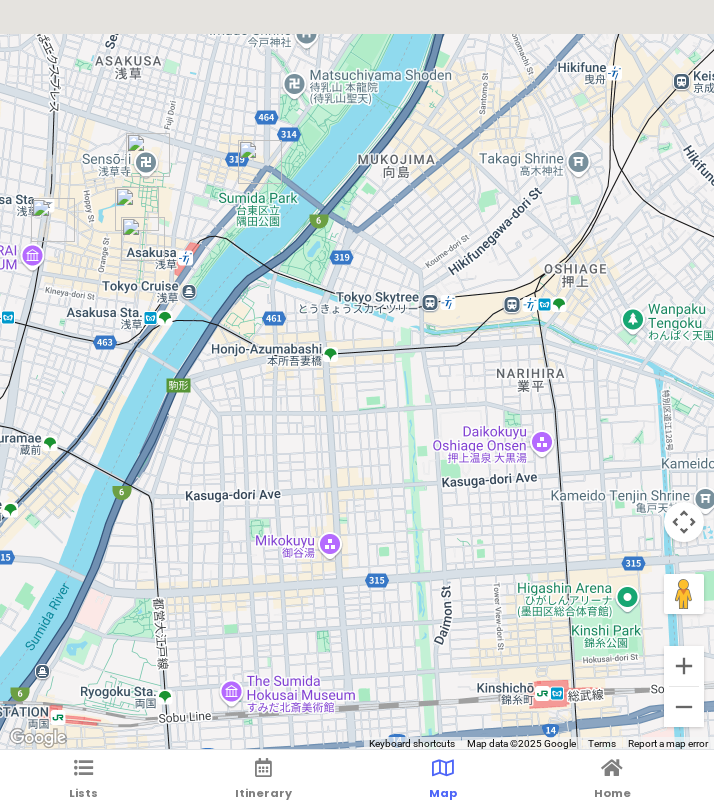 drag, startPoint x: 197, startPoint y: 264, endPoint x: 354, endPoint y: 313, distance: 164.46884 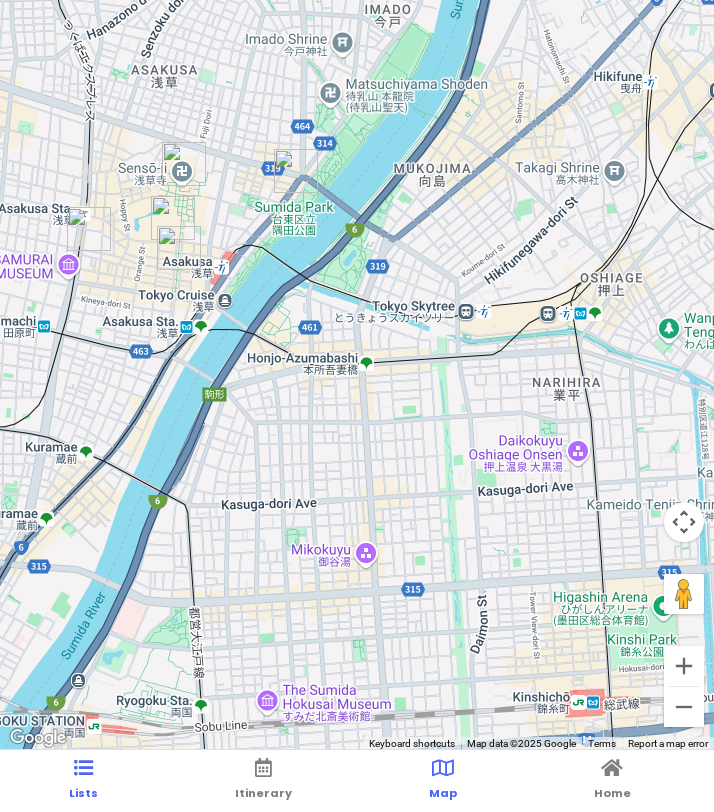 click on "Lists" at bounding box center (83, 793) 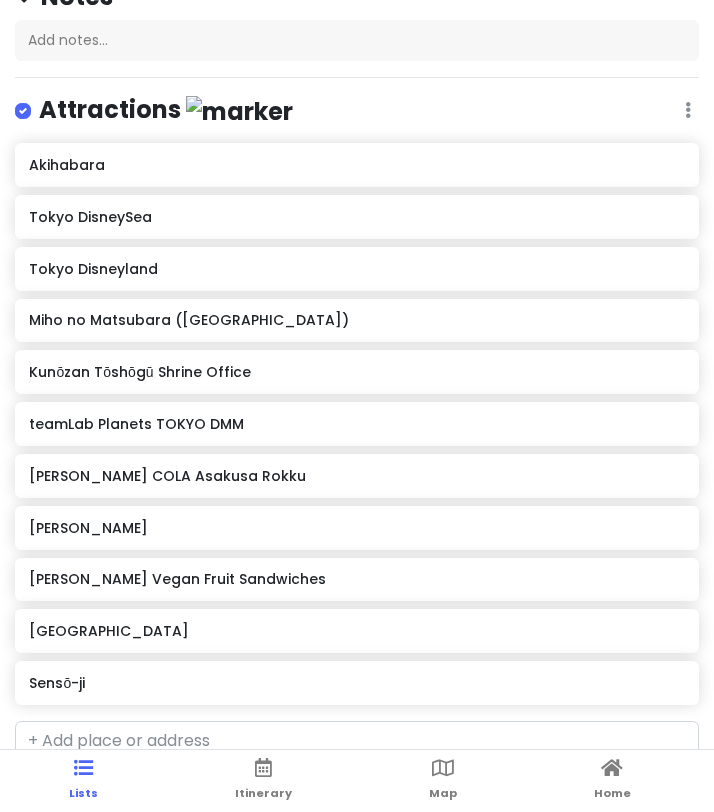 scroll, scrollTop: 291, scrollLeft: 0, axis: vertical 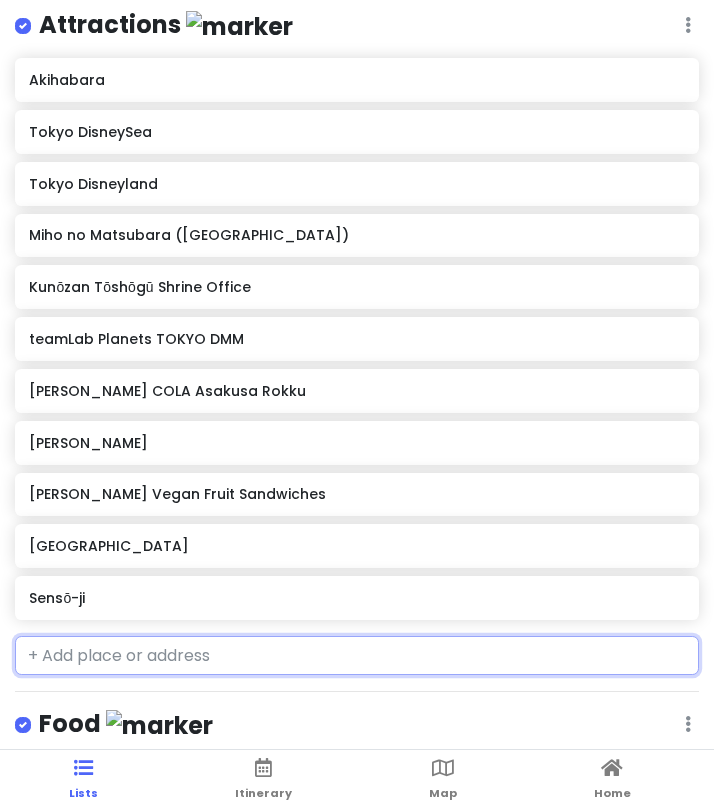click at bounding box center [357, 656] 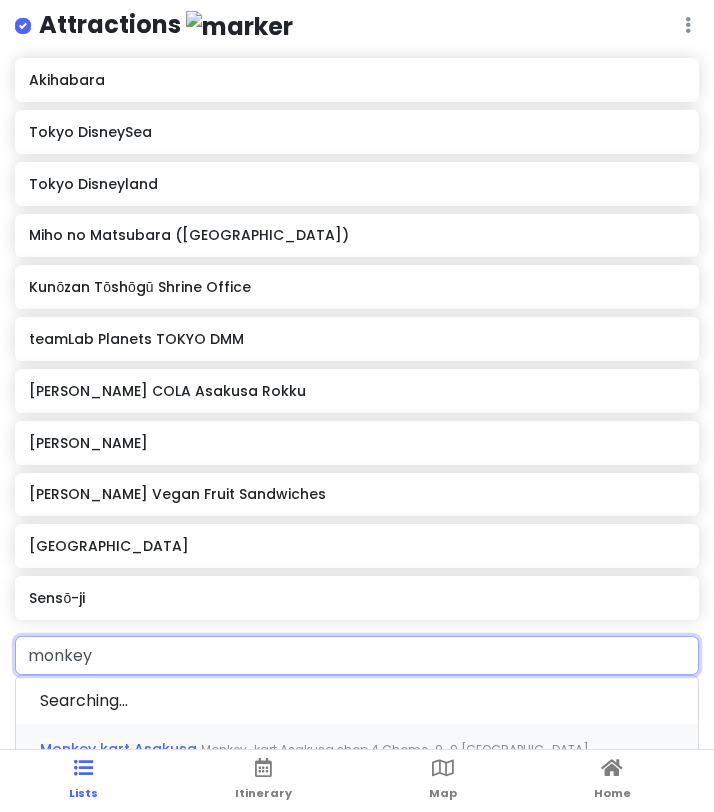 type on "monkeyk" 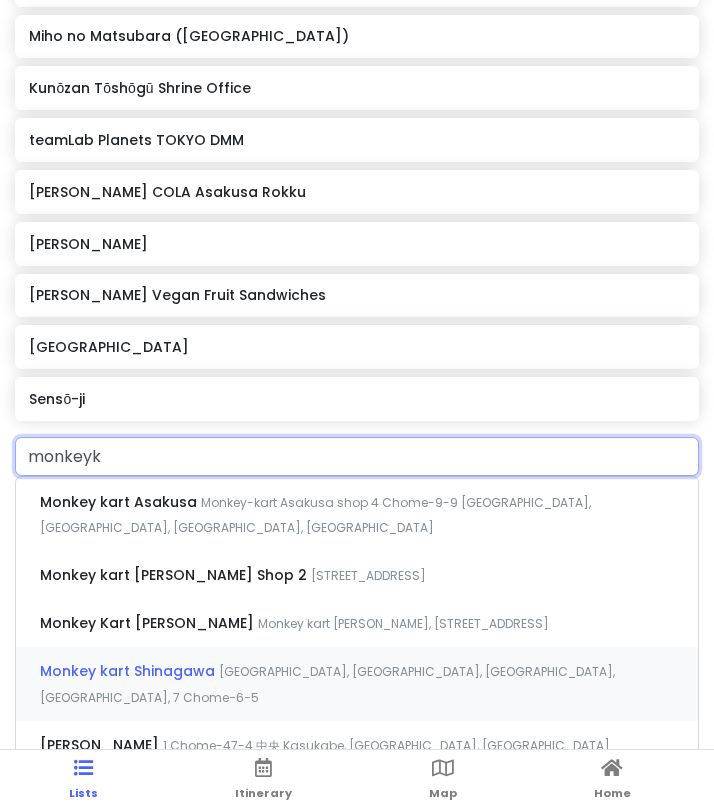 scroll, scrollTop: 484, scrollLeft: 0, axis: vertical 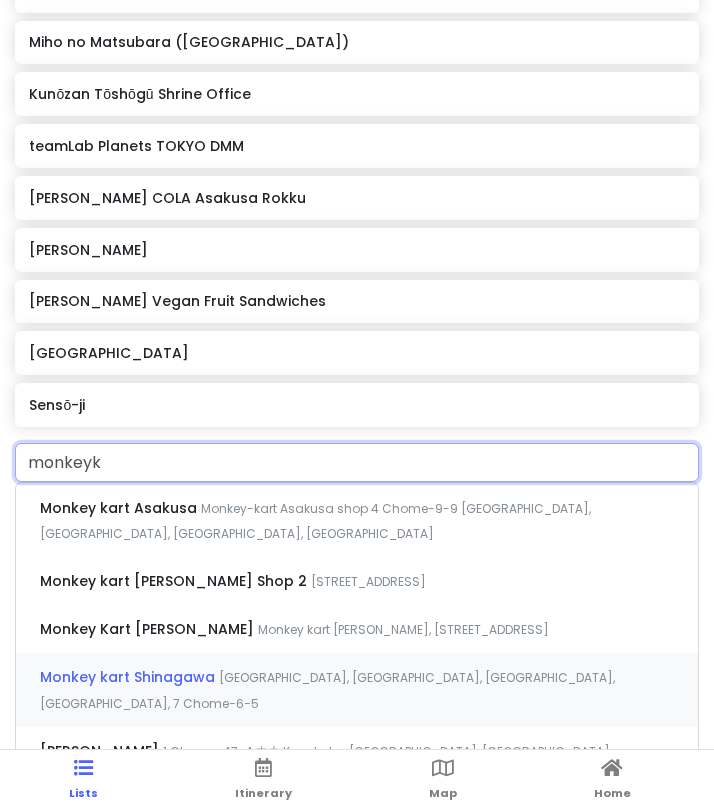click on "Monkey kart Shinagawa   [GEOGRAPHIC_DATA], [GEOGRAPHIC_DATA], [GEOGRAPHIC_DATA], [GEOGRAPHIC_DATA], 7 Chome−6−5" at bounding box center [357, 690] 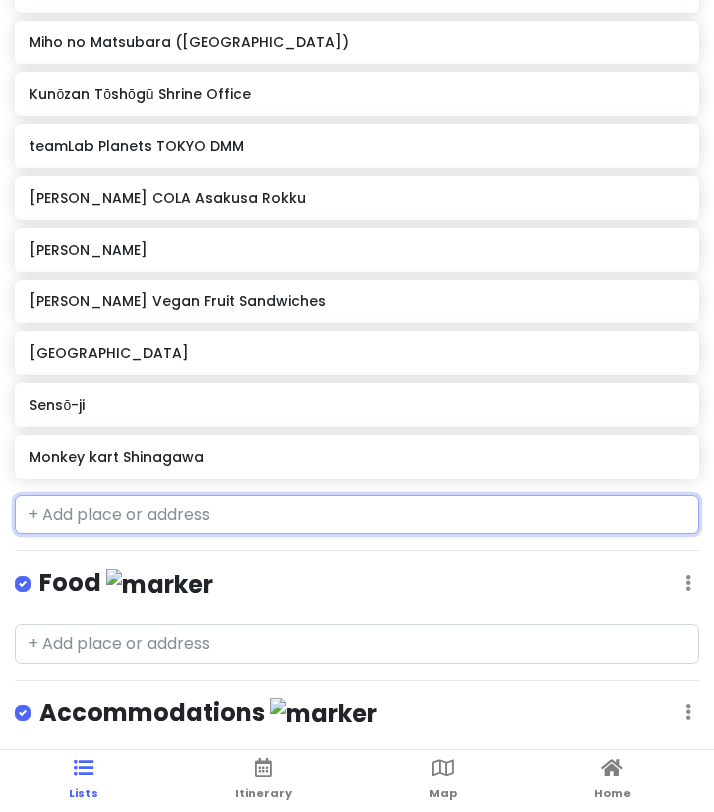 scroll, scrollTop: 536, scrollLeft: 0, axis: vertical 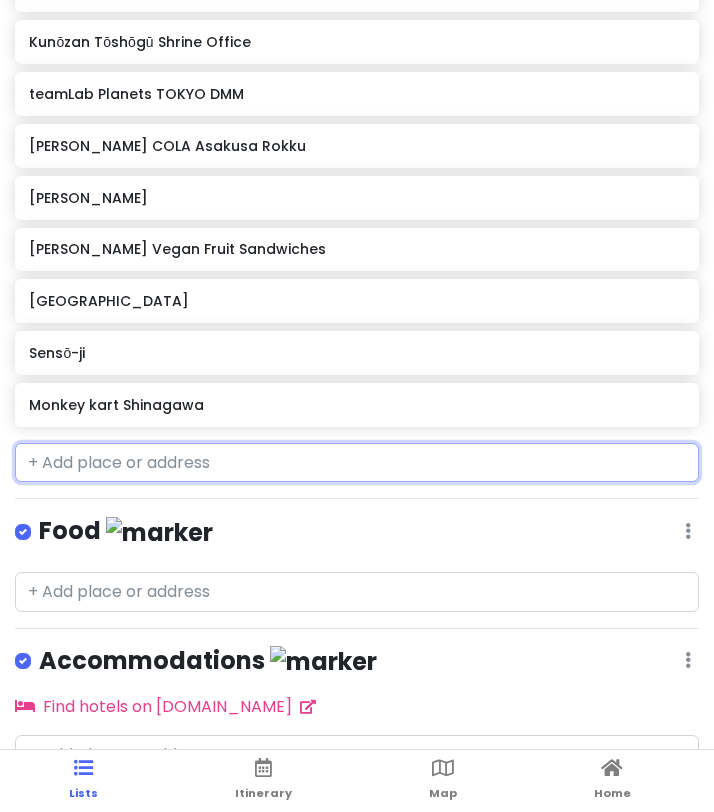 click on "Monkey kart Shinagawa" 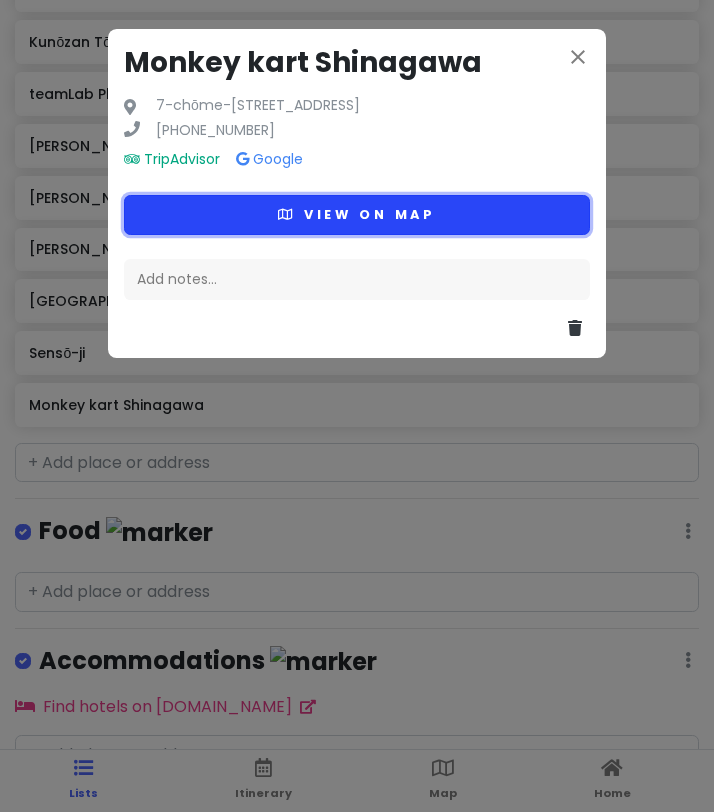 click on "View on map" at bounding box center (357, 214) 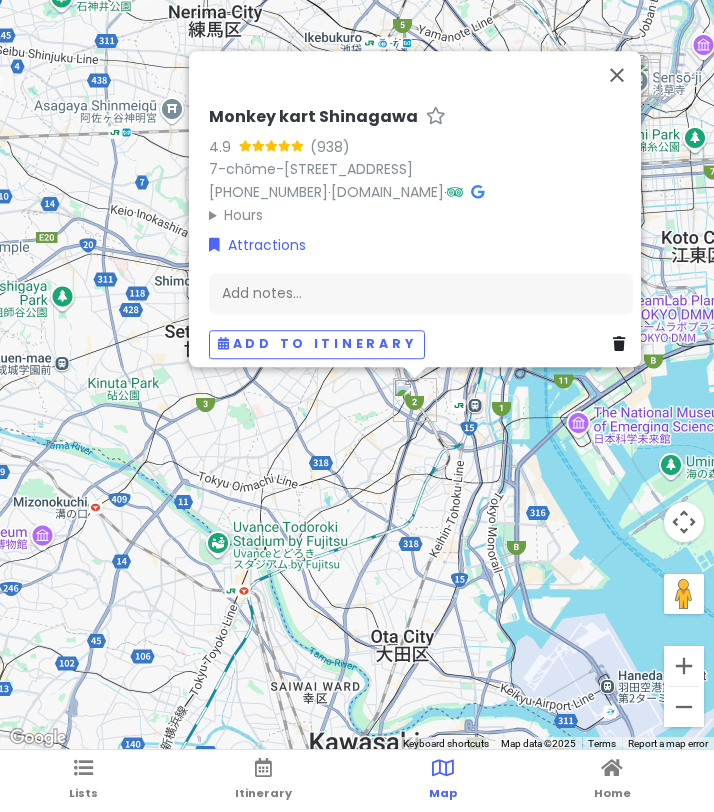 drag, startPoint x: 509, startPoint y: 566, endPoint x: 447, endPoint y: 430, distance: 149.46571 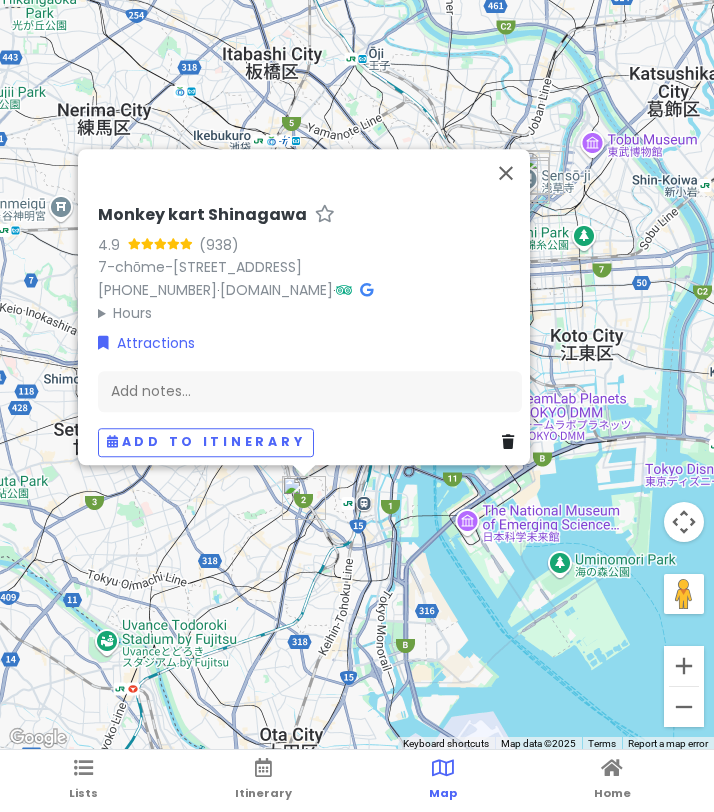 drag, startPoint x: 625, startPoint y: 466, endPoint x: 547, endPoint y: 502, distance: 85.90693 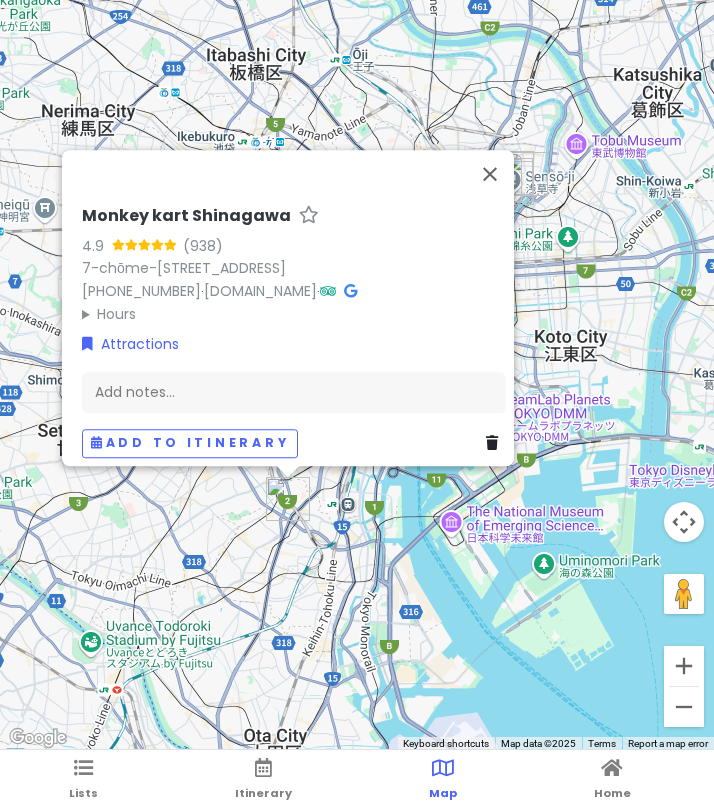 click on "Monkey kart Shinagawa 4.9        (938) 7-chōme-6-5 [GEOGRAPHIC_DATA], [GEOGRAPHIC_DATA] 141-0031, [GEOGRAPHIC_DATA] [PHONE_NUMBER]   ·   [DOMAIN_NAME]   ·   Hours [DATE]  9:30 am – 7:30 pm [DATE]  9:30 am – 7:30 pm [DATE]  9:30 am – 7:30 pm [DATE]  9:30 am – 7:30 pm [DATE]  9:30 am – 7:30 pm [DATE]  9:30 am – 7:30 pm [DATE]  9:30 am – 7:30 pm Attractions Add notes...  Add to itinerary" at bounding box center [357, 375] 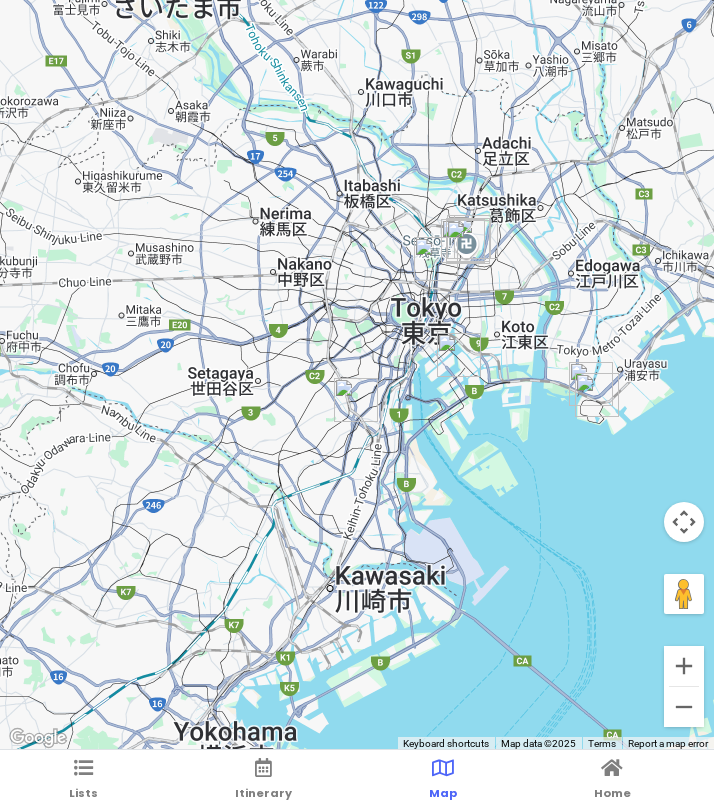click at bounding box center [356, 400] 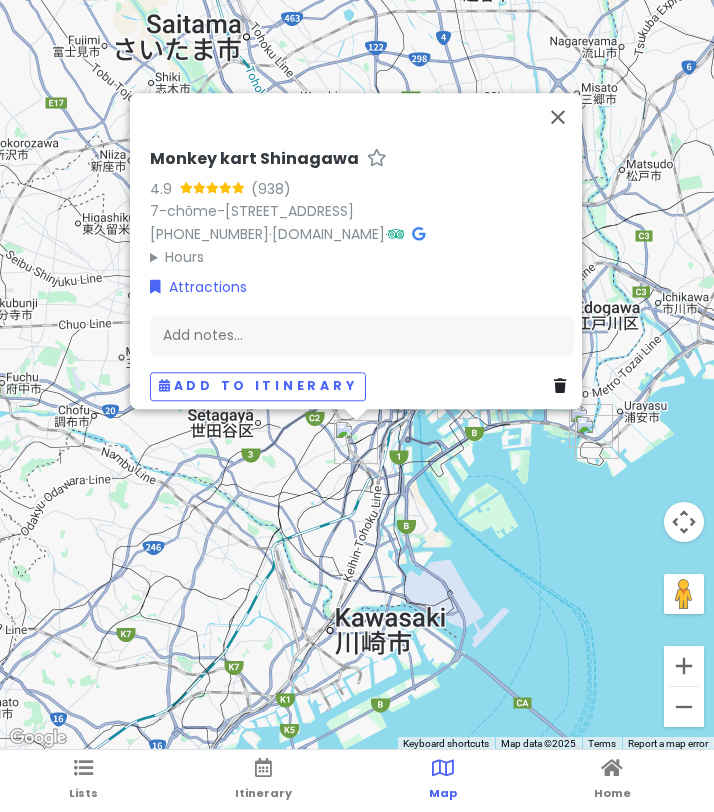 click at bounding box center [560, 386] 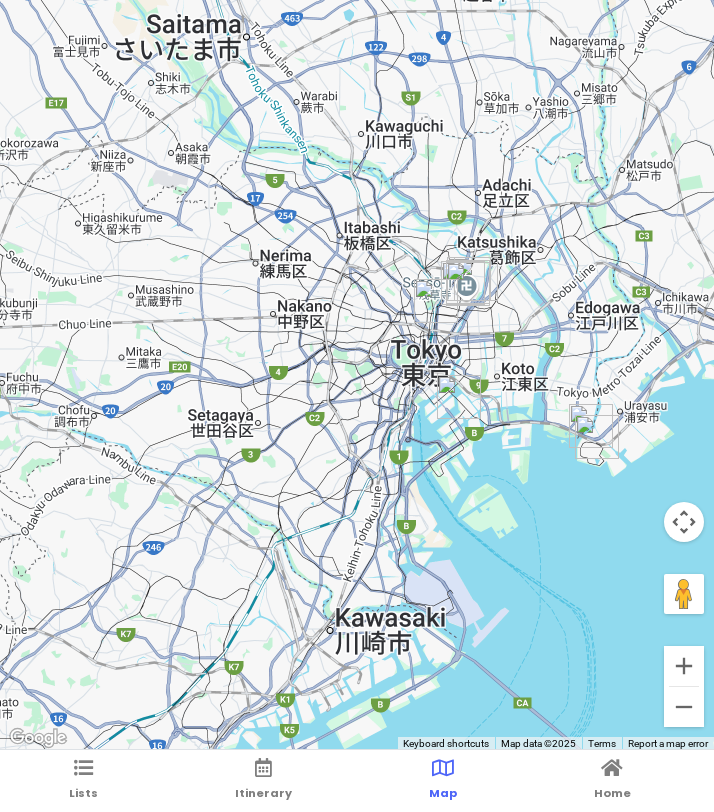 click on "Lists Itinerary Map Home" at bounding box center [357, 781] 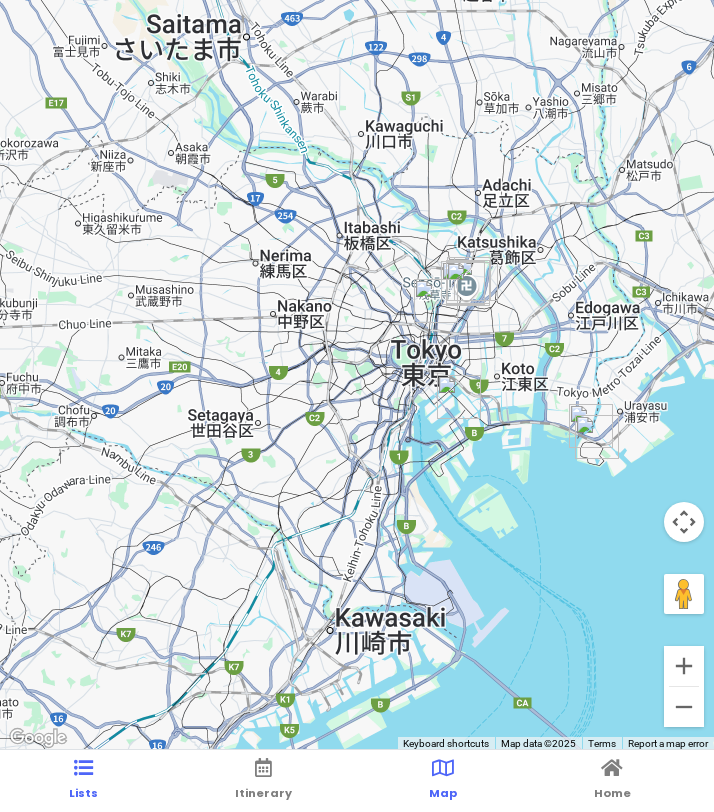 click at bounding box center [83, 768] 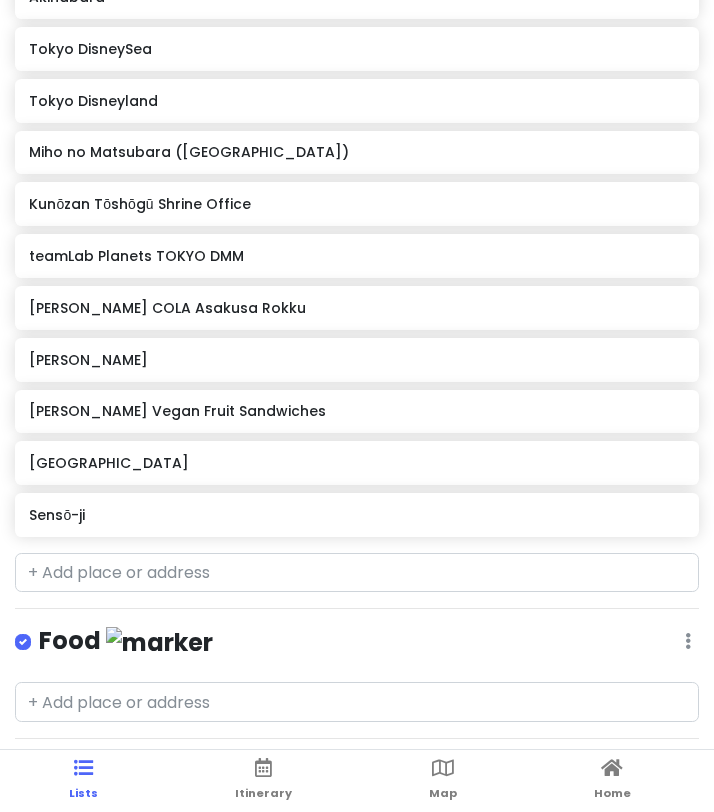 scroll, scrollTop: 493, scrollLeft: 0, axis: vertical 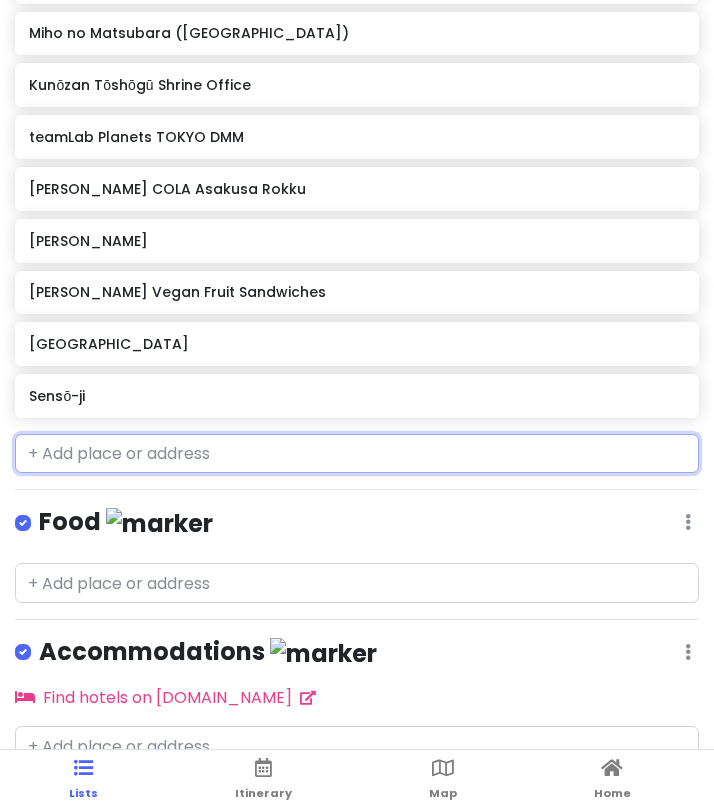 click at bounding box center (357, 454) 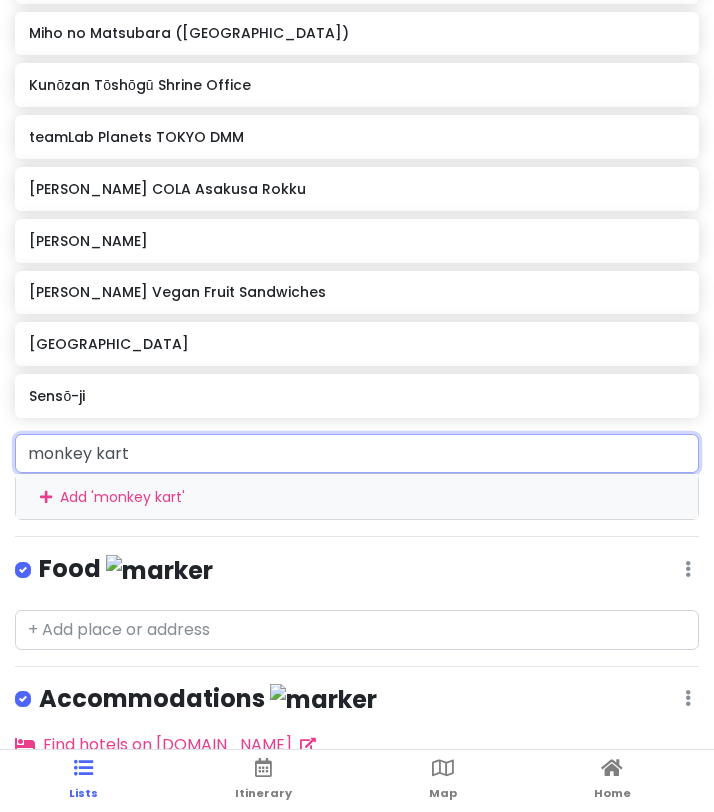 click on "monkey kart" at bounding box center [357, 454] 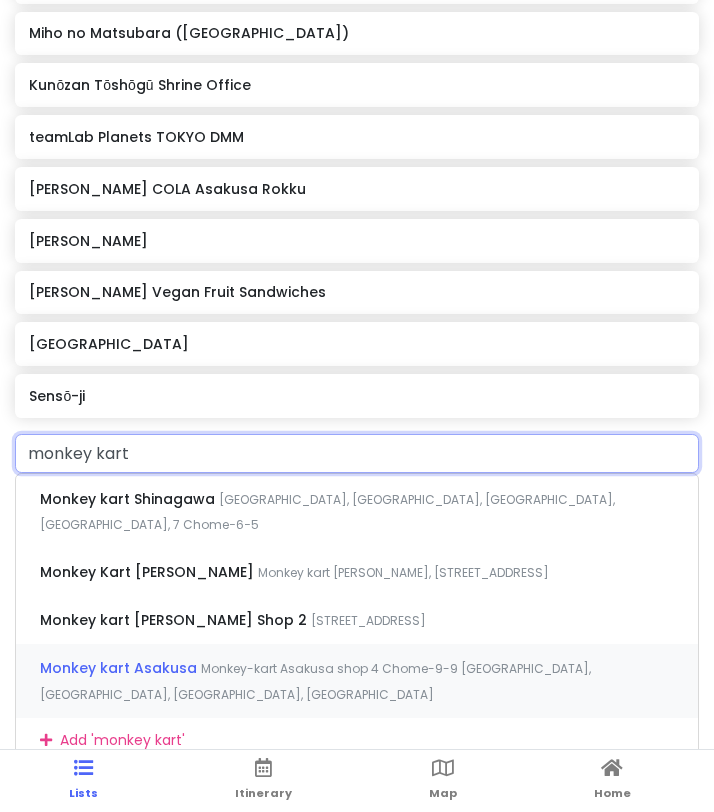 click on "Monkey kart Asakusa" at bounding box center [129, 499] 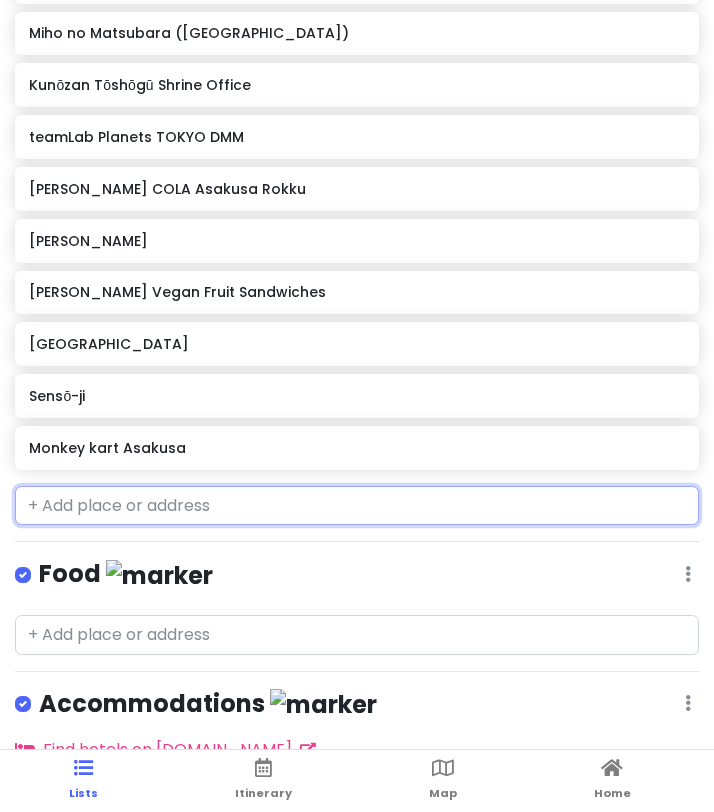 scroll, scrollTop: 545, scrollLeft: 0, axis: vertical 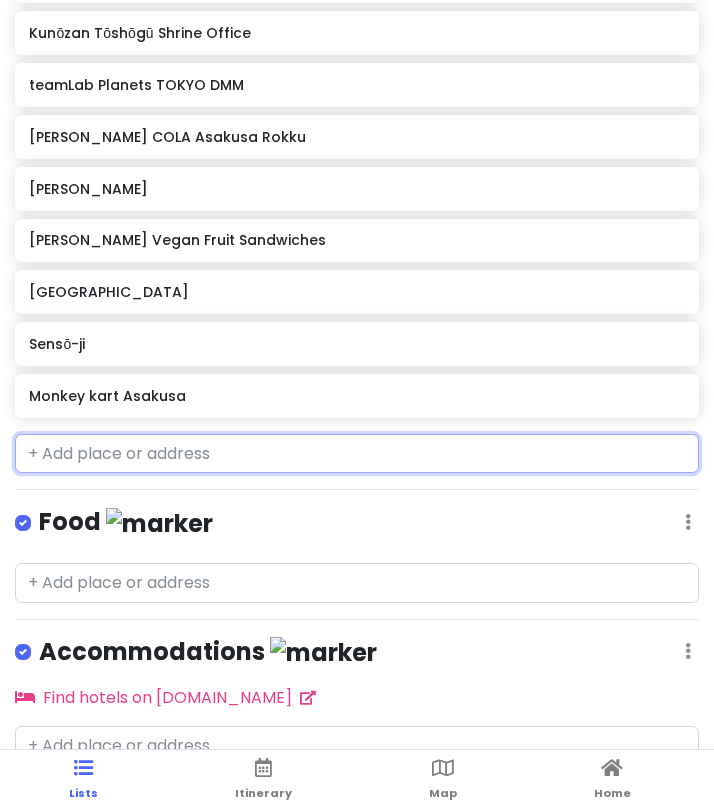click on "Monkey kart Asakusa" at bounding box center [356, 396] 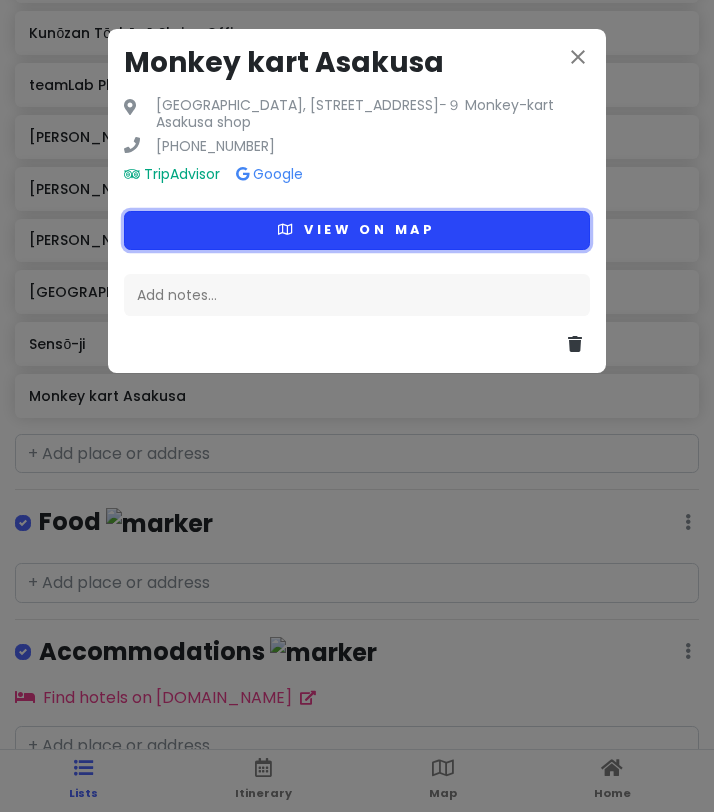 click on "View on map" at bounding box center [357, 230] 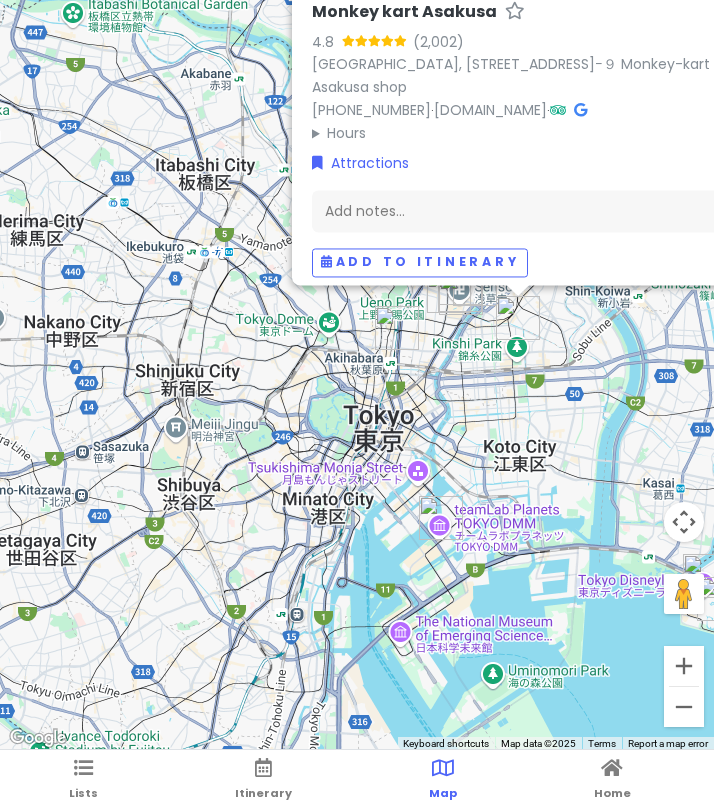 drag, startPoint x: 548, startPoint y: 421, endPoint x: 414, endPoint y: 461, distance: 139.84277 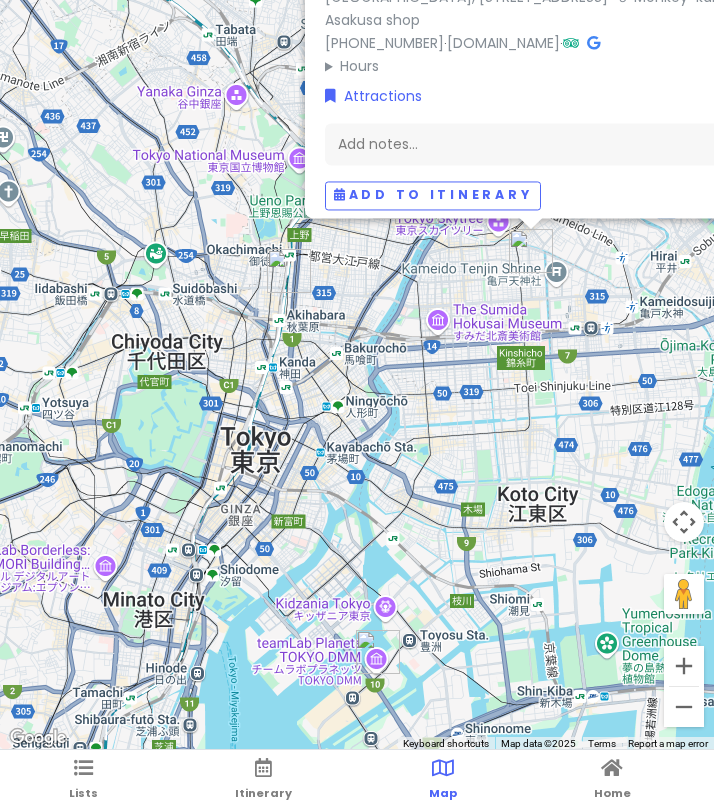 drag, startPoint x: 517, startPoint y: 365, endPoint x: 423, endPoint y: 453, distance: 128.76335 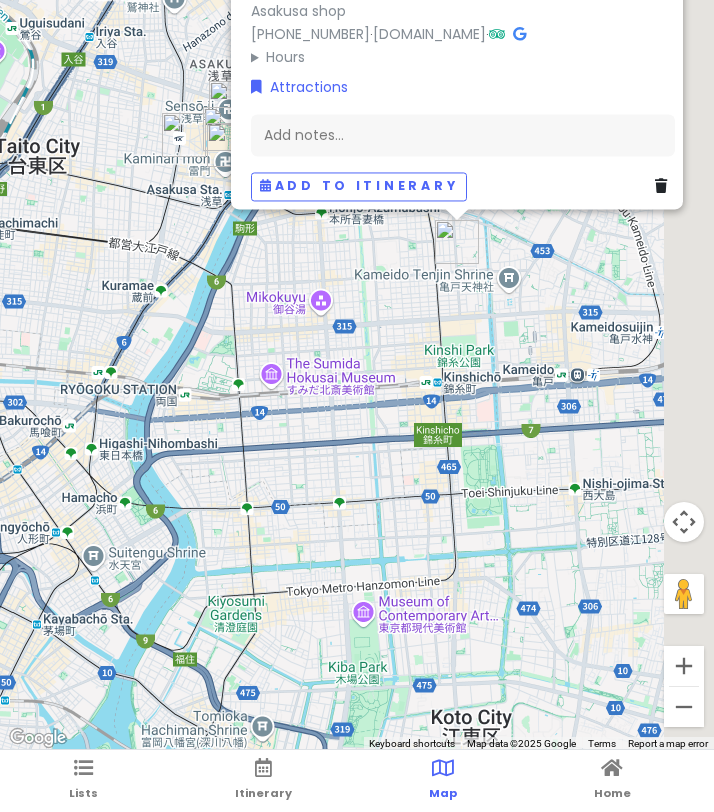 drag, startPoint x: 481, startPoint y: 378, endPoint x: 333, endPoint y: 513, distance: 200.32224 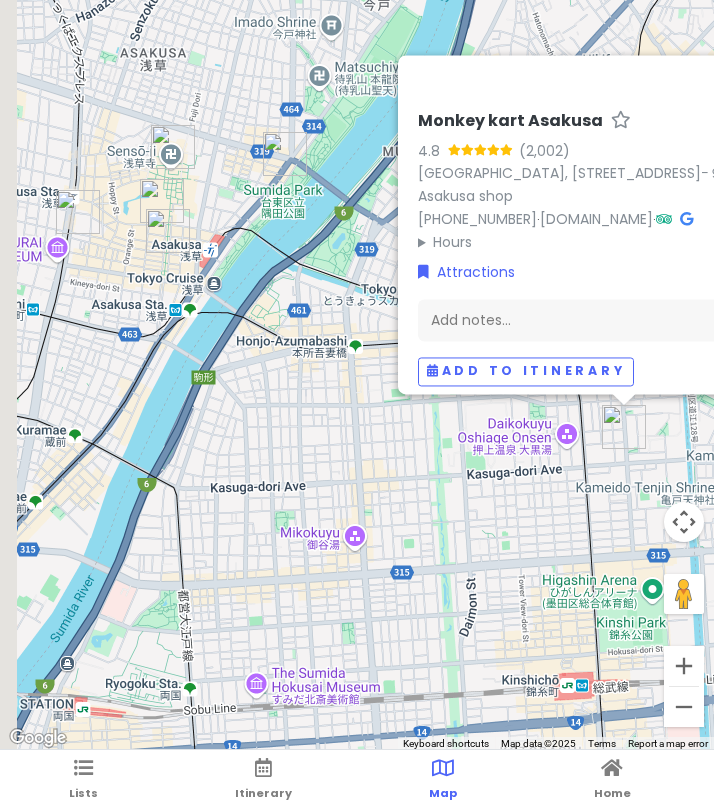 drag, startPoint x: 320, startPoint y: 359, endPoint x: 687, endPoint y: 578, distance: 427.3757 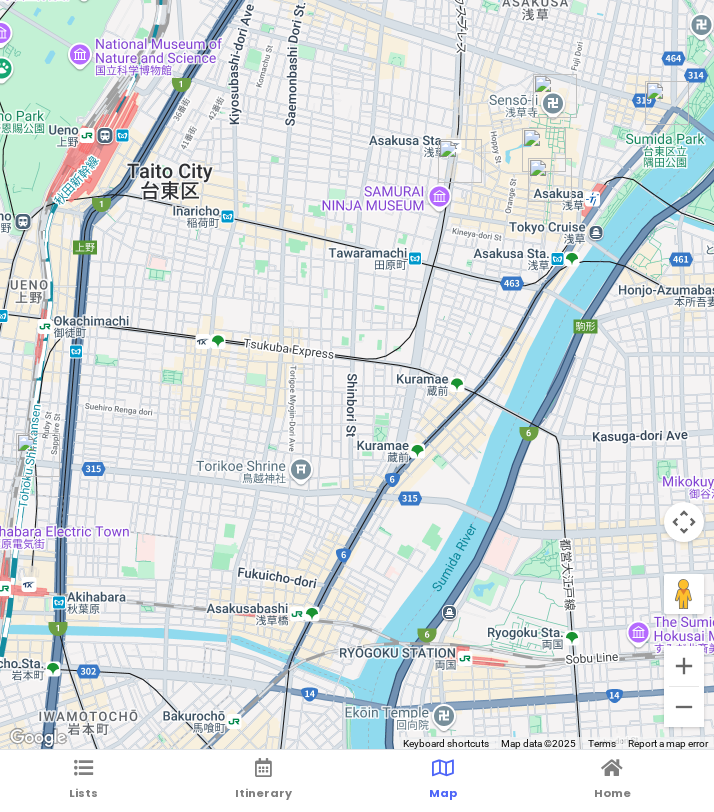 drag, startPoint x: 374, startPoint y: 498, endPoint x: 672, endPoint y: 498, distance: 298 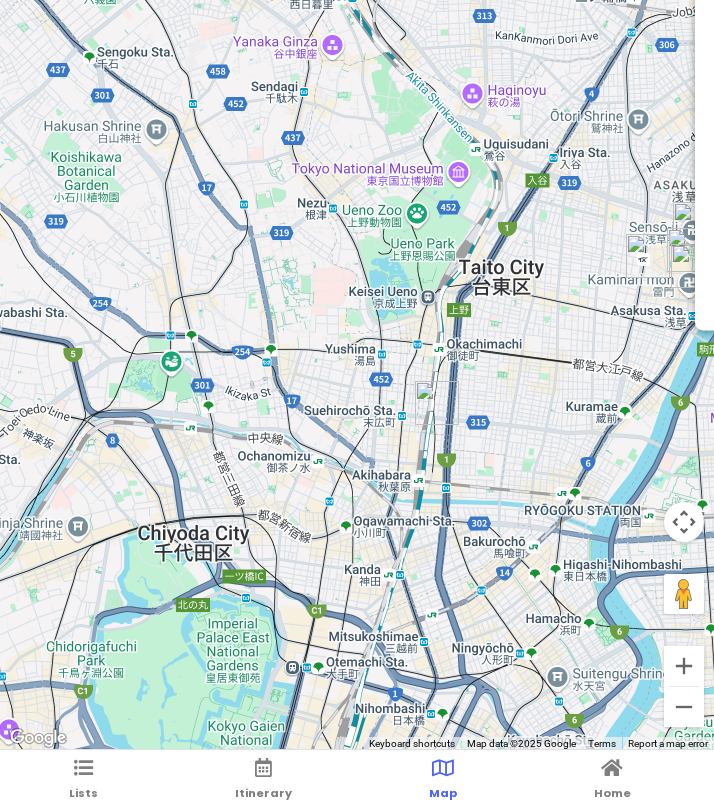 drag, startPoint x: 335, startPoint y: 533, endPoint x: 561, endPoint y: 380, distance: 272.9194 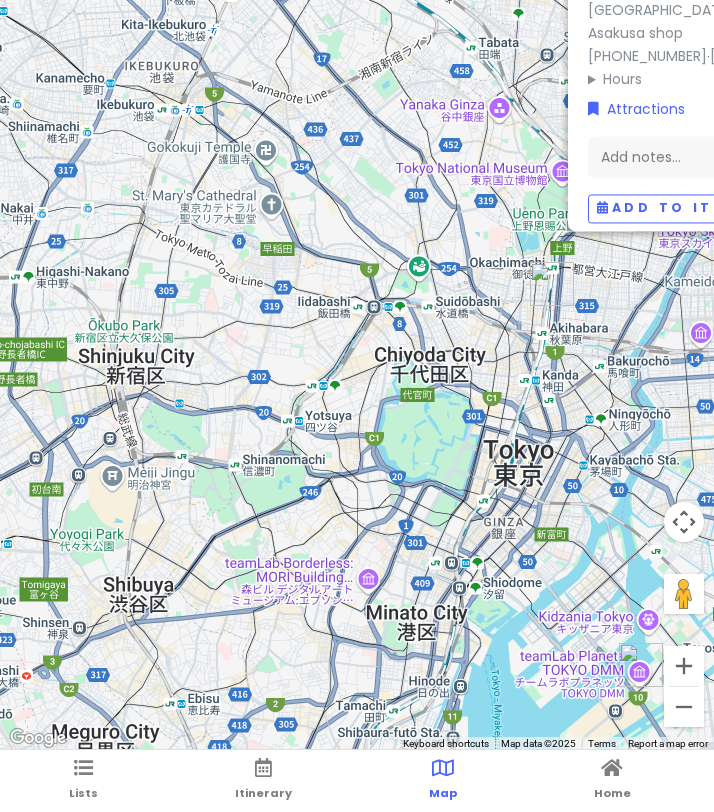 drag, startPoint x: 451, startPoint y: 411, endPoint x: 431, endPoint y: 278, distance: 134.49535 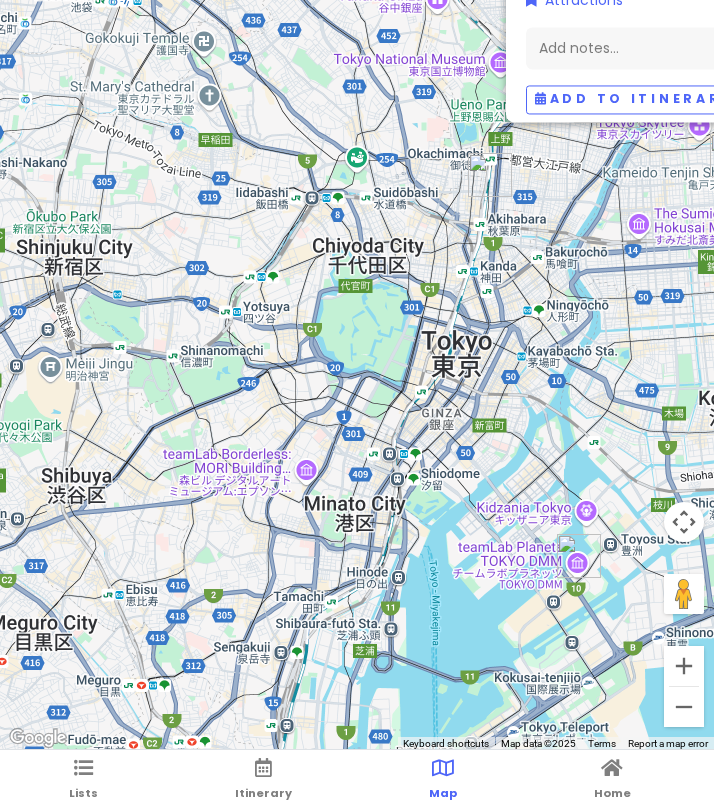 drag, startPoint x: 431, startPoint y: 278, endPoint x: 301, endPoint y: 252, distance: 132.57451 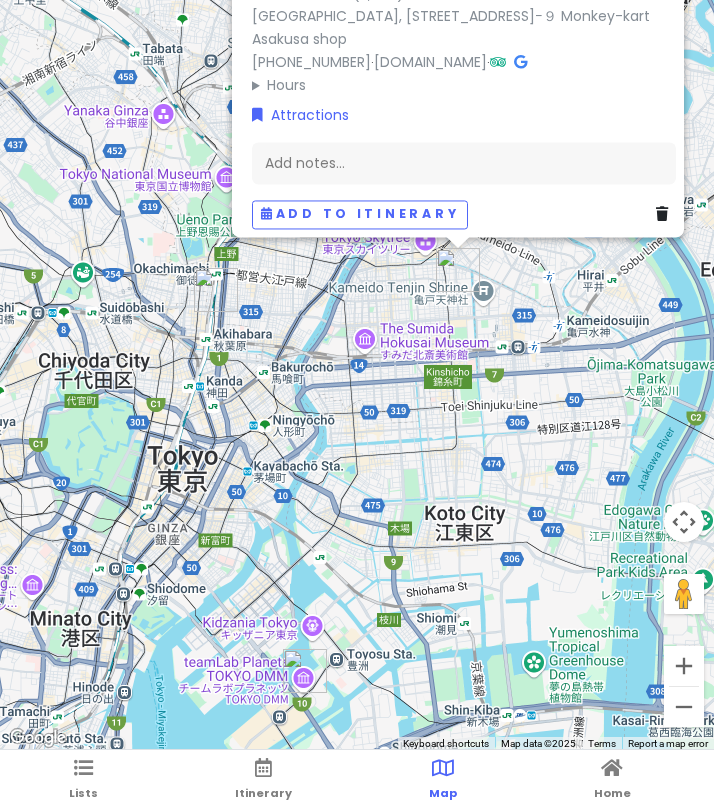 drag, startPoint x: 301, startPoint y: 252, endPoint x: 114, endPoint y: 402, distance: 239.72693 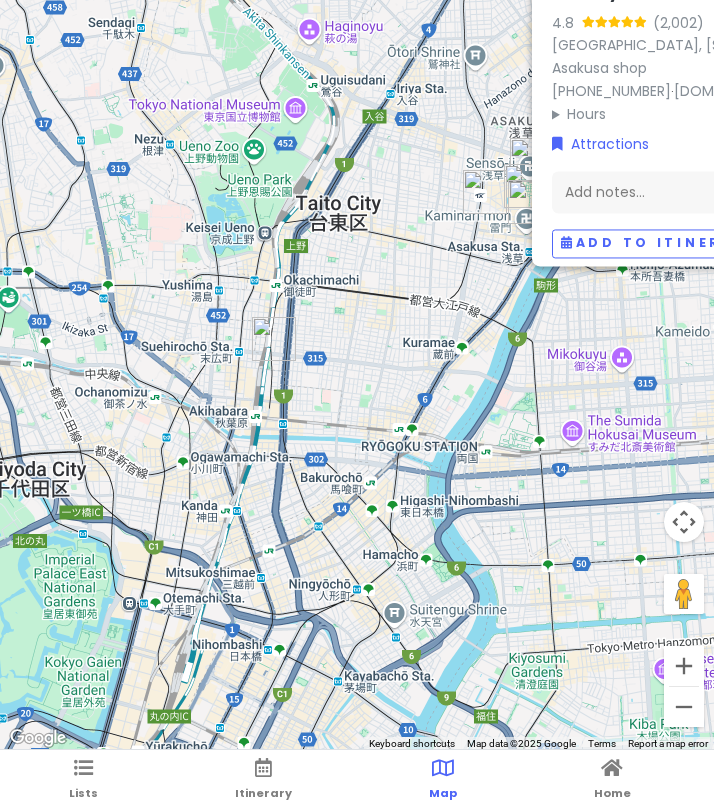 drag, startPoint x: 91, startPoint y: 438, endPoint x: 389, endPoint y: 382, distance: 303.2161 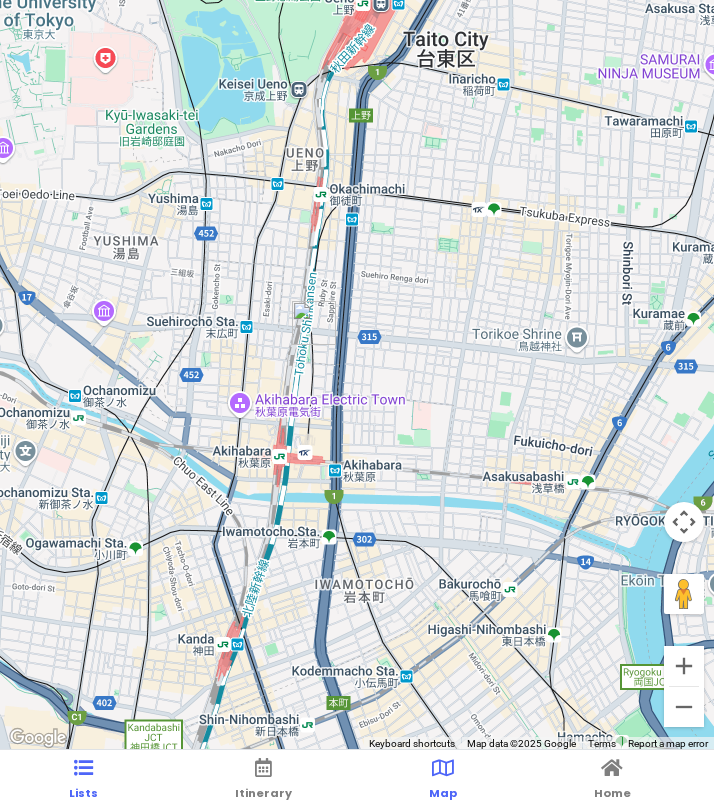 click on "Lists" at bounding box center [83, 793] 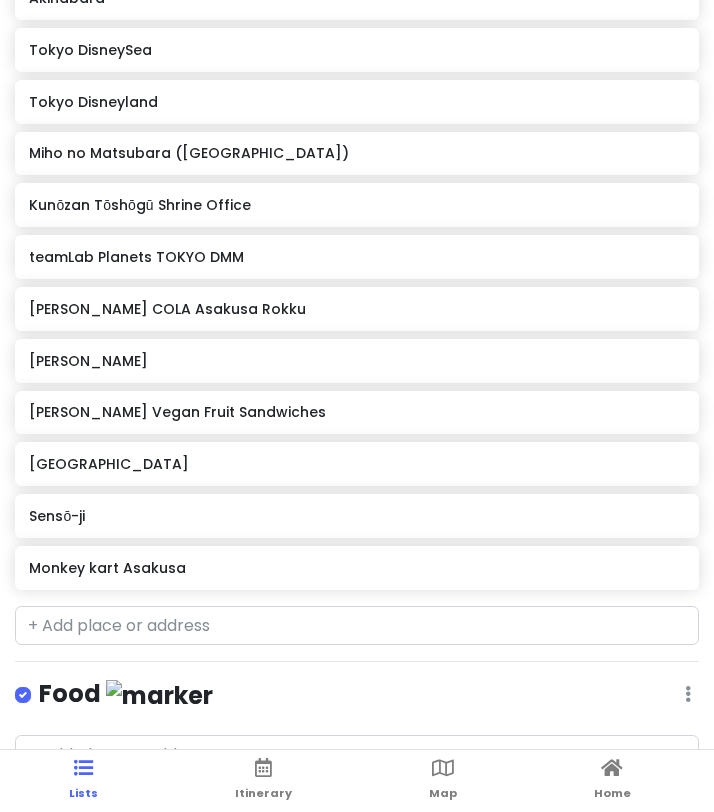 scroll, scrollTop: 458, scrollLeft: 0, axis: vertical 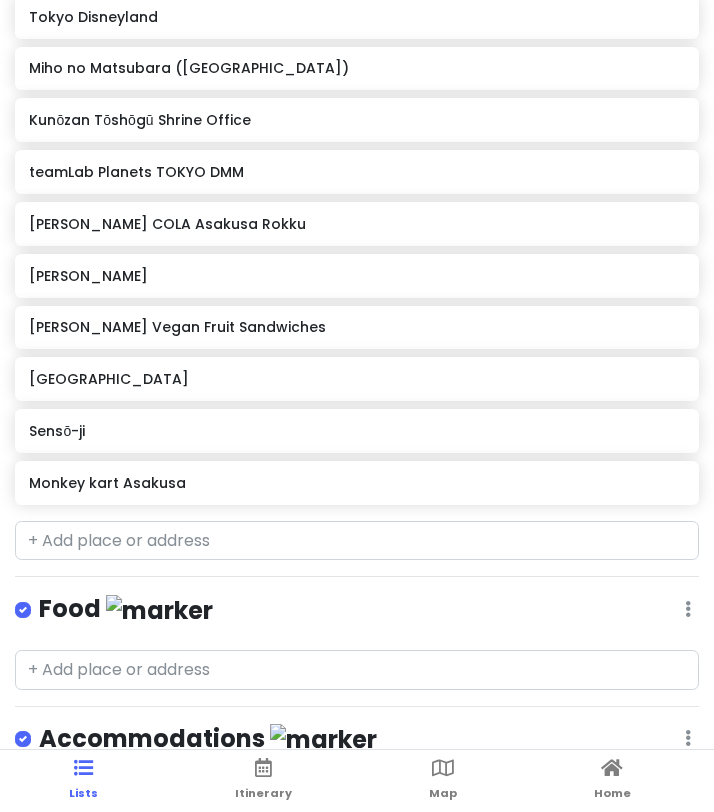 click on "Monkey kart Asakusa" at bounding box center [356, 483] 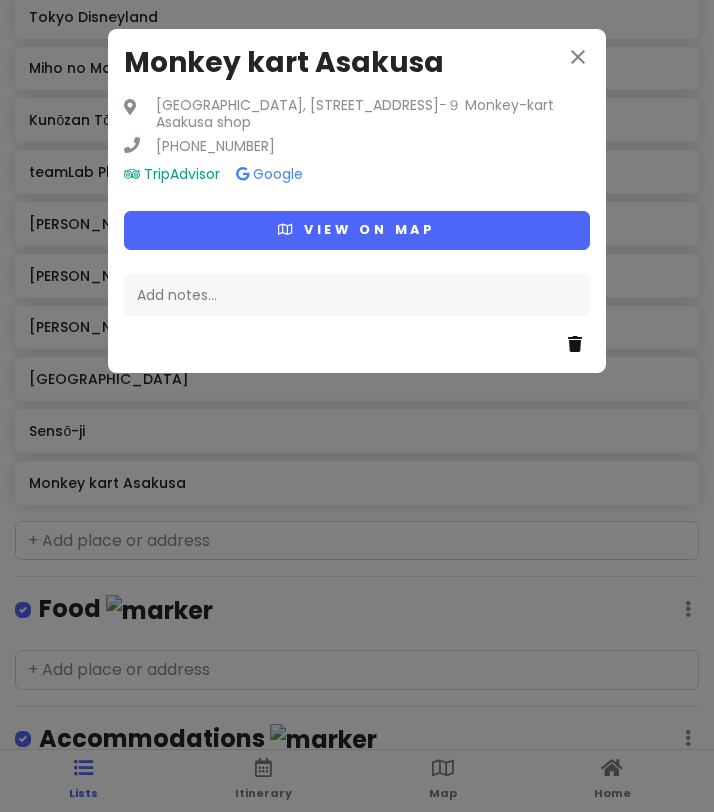 click at bounding box center (579, 345) 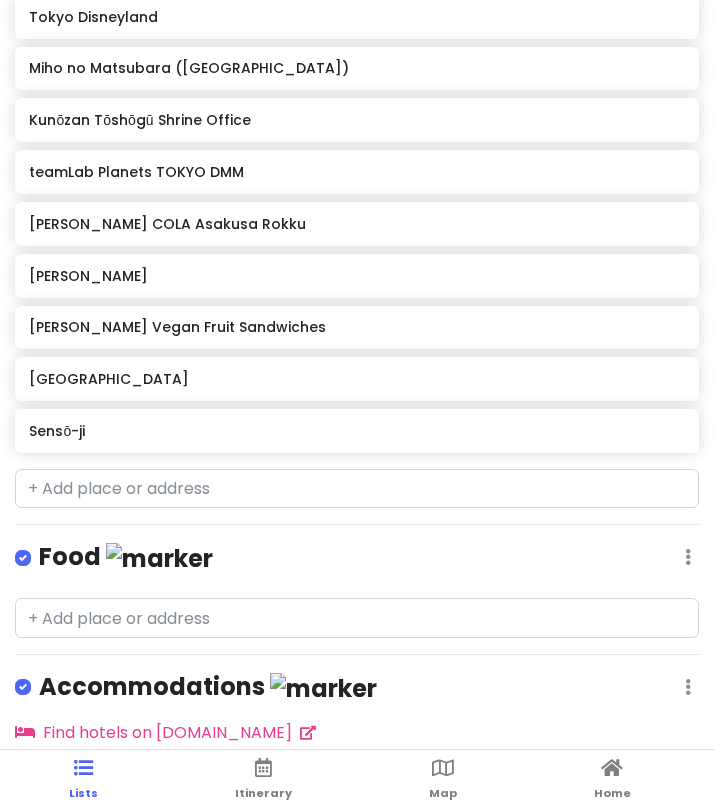 scroll, scrollTop: 406, scrollLeft: 0, axis: vertical 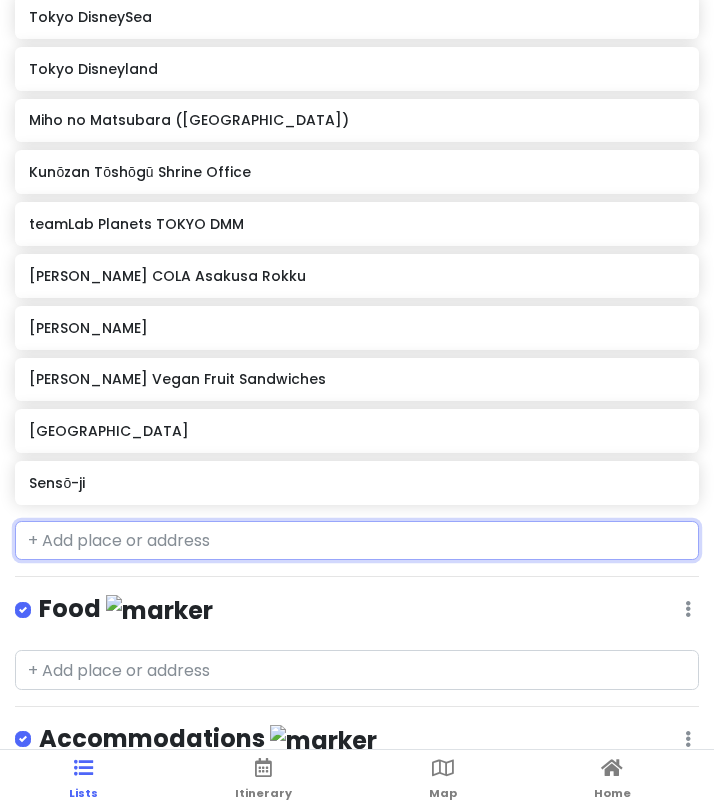 click at bounding box center [357, 541] 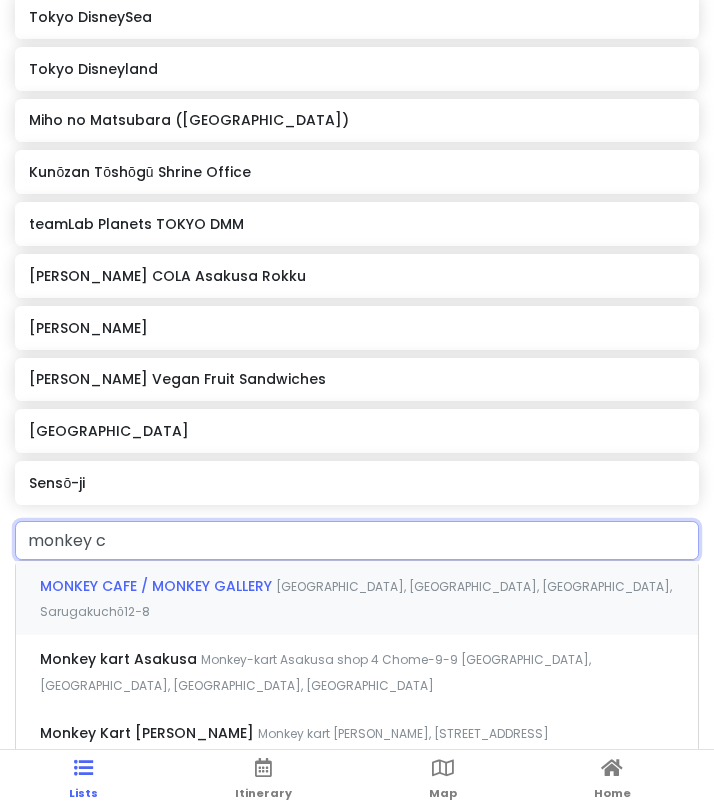 type on "monkey ca" 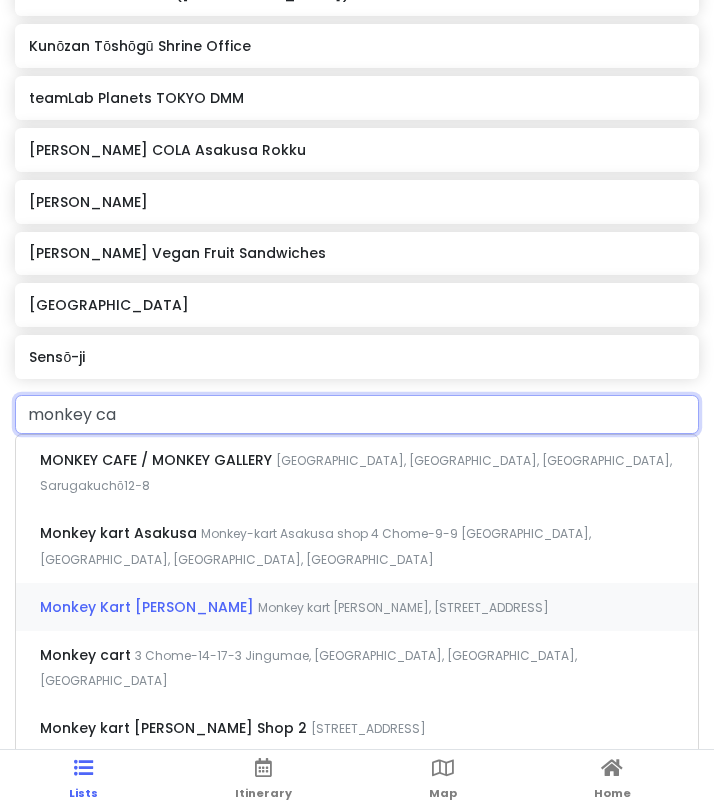 click on "Monkey Kart [PERSON_NAME]" at bounding box center [158, 460] 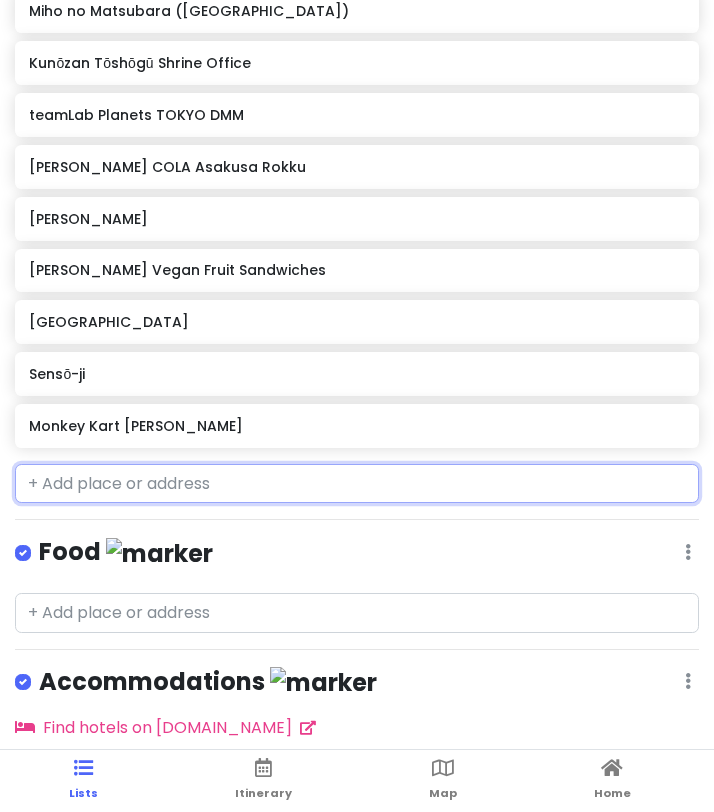 scroll, scrollTop: 567, scrollLeft: 0, axis: vertical 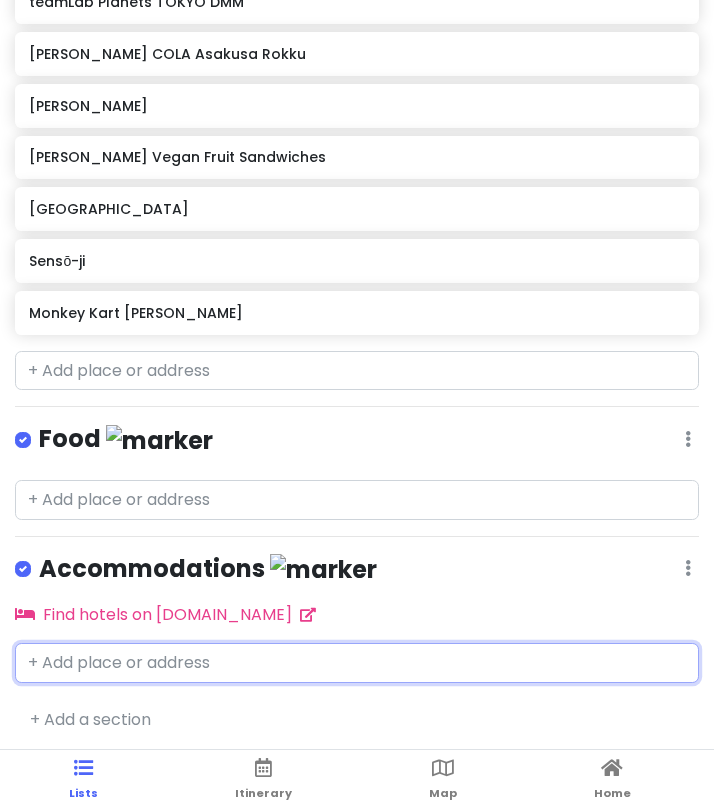 click at bounding box center [357, 663] 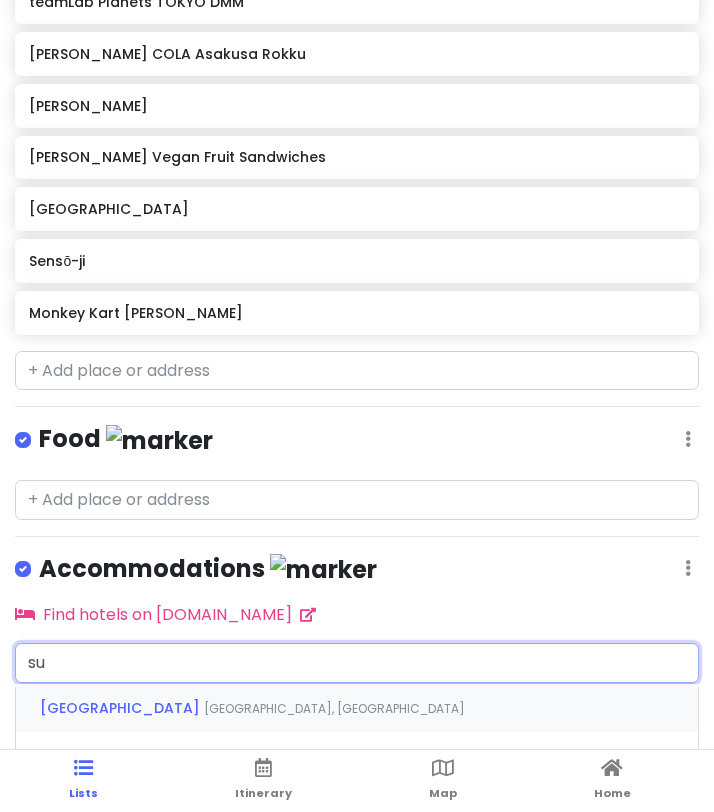 type on "s" 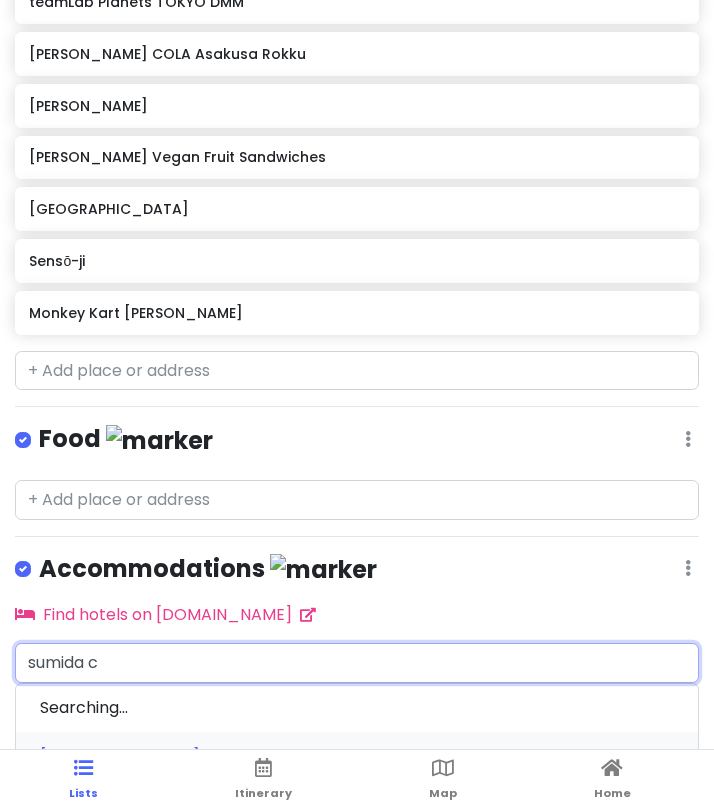 type on "sumida ci" 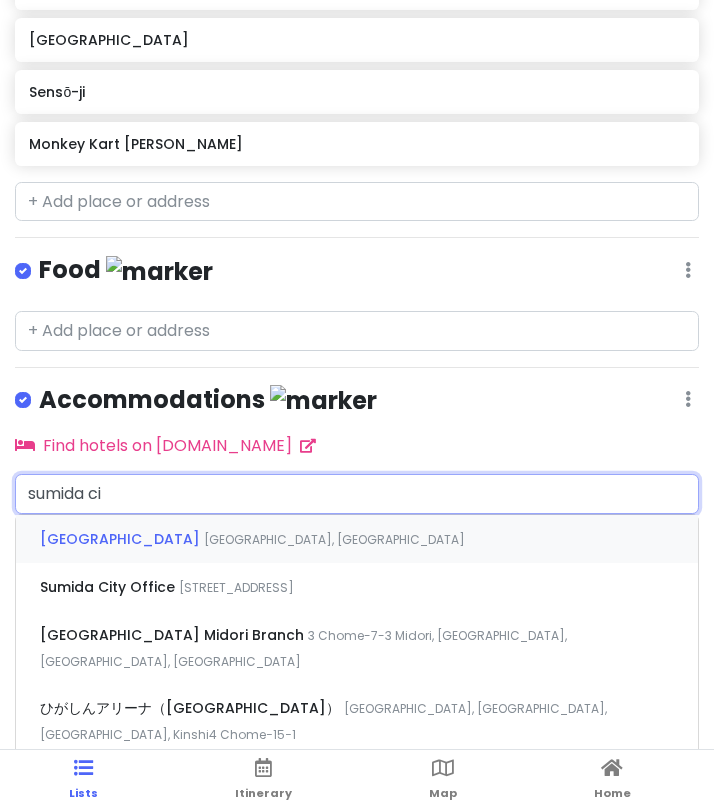 click on "[GEOGRAPHIC_DATA], [GEOGRAPHIC_DATA]" at bounding box center [334, 539] 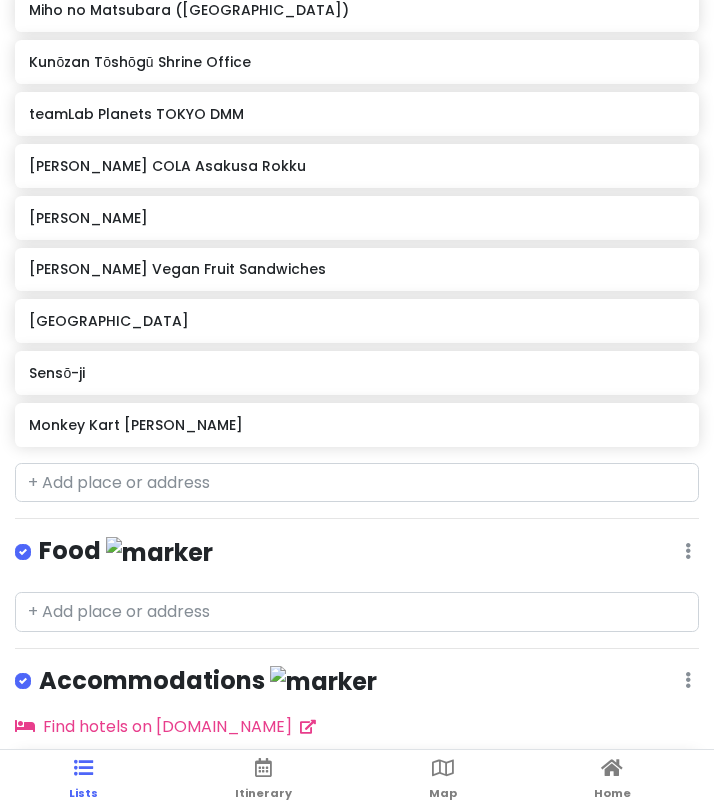 scroll, scrollTop: 459, scrollLeft: 0, axis: vertical 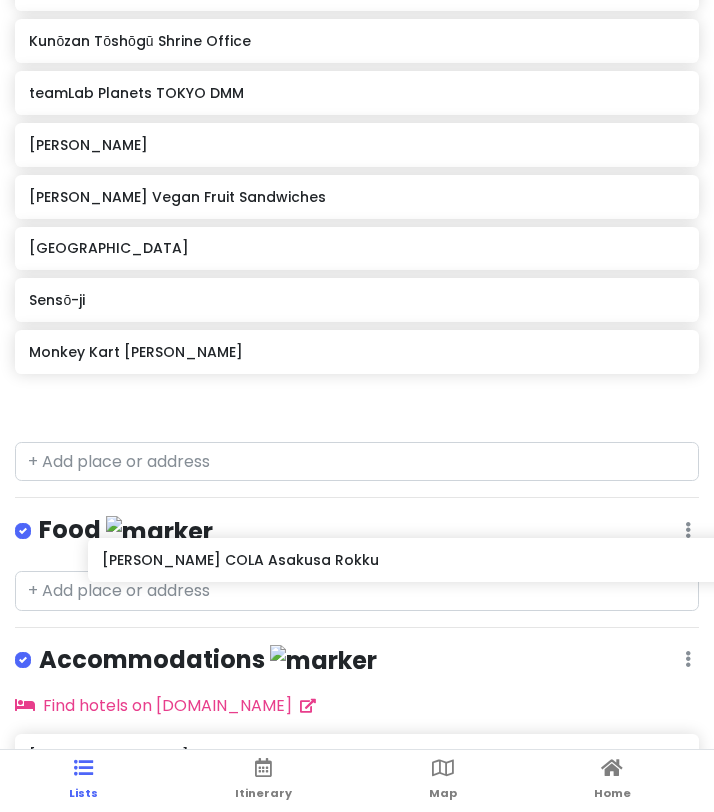 drag, startPoint x: 244, startPoint y: 165, endPoint x: 289, endPoint y: 560, distance: 397.55502 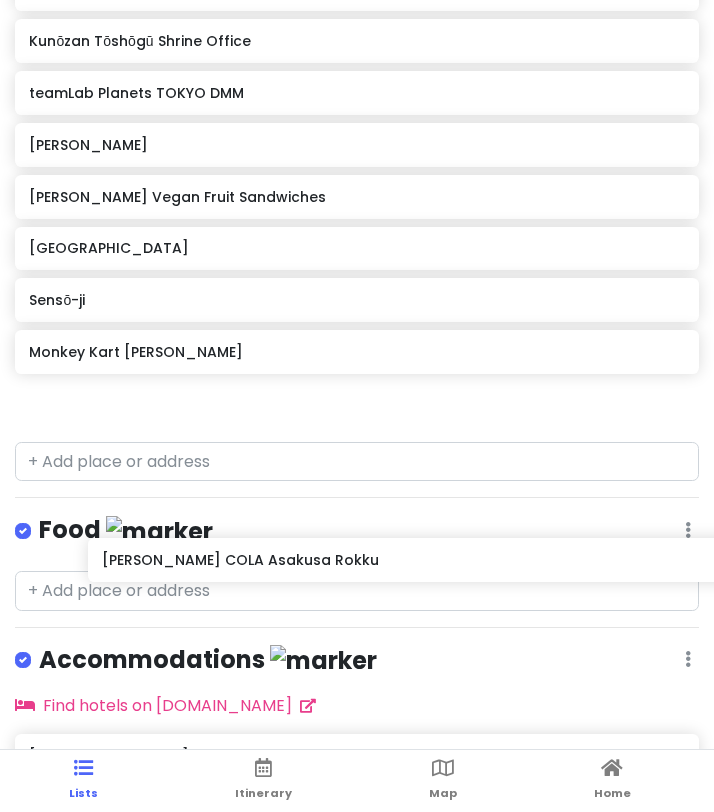 click on "Tokyo Trip Private Change Dates Make a Copy Delete Trip Go Pro ⚡️ Give Feedback 💡 Support Scout ☕️ Share Publish Notes Add notes... Attractions   Edit Reorder Delete List [GEOGRAPHIC_DATA] [GEOGRAPHIC_DATA] [GEOGRAPHIC_DATA] Disneyland Miho no [GEOGRAPHIC_DATA] ([GEOGRAPHIC_DATA]) Kunōzan Tōshōgū Shrine Office teamLab Planets TOKYO DMM IYOSHI COLA Asakusa [PERSON_NAME] Asakusa Hatoya’s Vegan Fruit Sandwiches Nakamise Shopping Street Sensō-ji Monkey Kart [PERSON_NAME] Food   Edit Reorder Delete List Accommodations   Edit Reorder Delete List Find hotels on [DOMAIN_NAME] Sumida City + Add a section" at bounding box center [357, 347] 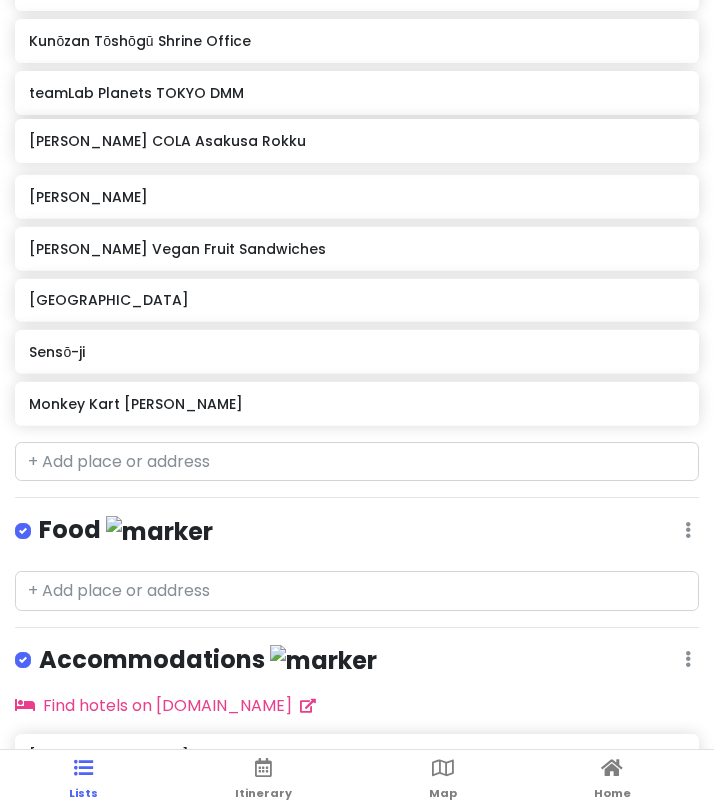 scroll, scrollTop: 480, scrollLeft: 0, axis: vertical 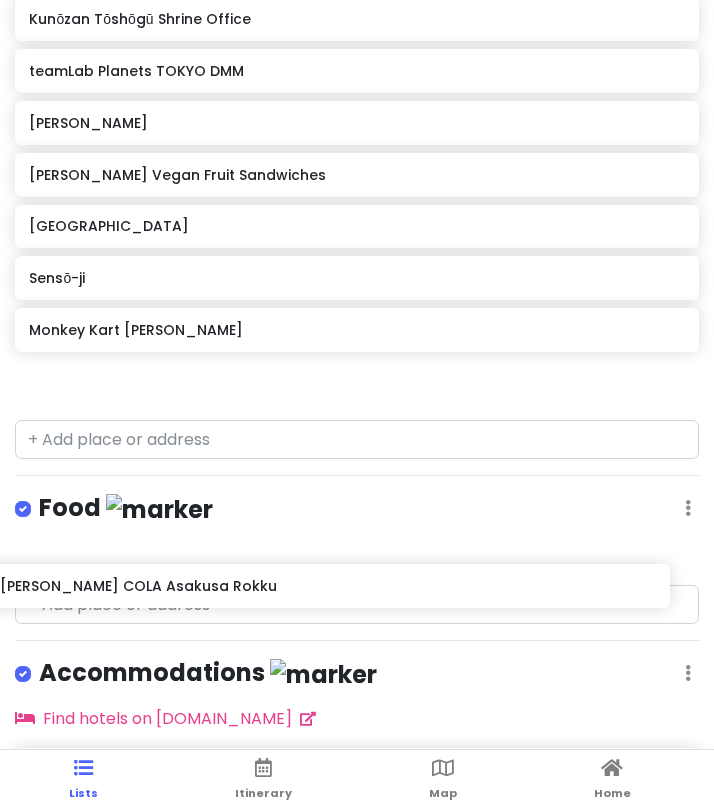 drag, startPoint x: 187, startPoint y: 142, endPoint x: 167, endPoint y: 588, distance: 446.4482 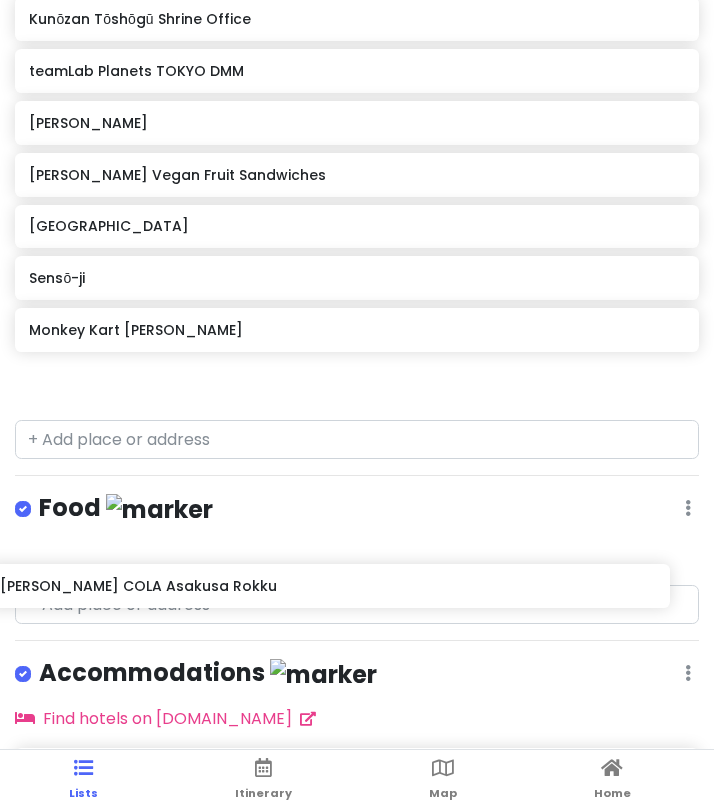 click on "Tokyo Trip Private Change Dates Make a Copy Delete Trip Go Pro ⚡️ Give Feedback 💡 Support Scout ☕️ Share Publish Notes Add notes... Attractions   Edit Reorder Delete List [GEOGRAPHIC_DATA] [GEOGRAPHIC_DATA] [GEOGRAPHIC_DATA] Disneyland Miho no [GEOGRAPHIC_DATA] ([GEOGRAPHIC_DATA]) Kunōzan Tōshōgū Shrine Office teamLab Planets TOKYO DMM IYOSHI COLA Asakusa [PERSON_NAME] Asakusa Hatoya’s Vegan Fruit Sandwiches Nakamise Shopping Street Sensō-ji Monkey Kart [PERSON_NAME] Food   Edit Reorder Delete List Accommodations   Edit Reorder Delete List Find hotels on [DOMAIN_NAME] Sumida City + Add a section" at bounding box center (357, 348) 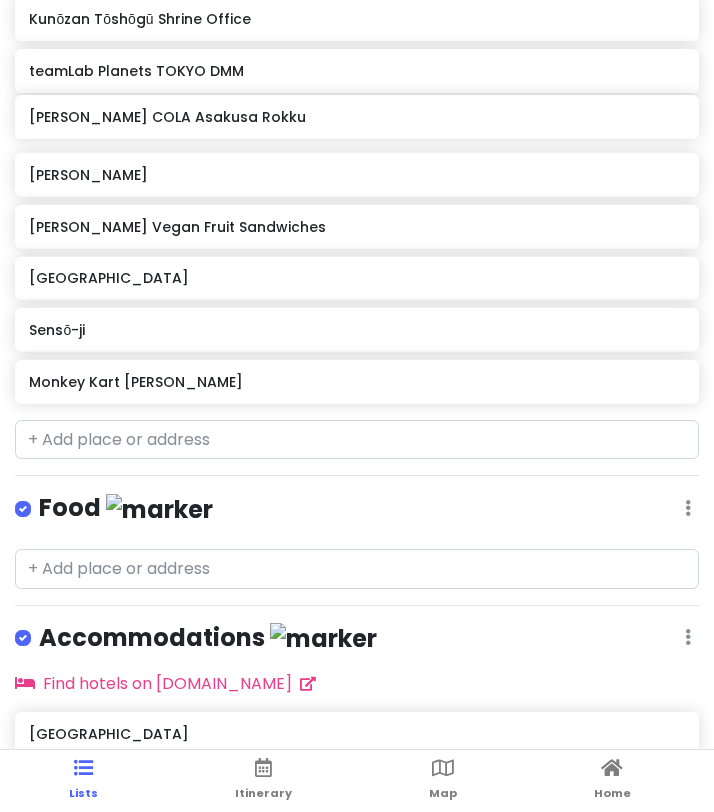 scroll, scrollTop: 505, scrollLeft: 0, axis: vertical 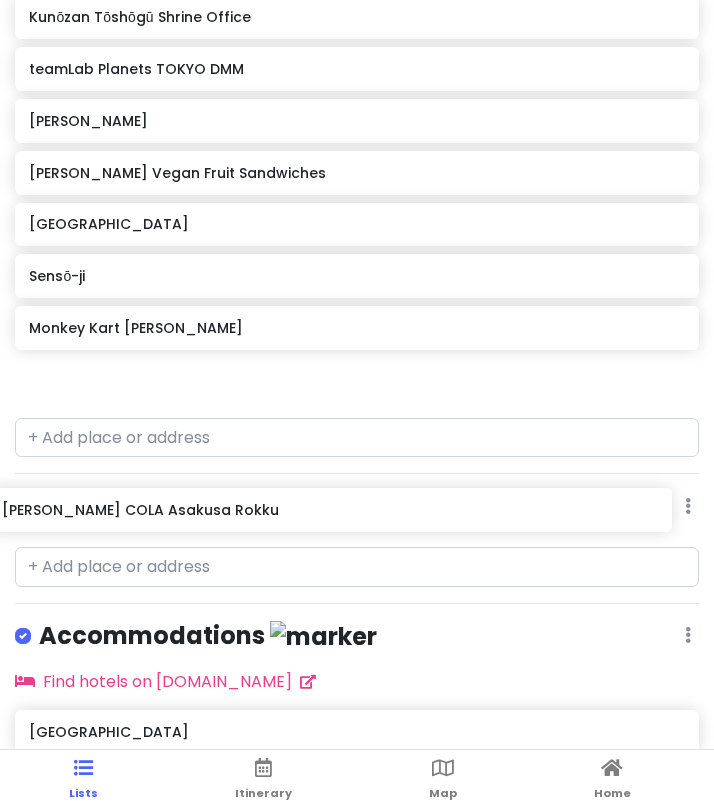 drag, startPoint x: 187, startPoint y: 111, endPoint x: 160, endPoint y: 504, distance: 393.9264 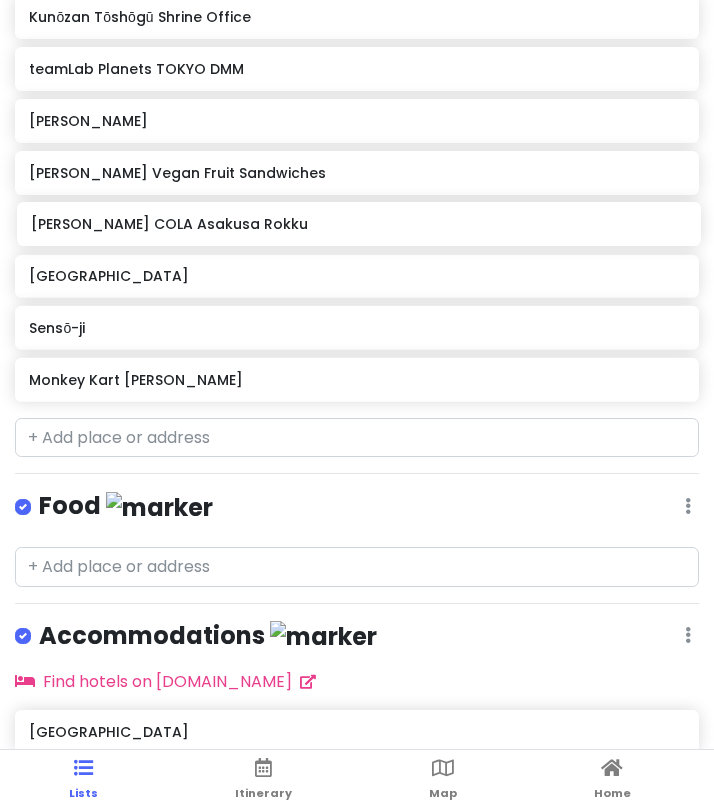 scroll, scrollTop: 55, scrollLeft: 0, axis: vertical 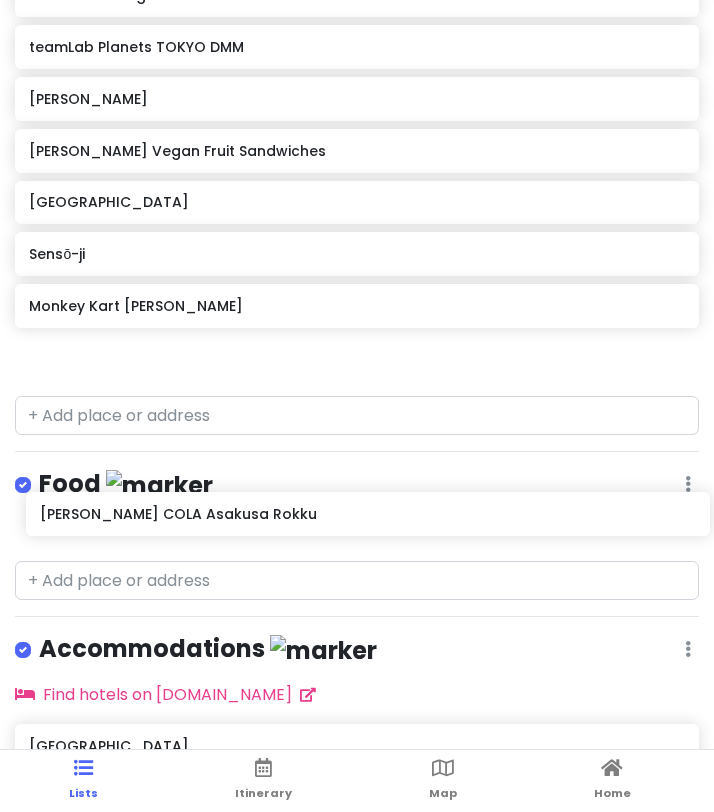 drag, startPoint x: 193, startPoint y: 113, endPoint x: 204, endPoint y: 510, distance: 397.15237 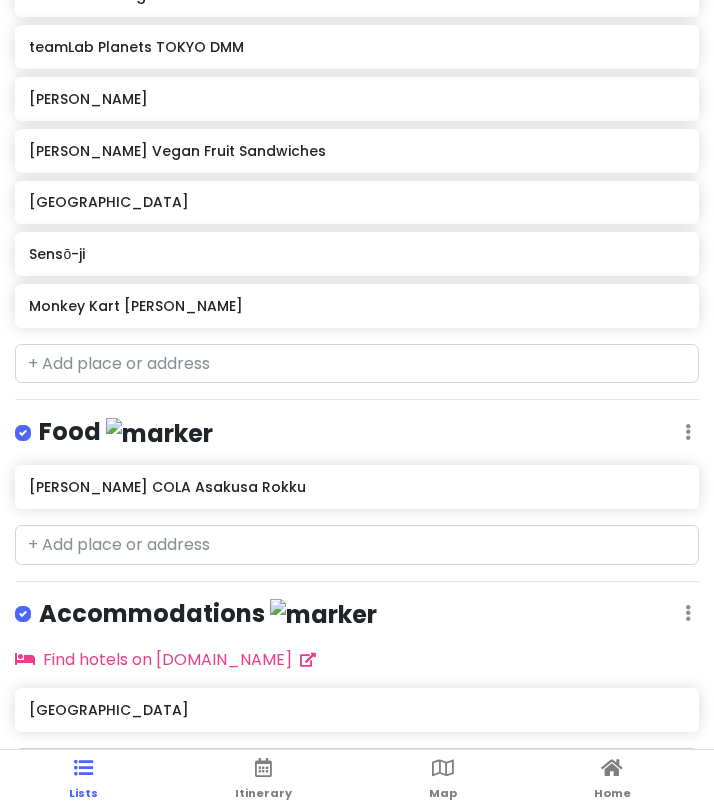 click on "Tokyo Trip Private Change Dates Make a Copy Delete Trip Go Pro ⚡️ Give Feedback 💡 Support Scout ☕️ Share Publish Notes Add notes... Attractions   Edit Reorder Delete List [GEOGRAPHIC_DATA] [GEOGRAPHIC_DATA] [GEOGRAPHIC_DATA] Disneyland Miho no Matsubara ([GEOGRAPHIC_DATA]) Kunōzan Tōshōgū Shrine Office teamLab Planets TOKYO DMM [PERSON_NAME] Hatoya’s Vegan Fruit Sandwiches Nakamise Shopping Street Sensō-ji Monkey Kart [PERSON_NAME] Food   Edit Reorder Delete List IYOSHI COLA Asakusa Rokku Accommodations   Edit Reorder Delete List Find hotels on [DOMAIN_NAME] Sumida City + Add a section" at bounding box center (357, 351) 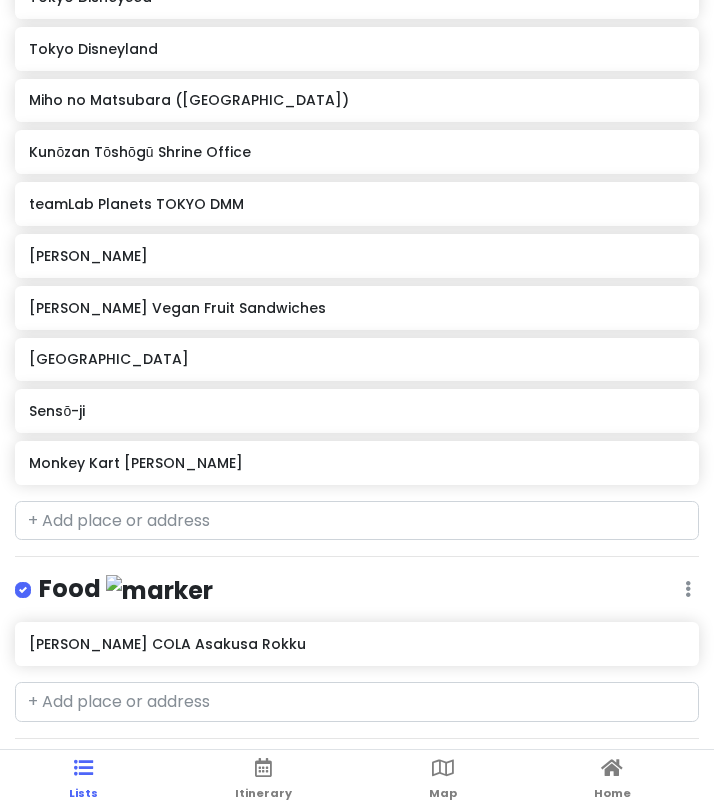 scroll, scrollTop: 424, scrollLeft: 0, axis: vertical 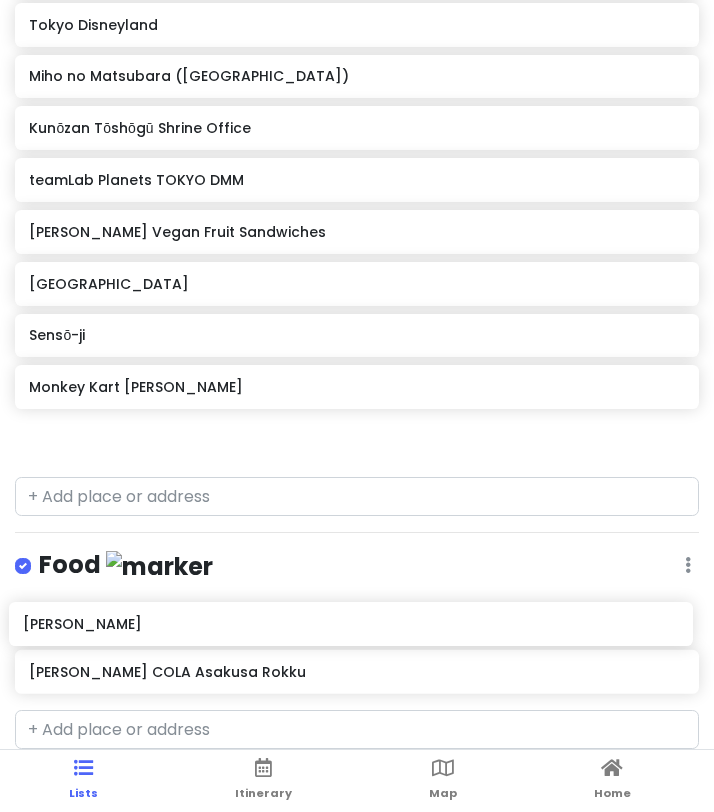 drag, startPoint x: 164, startPoint y: 260, endPoint x: 158, endPoint y: 627, distance: 367.04904 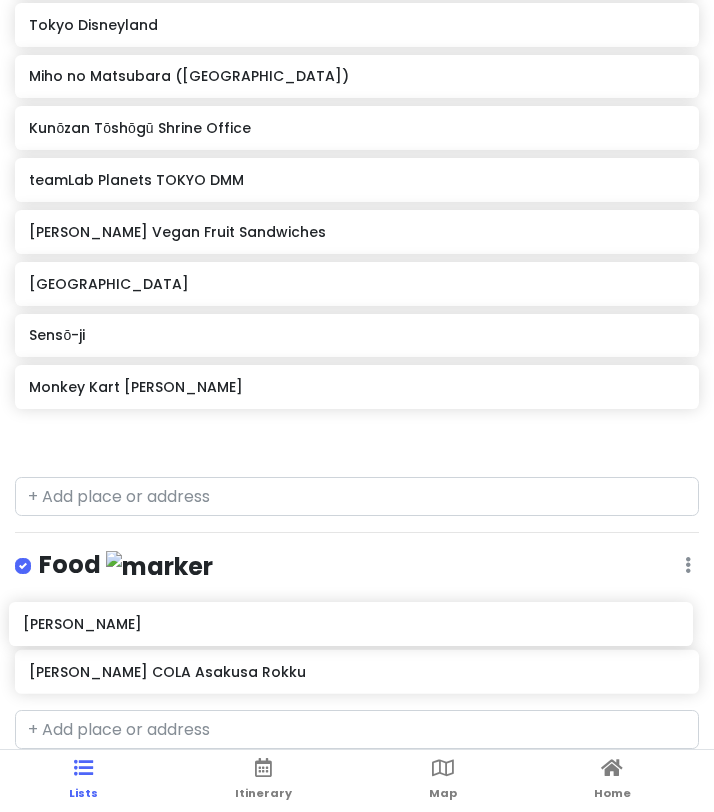 click on "Tokyo Trip Private Change Dates Make a Copy Delete Trip Go Pro ⚡️ Give Feedback 💡 Support Scout ☕️ Share Publish Notes Add notes... Attractions   Edit Reorder Delete List [GEOGRAPHIC_DATA] [GEOGRAPHIC_DATA] [GEOGRAPHIC_DATA] Disneyland Miho no Matsubara ([GEOGRAPHIC_DATA]) Kunōzan Tōshōgū Shrine Office teamLab Planets TOKYO DMM [PERSON_NAME] Hatoya’s Vegan Fruit Sandwiches Nakamise Shopping Street Sensō-ji Monkey Kart [PERSON_NAME] Food   Edit Reorder Delete List IYOSHI COLA Asakusa Rokku Accommodations   Edit Reorder Delete List Find hotels on [DOMAIN_NAME] Sumida City + Add a section" at bounding box center [357, 380] 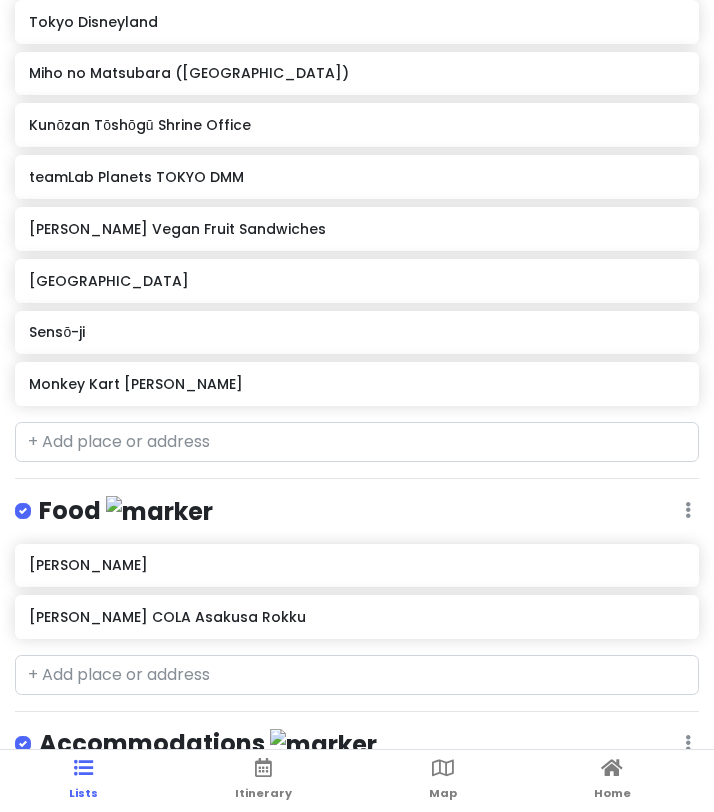 scroll, scrollTop: 0, scrollLeft: 0, axis: both 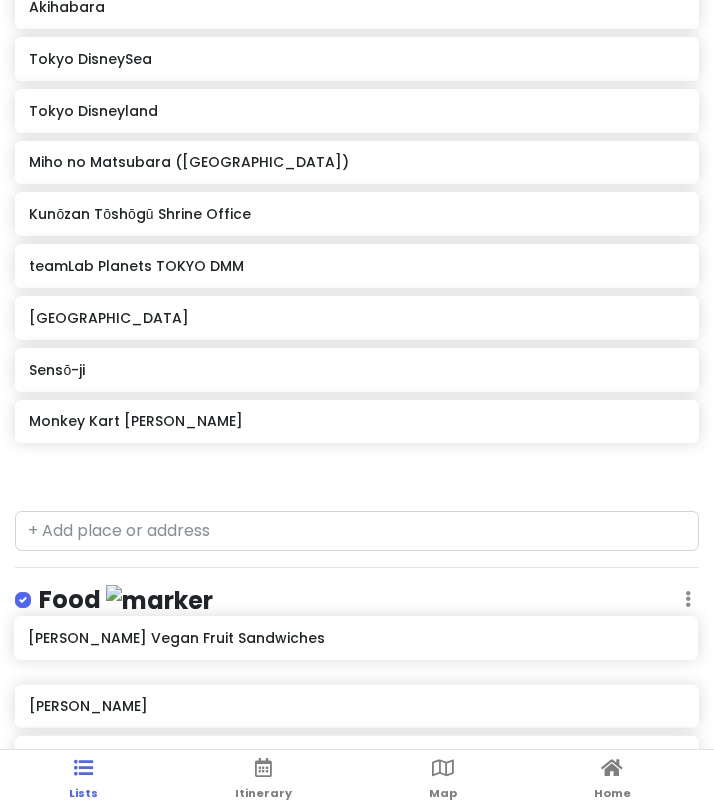 drag, startPoint x: 162, startPoint y: 371, endPoint x: 161, endPoint y: 648, distance: 277.0018 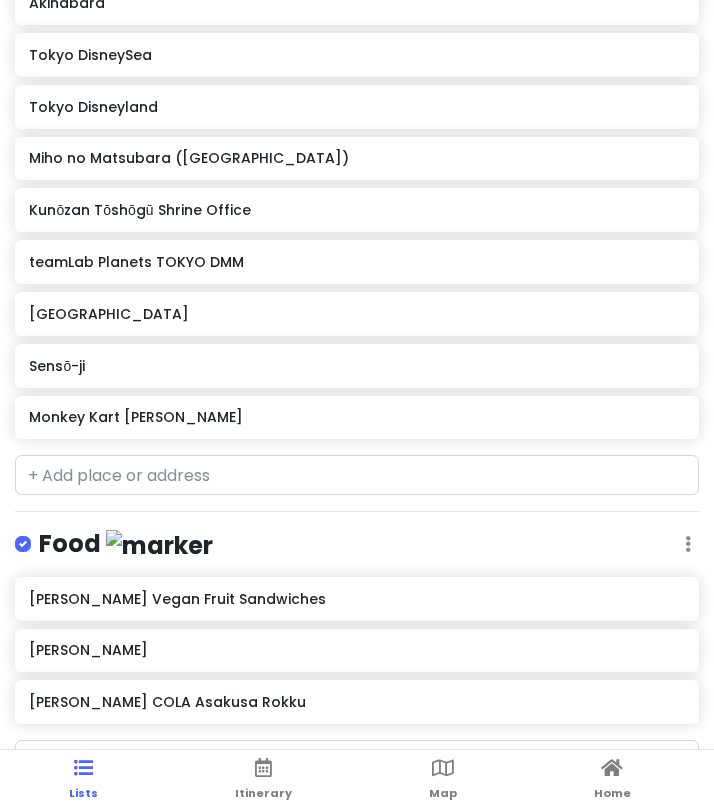 scroll, scrollTop: 0, scrollLeft: 0, axis: both 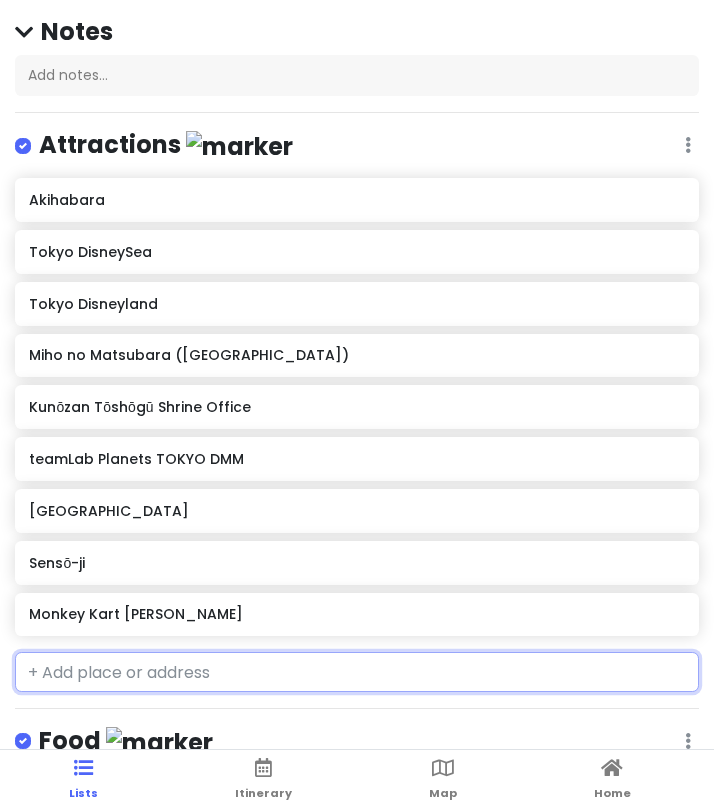 click at bounding box center [357, 672] 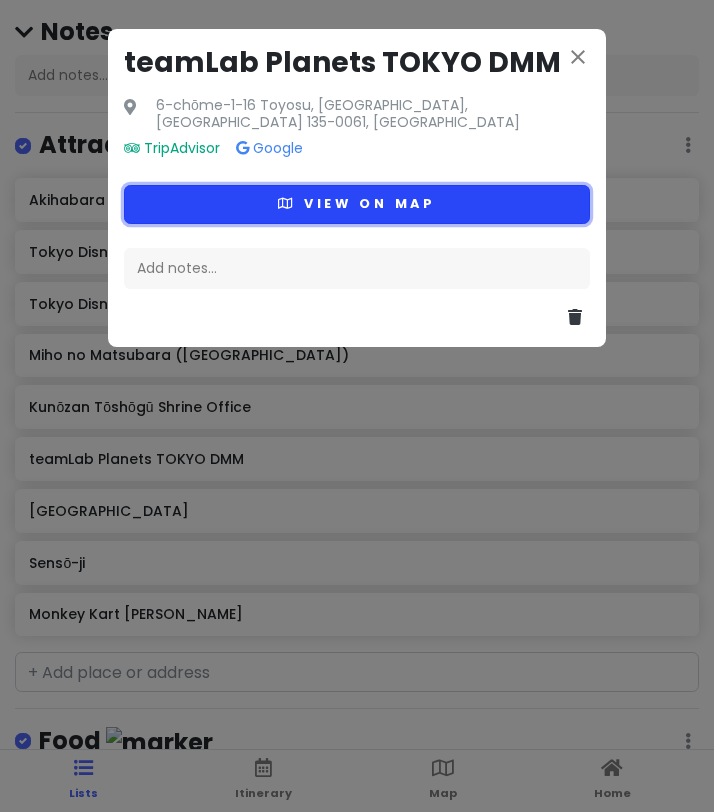 click on "View on map" at bounding box center [357, 204] 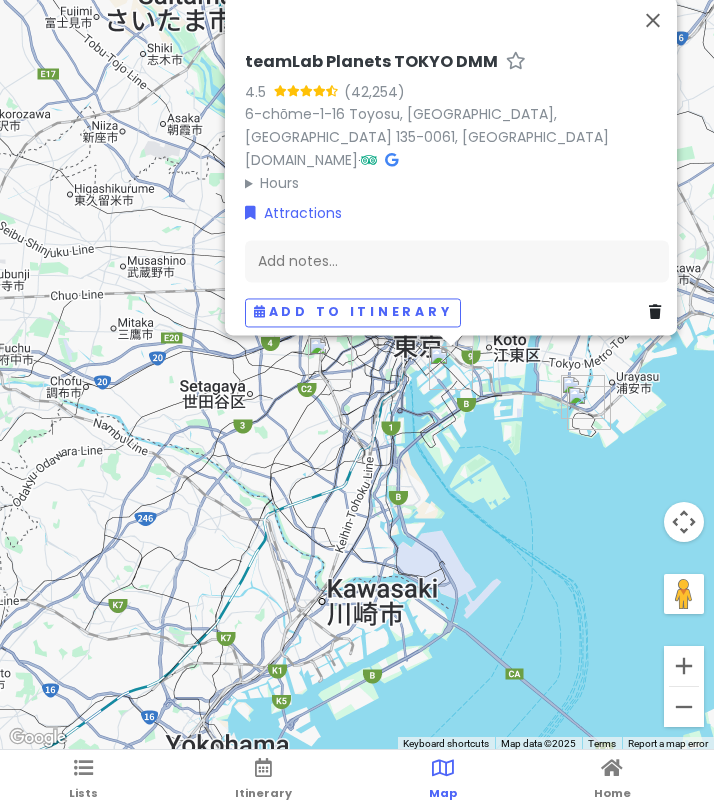 drag, startPoint x: 471, startPoint y: 465, endPoint x: 363, endPoint y: 446, distance: 109.65856 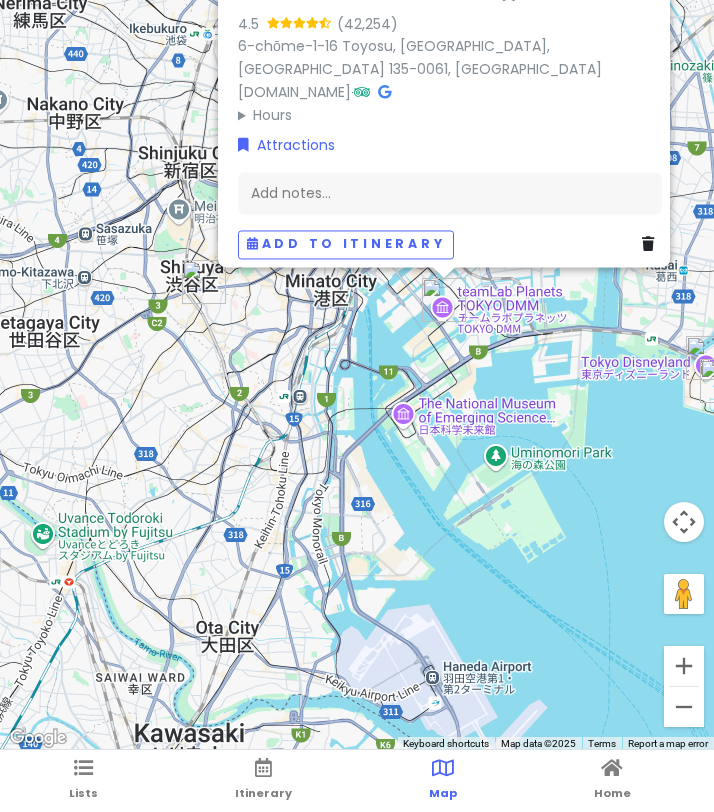 drag, startPoint x: 363, startPoint y: 446, endPoint x: 261, endPoint y: 448, distance: 102.01961 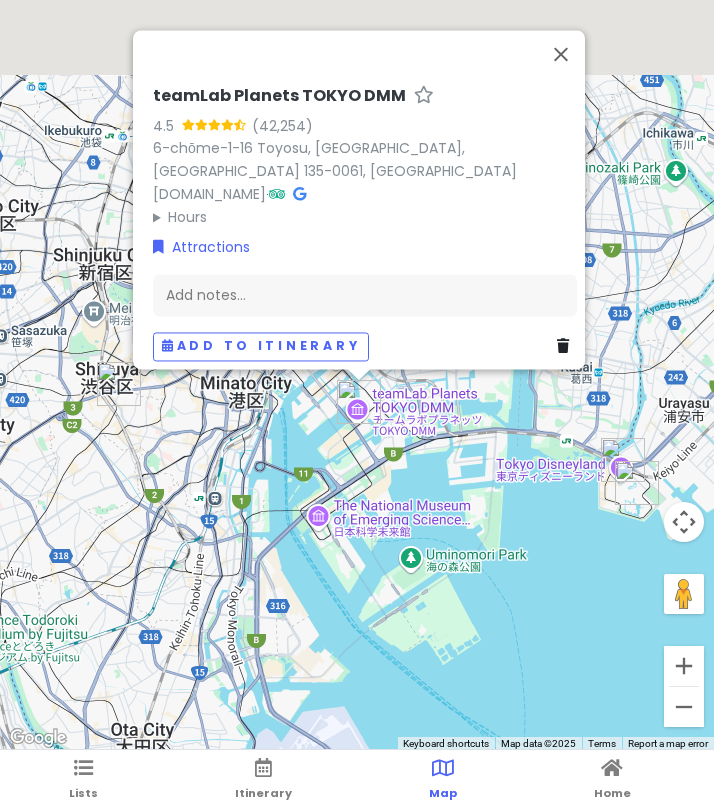drag, startPoint x: 401, startPoint y: 392, endPoint x: 330, endPoint y: 580, distance: 200.96019 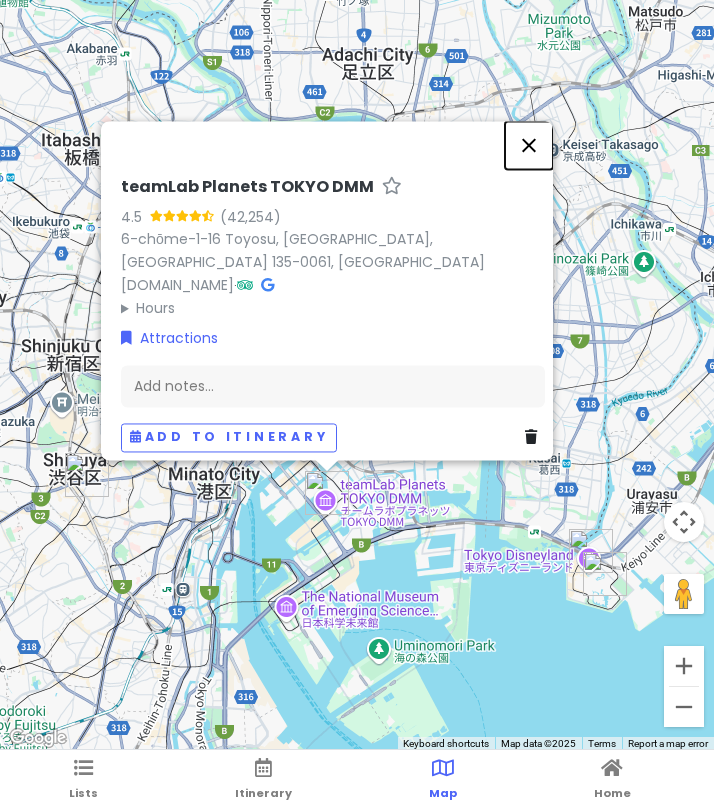 click at bounding box center [529, 145] 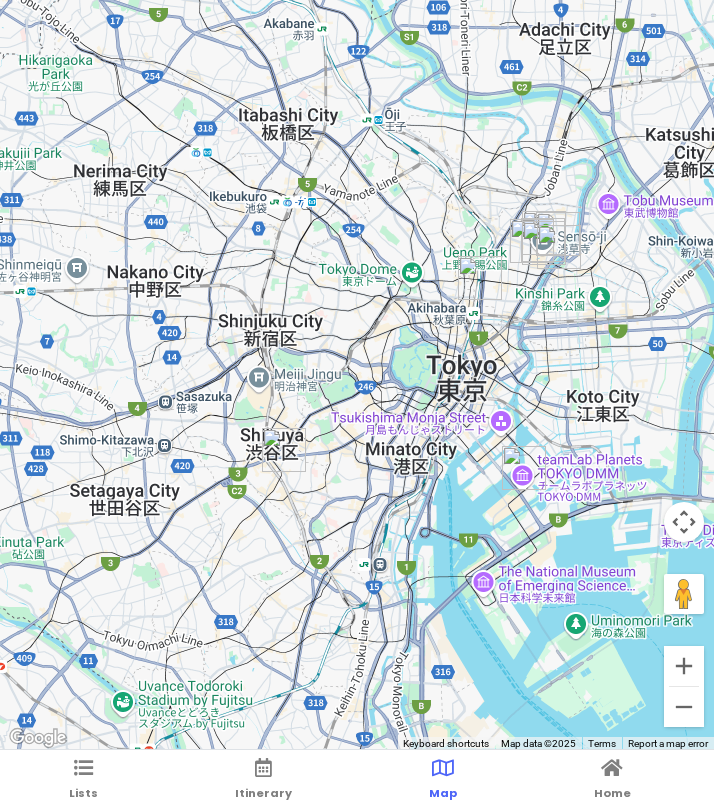 drag, startPoint x: 121, startPoint y: 634, endPoint x: 368, endPoint y: 553, distance: 259.9423 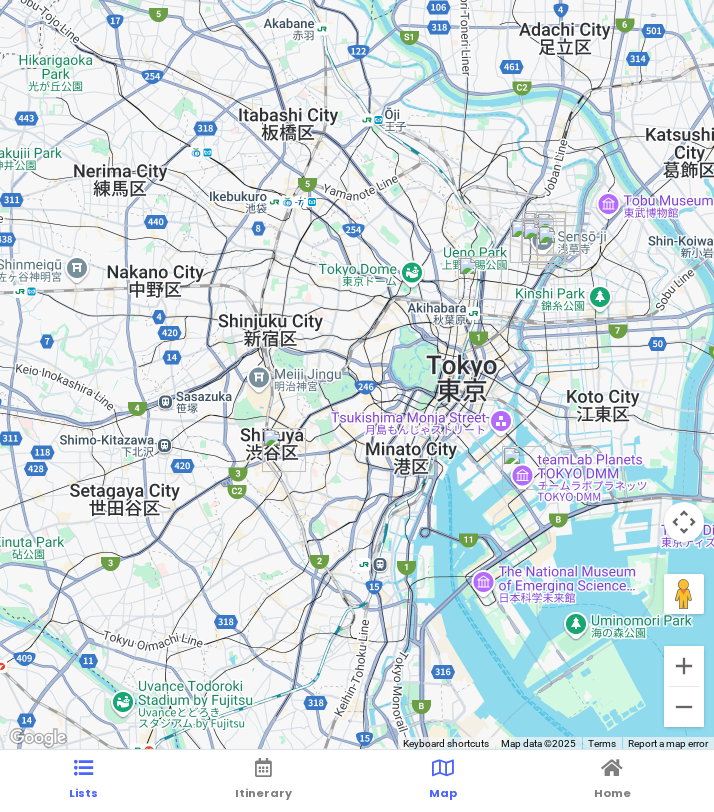 click on "Lists" at bounding box center [83, 793] 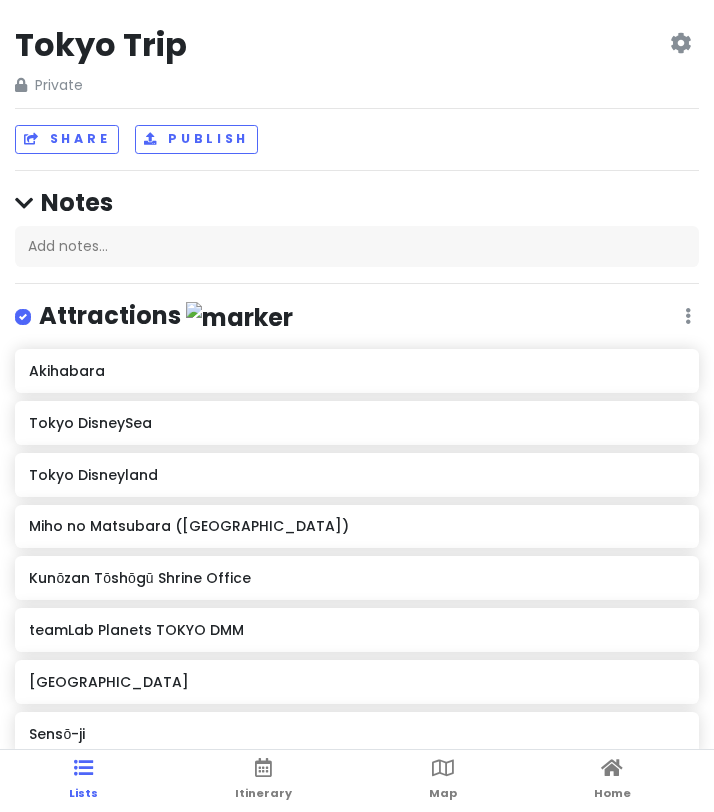 click on "Akihabara" at bounding box center [356, 371] 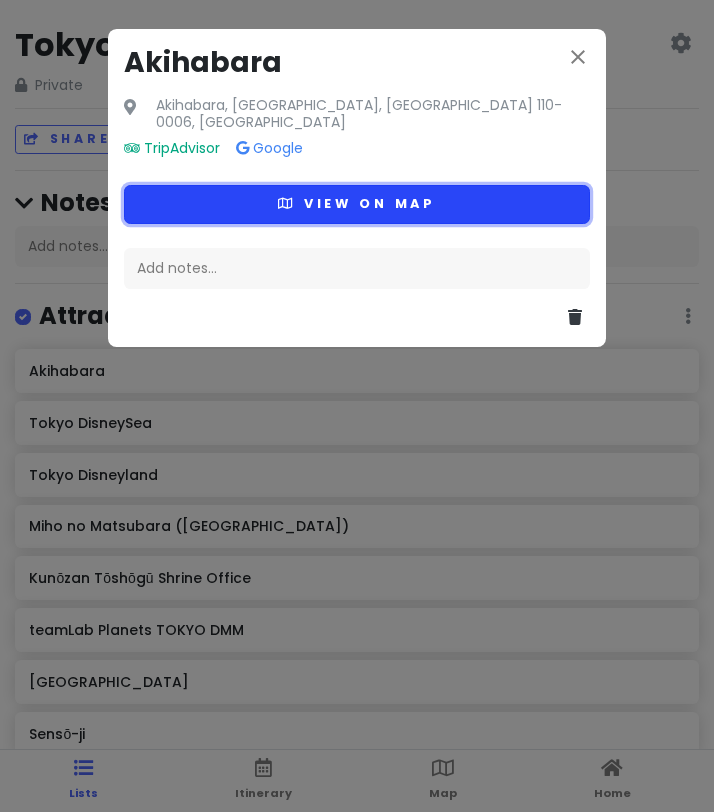 click on "View on map" at bounding box center [357, 204] 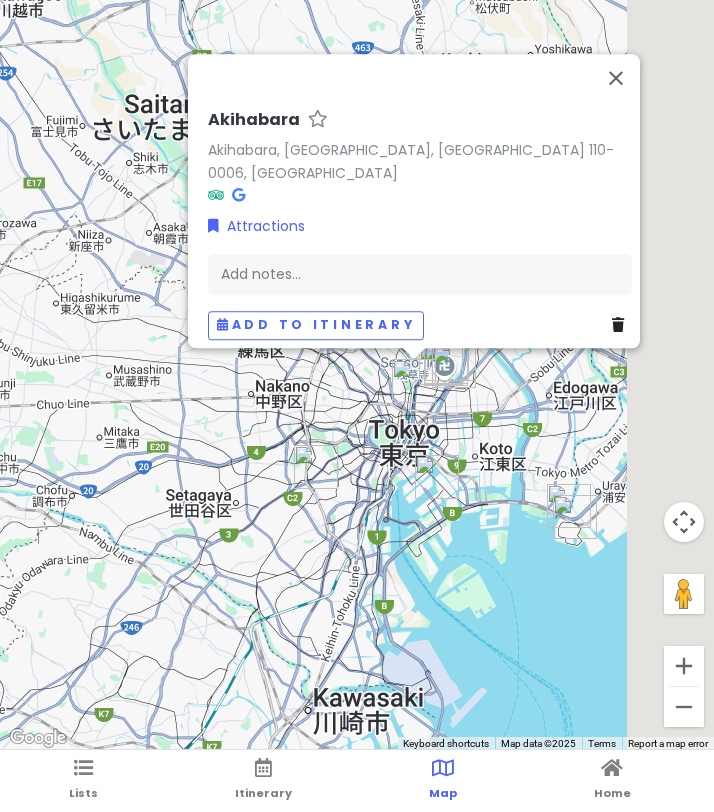 drag, startPoint x: 463, startPoint y: 461, endPoint x: 331, endPoint y: 409, distance: 141.87318 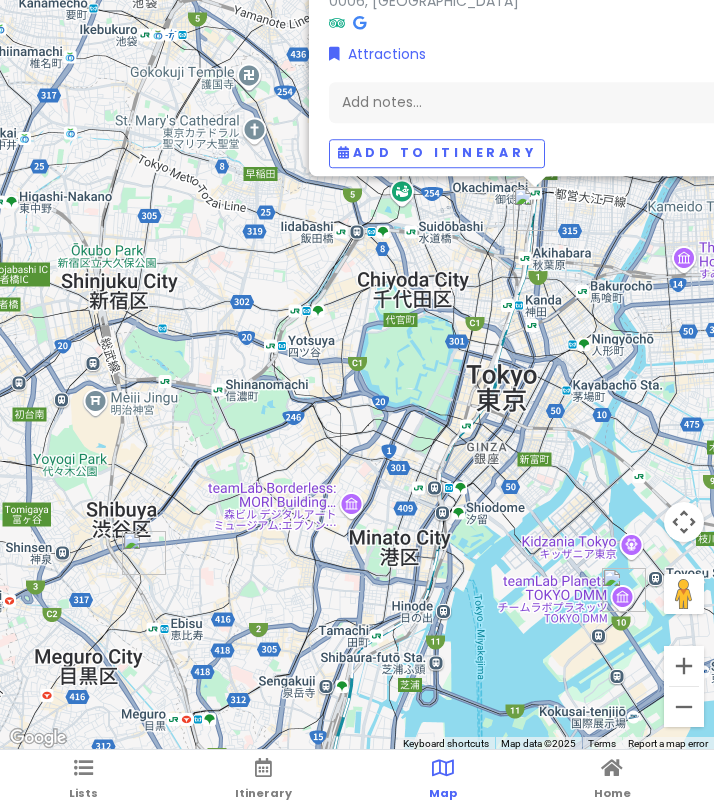drag, startPoint x: 450, startPoint y: 351, endPoint x: 596, endPoint y: 315, distance: 150.37286 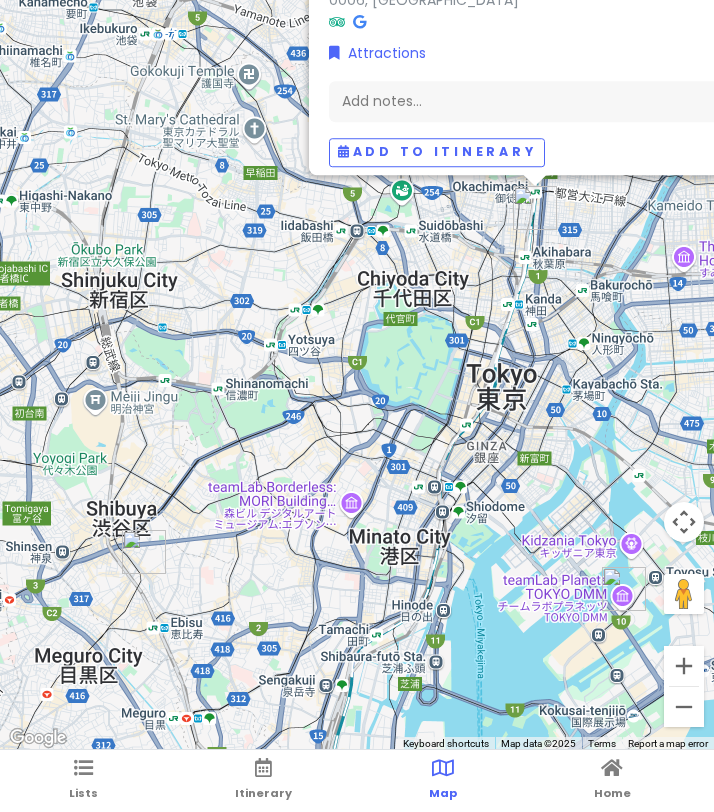 click at bounding box center [144, 552] 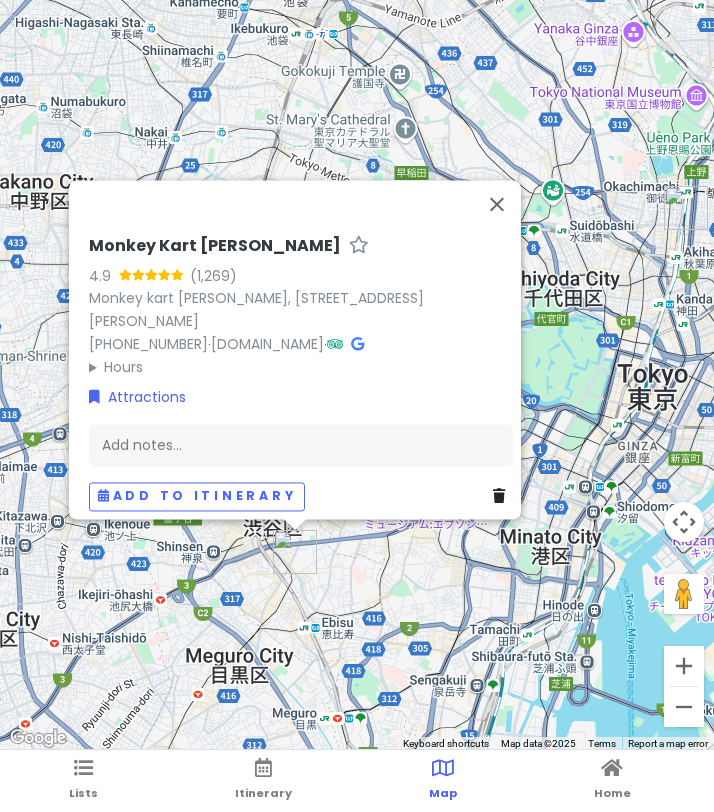 drag, startPoint x: 380, startPoint y: 570, endPoint x: 330, endPoint y: 551, distance: 53.488316 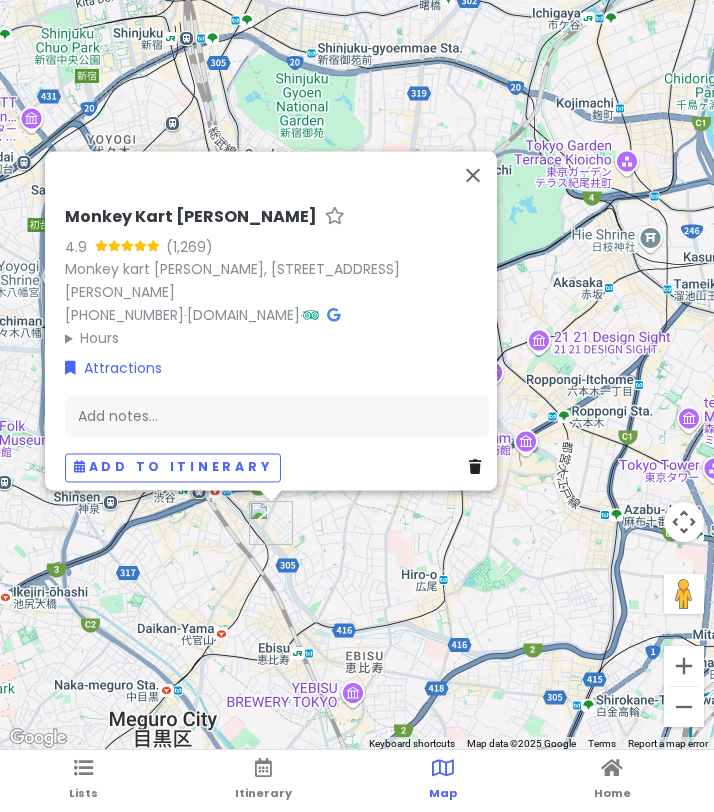 drag, startPoint x: 264, startPoint y: 546, endPoint x: 418, endPoint y: 545, distance: 154.00325 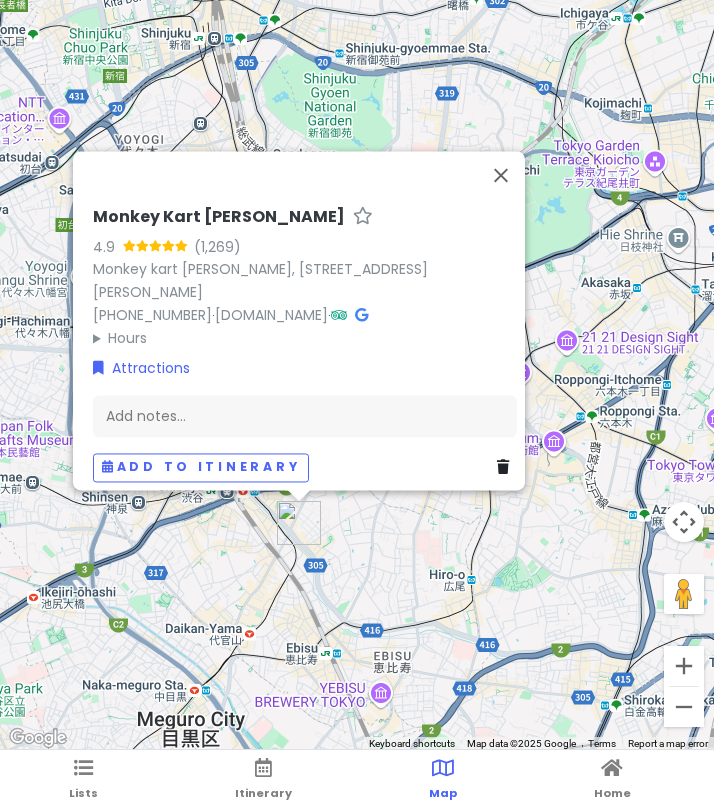 click on "Monkey Kart [PERSON_NAME] 4.9        (1,269) [GEOGRAPHIC_DATA][PERSON_NAME], 1F, 1-chōme-27-7 [GEOGRAPHIC_DATA][PERSON_NAME] [PHONE_NUMBER]   ·   [DOMAIN_NAME]   ·   Hours [DATE]  9:00 am – 8:00 pm [DATE]  9:00 am – 8:00 pm [DATE]  9:00 am – 8:00 pm [DATE]  9:00 am – 8:00 pm [DATE]  9:00 am – 8:00 pm [DATE]  9:00 am – 8:00 pm [DATE]  9:00 am – 8:00 pm Attractions Add notes...  Add to itinerary" at bounding box center (357, 375) 